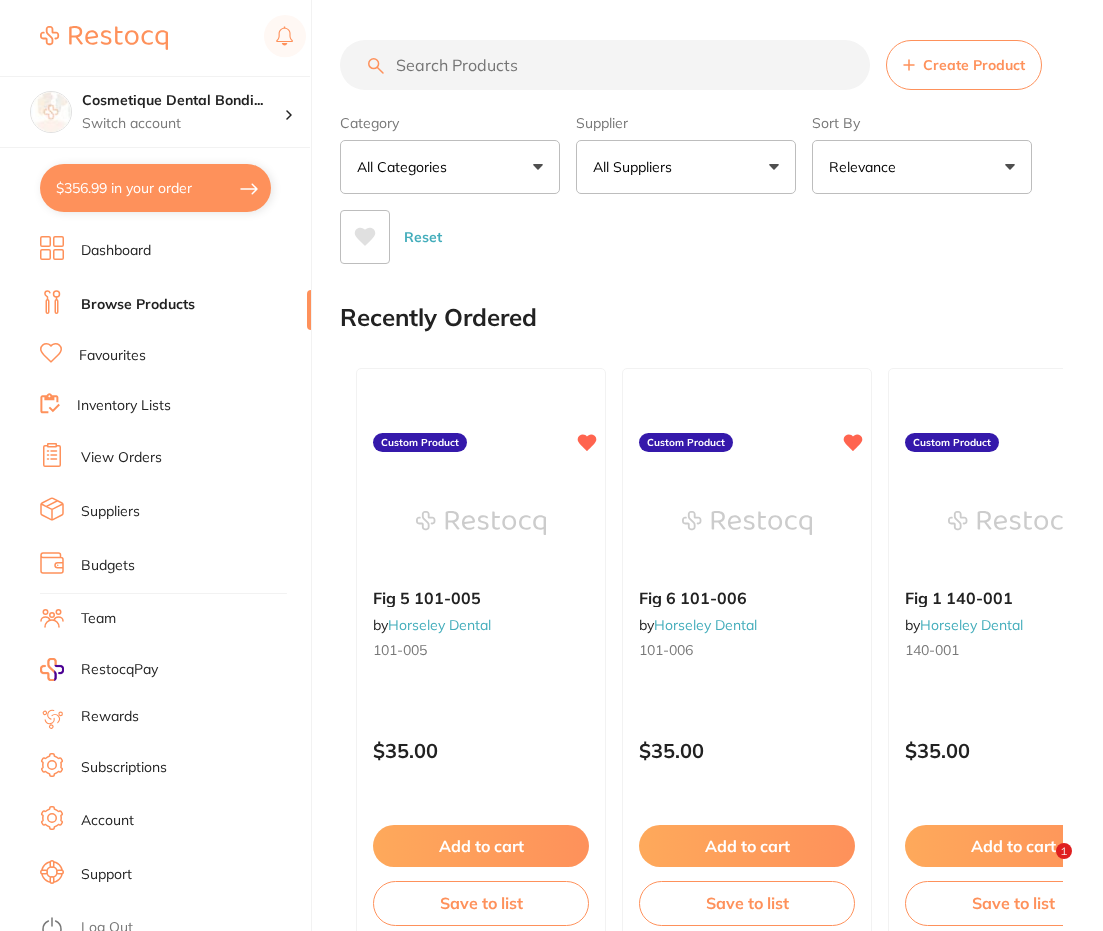 scroll, scrollTop: 0, scrollLeft: 0, axis: both 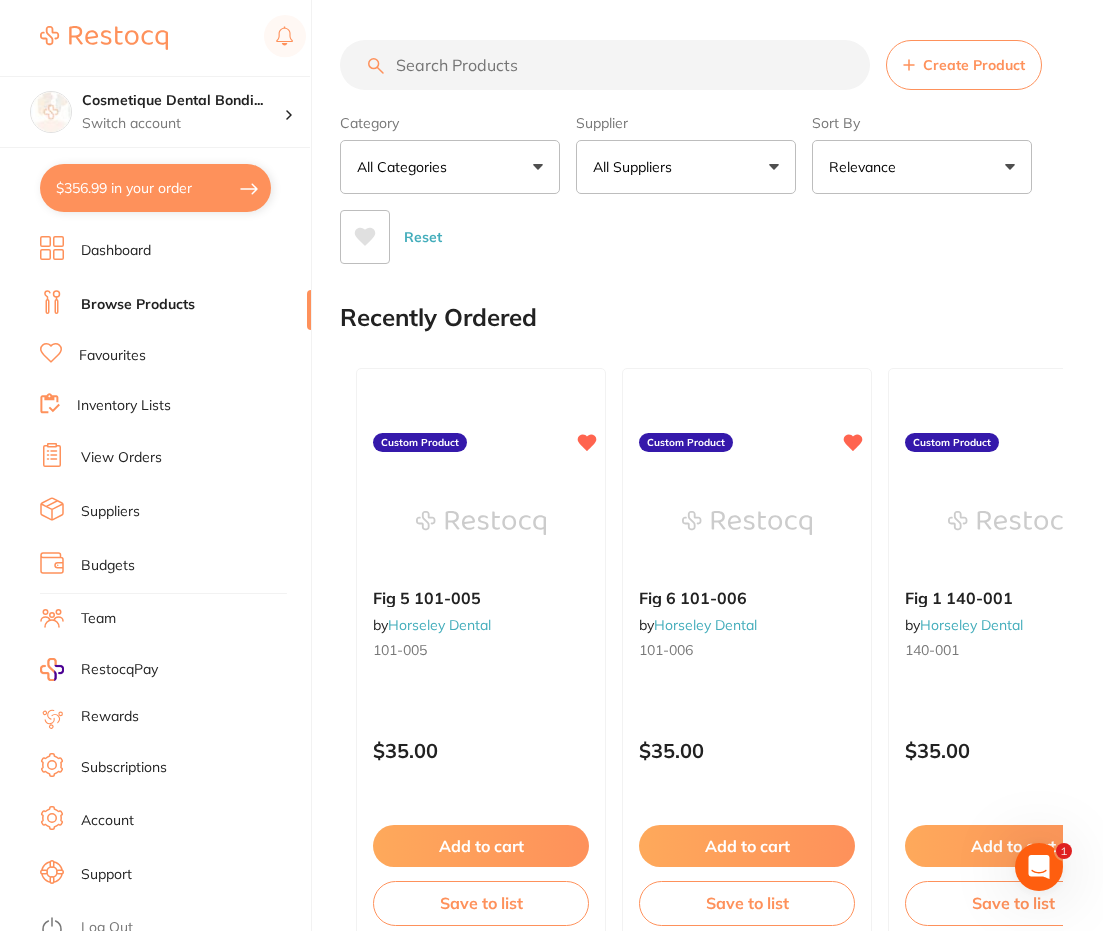 drag, startPoint x: 180, startPoint y: 297, endPoint x: 322, endPoint y: 311, distance: 142.68848 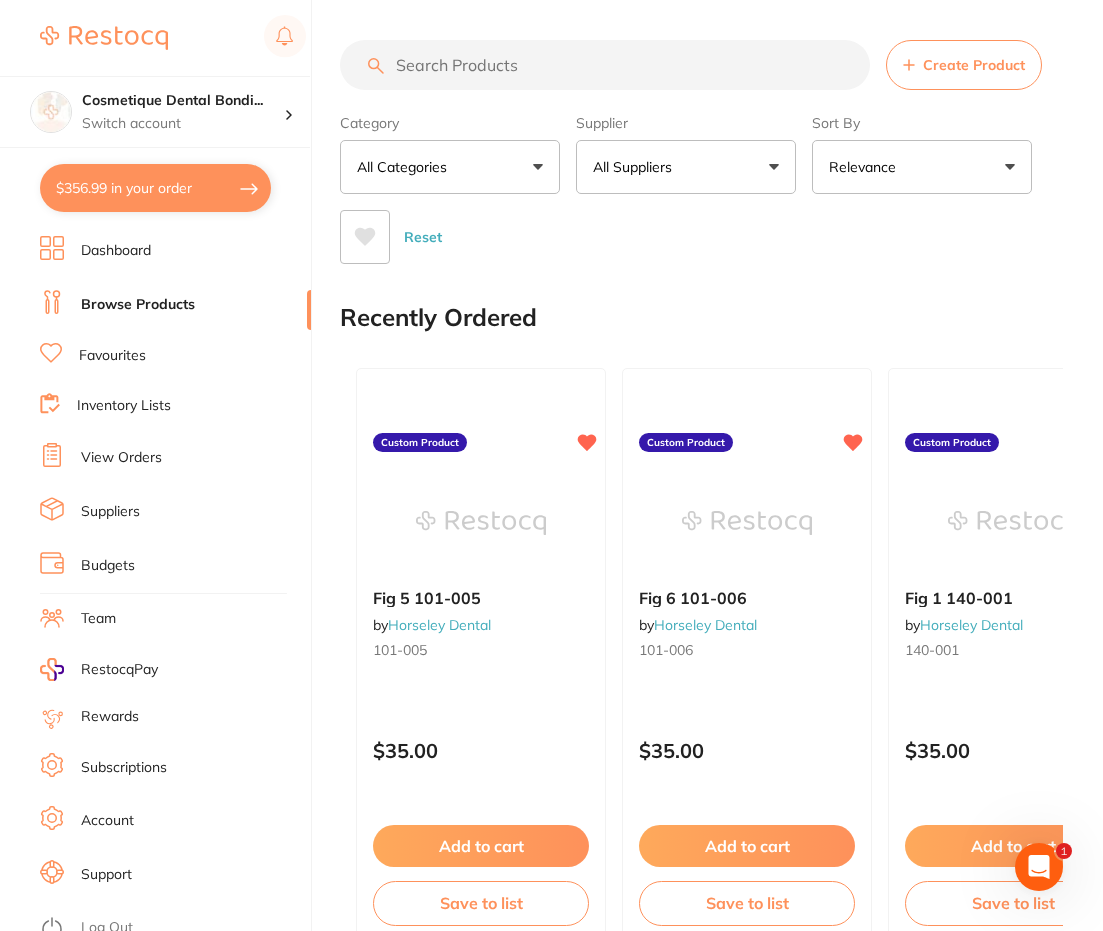 click at bounding box center [605, 65] 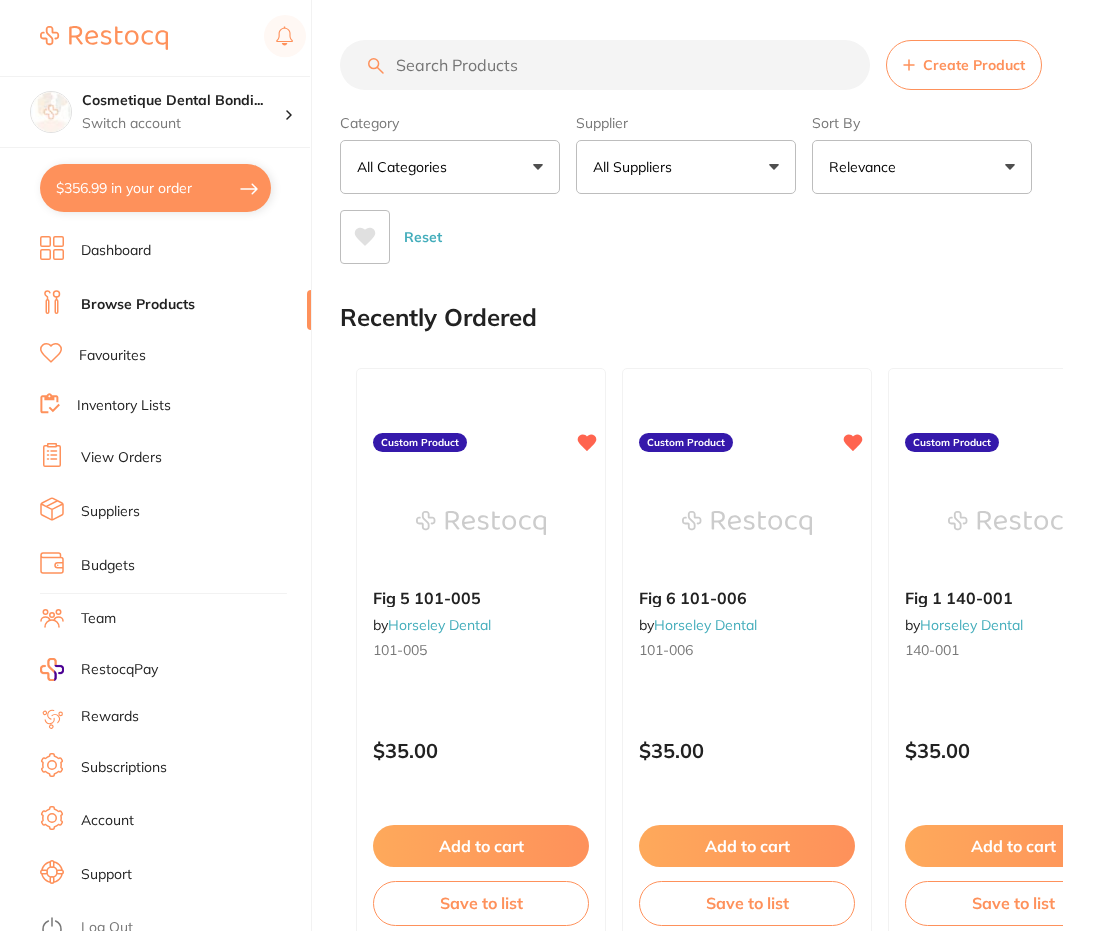 click at bounding box center [605, 65] 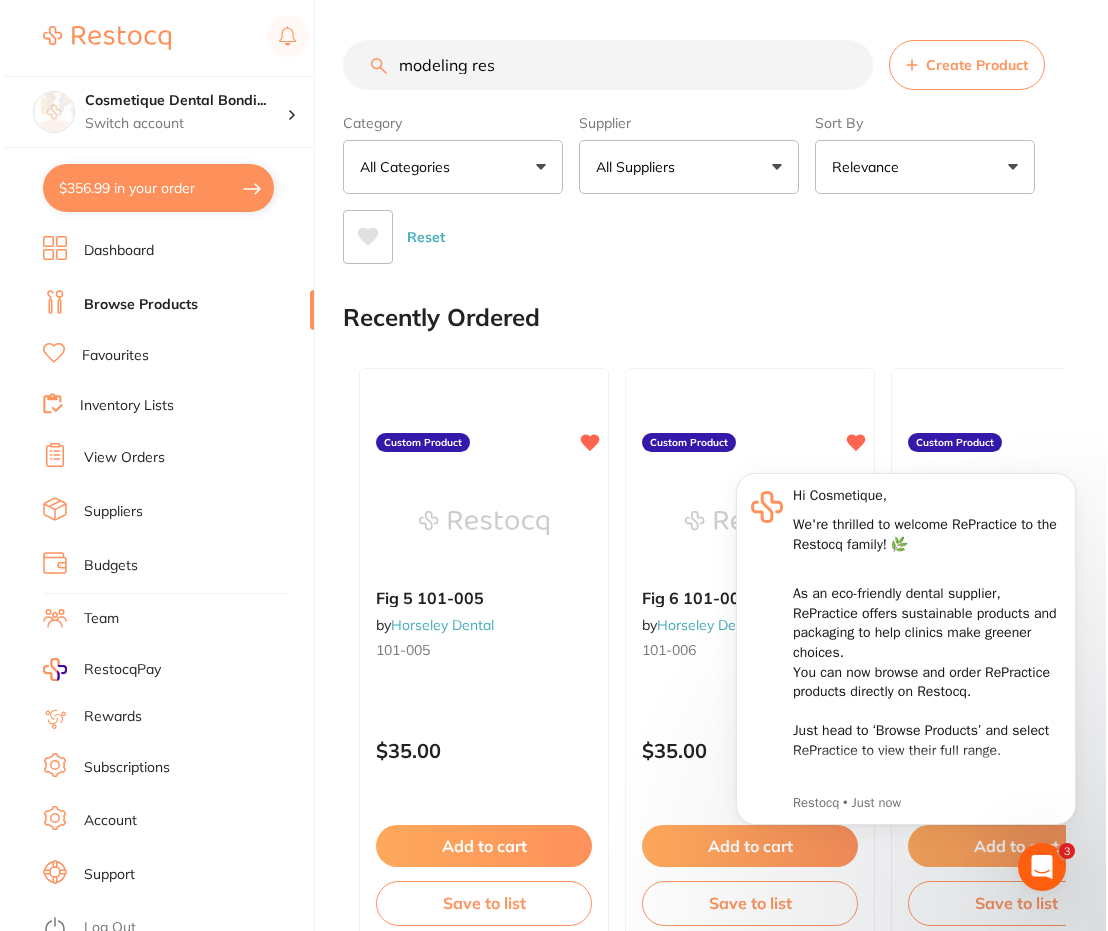 scroll, scrollTop: 0, scrollLeft: 0, axis: both 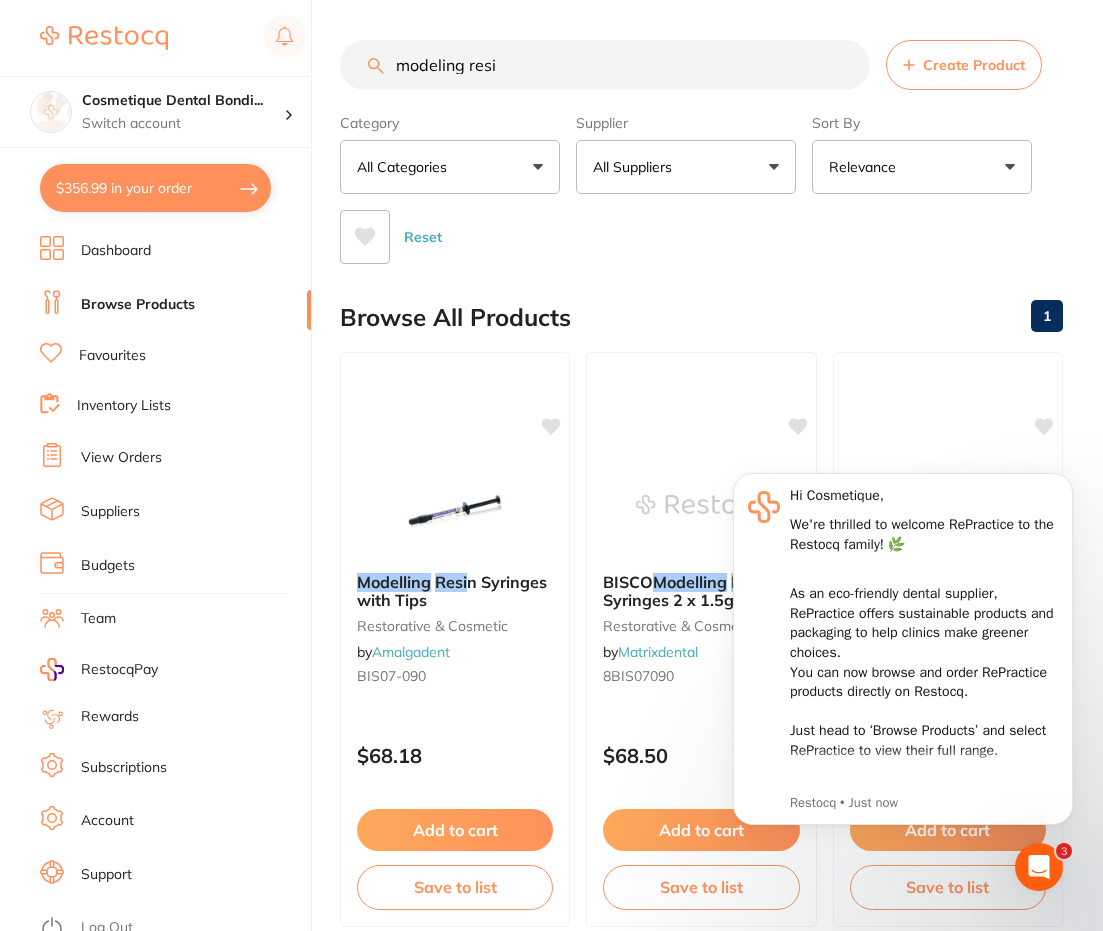 type on "modeling resin" 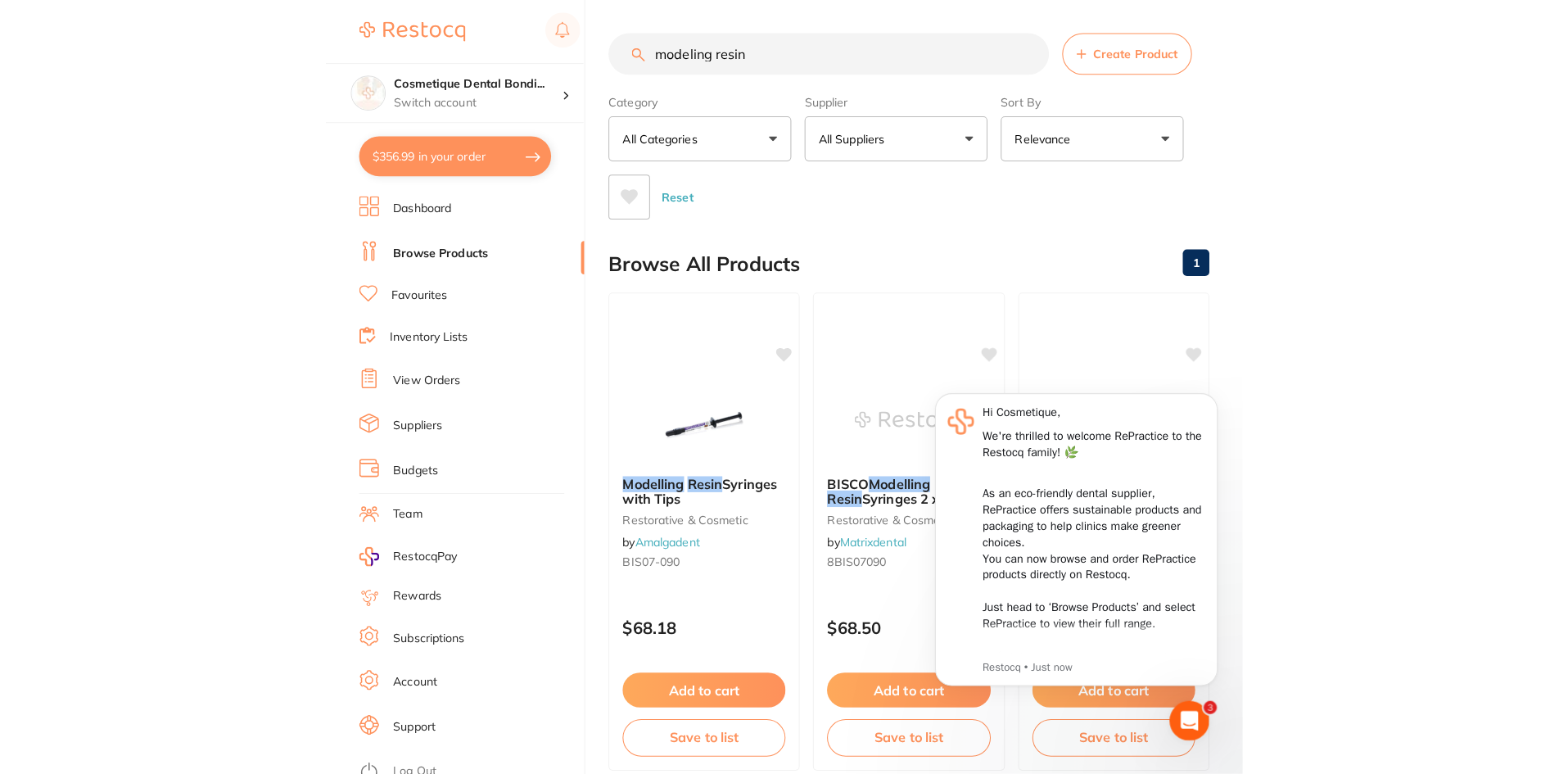 scroll, scrollTop: 0, scrollLeft: 0, axis: both 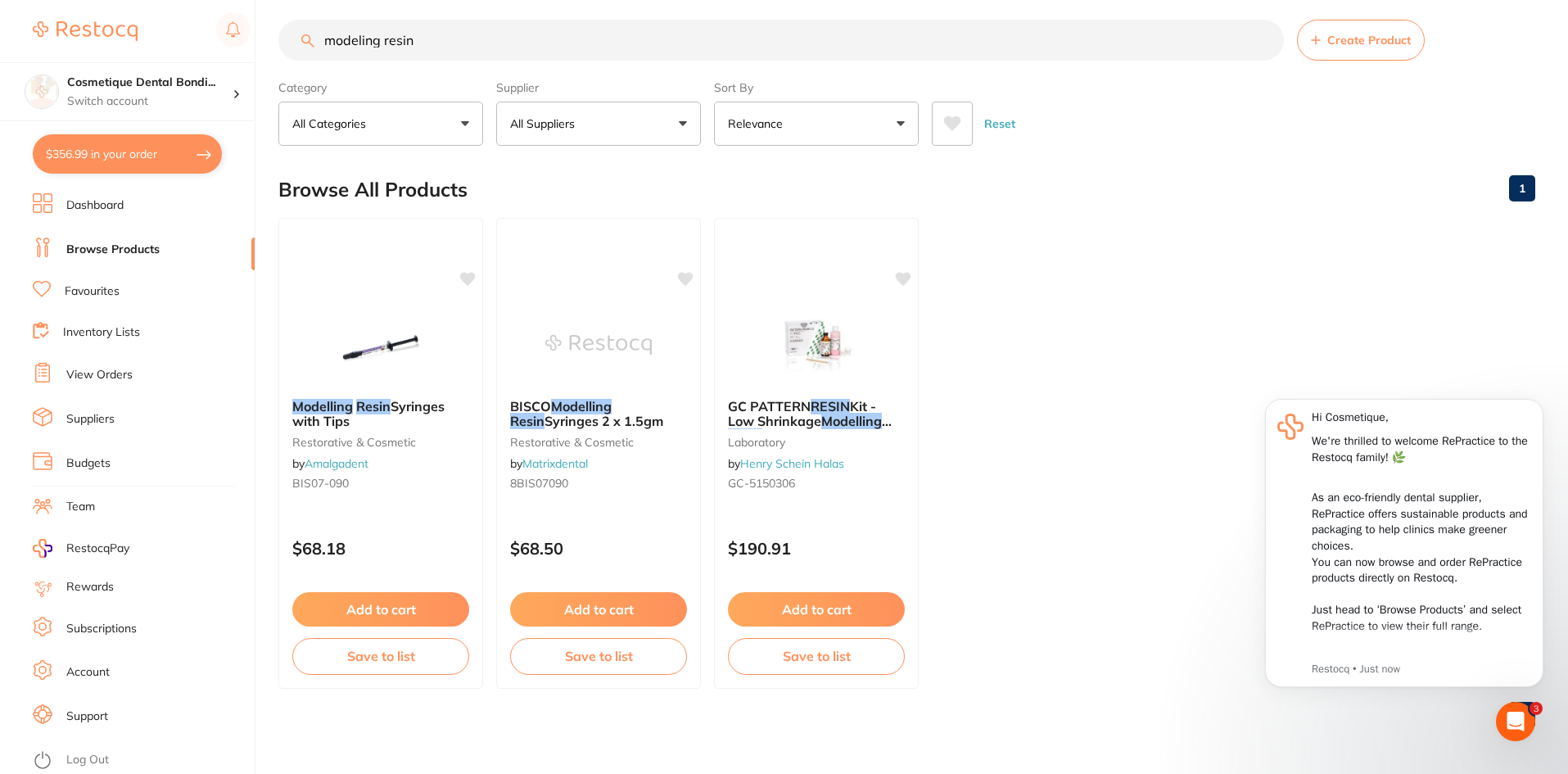 drag, startPoint x: 450, startPoint y: 27, endPoint x: 285, endPoint y: 26, distance: 165.00303 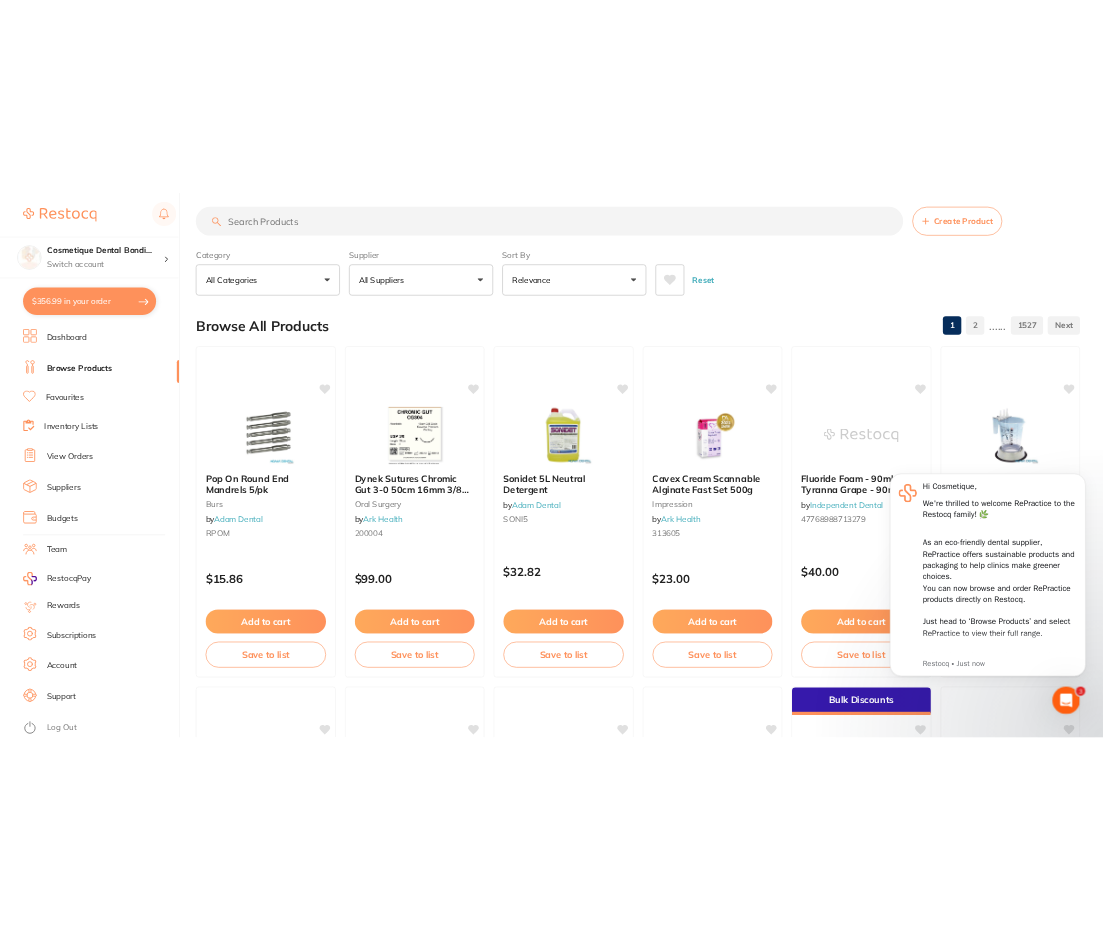 scroll, scrollTop: 0, scrollLeft: 0, axis: both 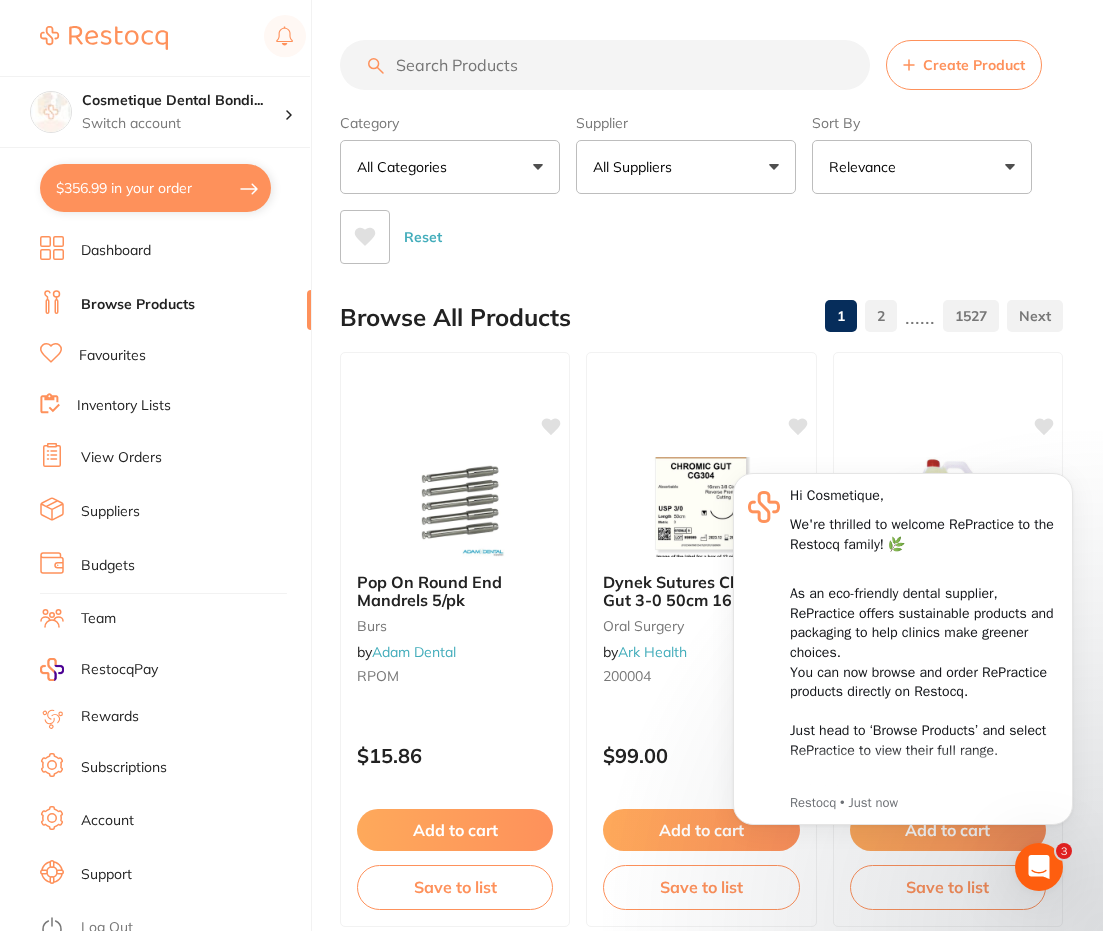 click at bounding box center [605, 65] 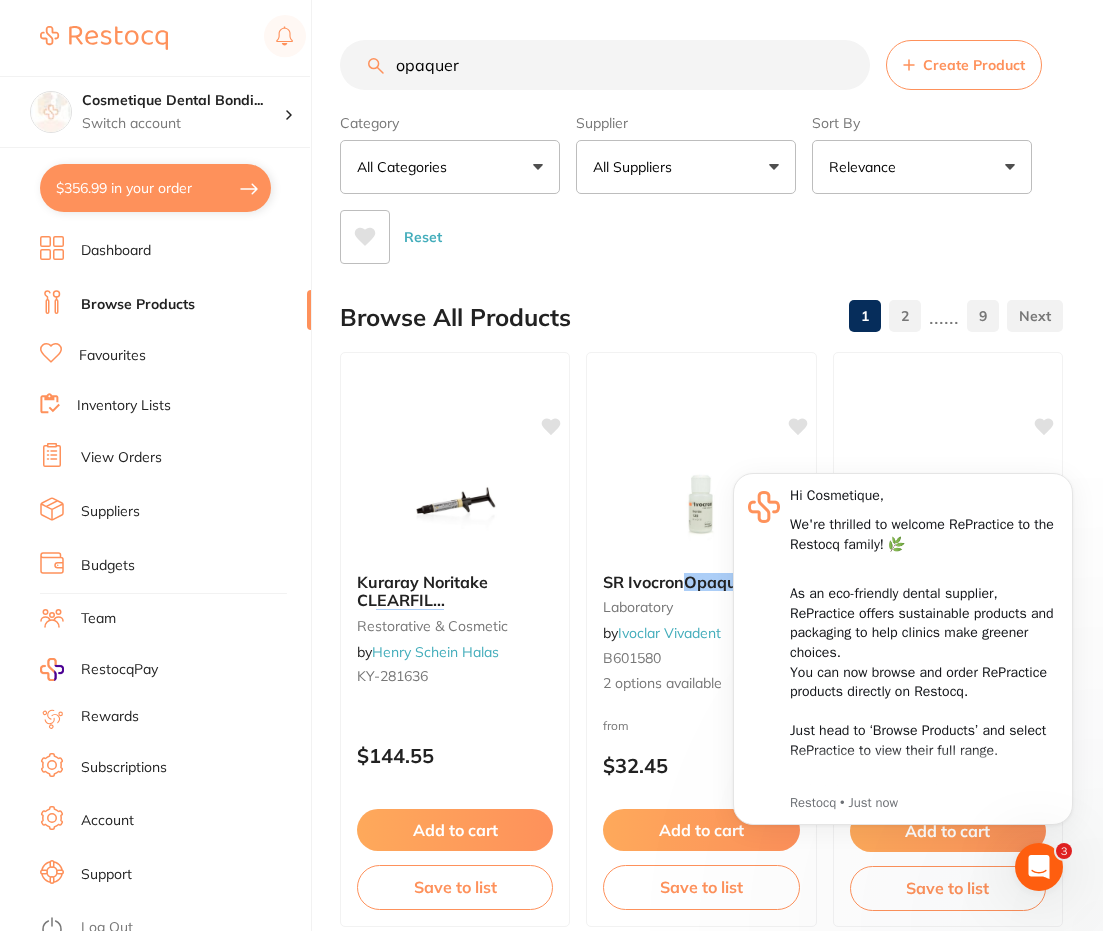 scroll, scrollTop: 0, scrollLeft: 0, axis: both 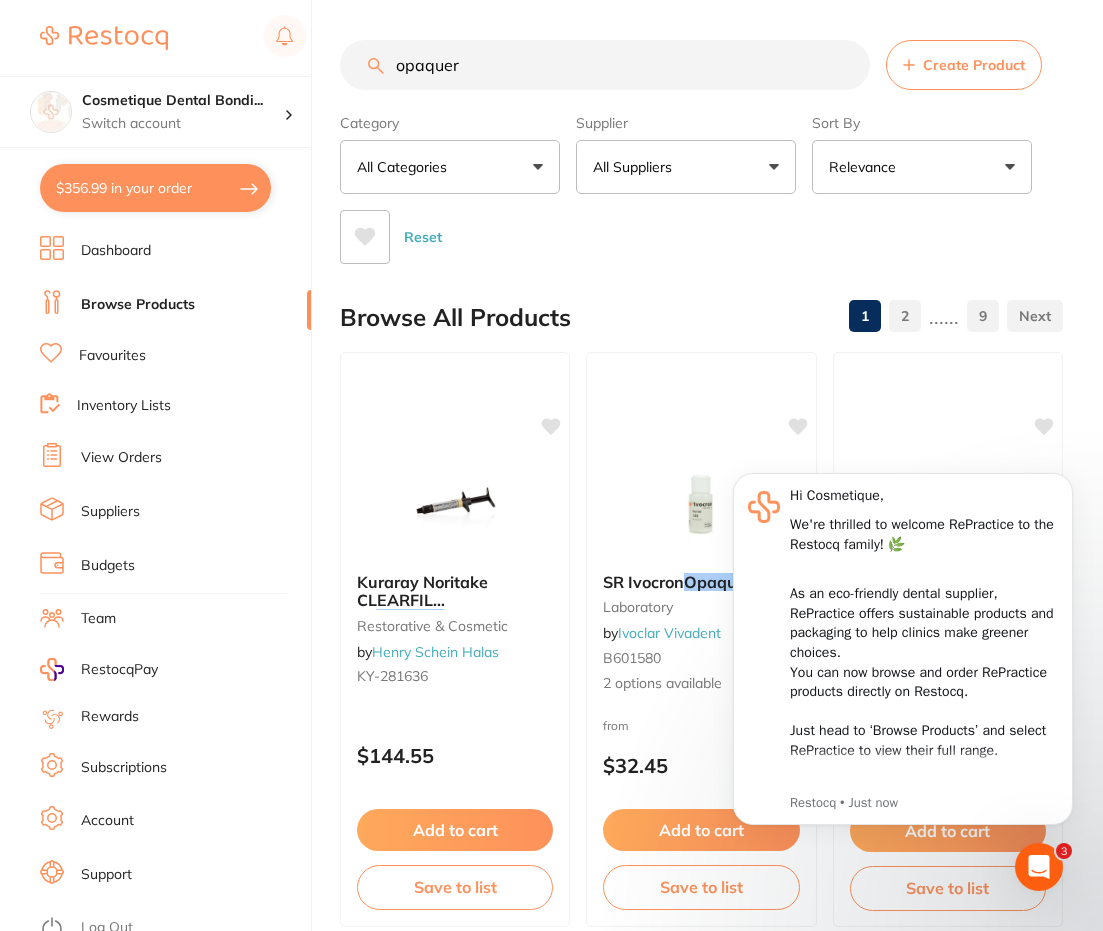 click on "Reset" at bounding box center [693, 229] 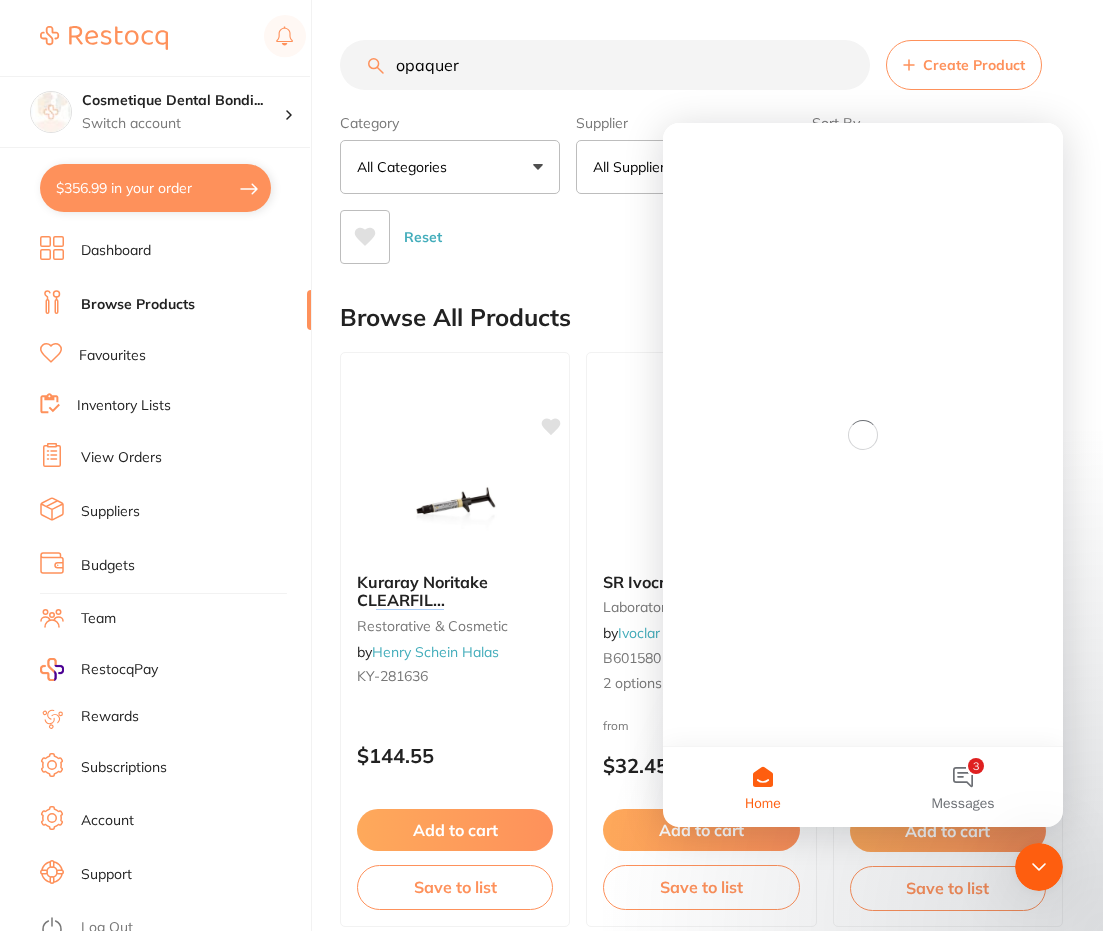 scroll, scrollTop: 0, scrollLeft: 0, axis: both 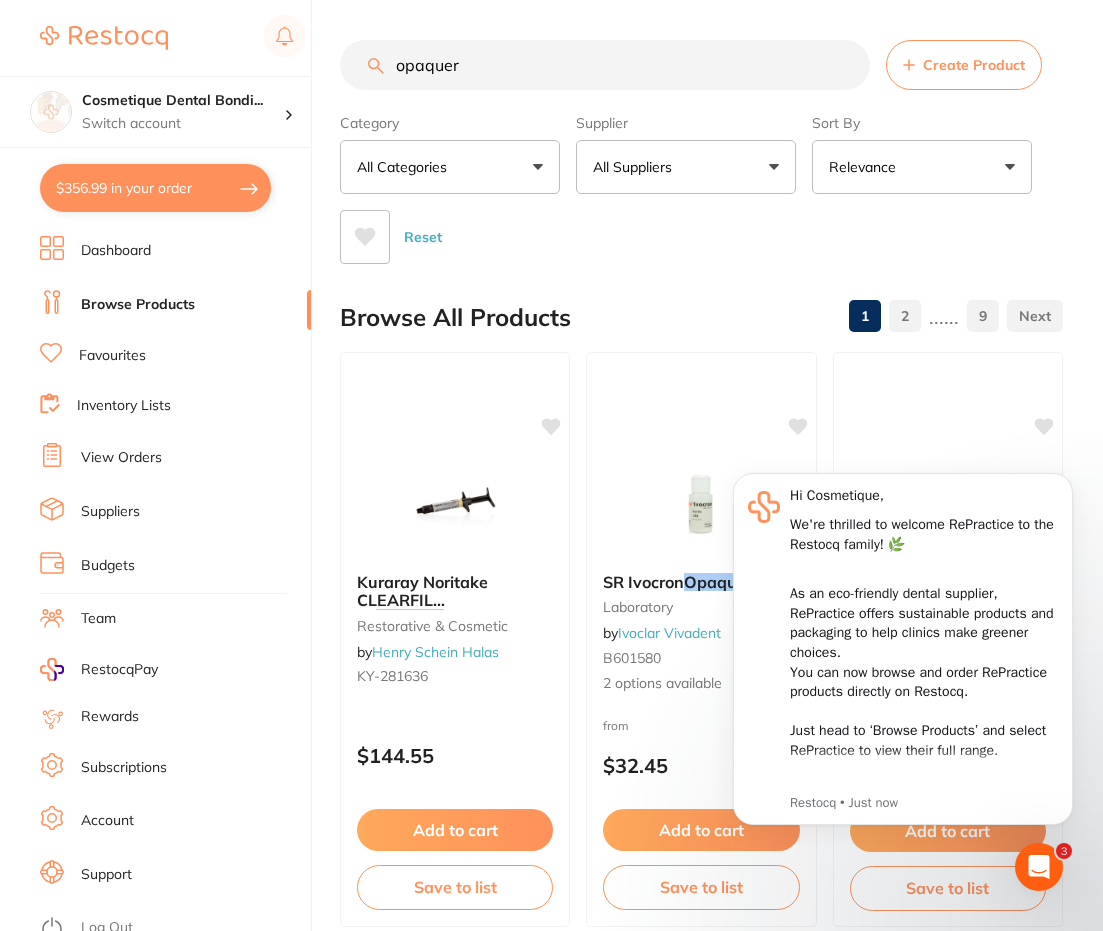 click on "Reset" at bounding box center (693, 229) 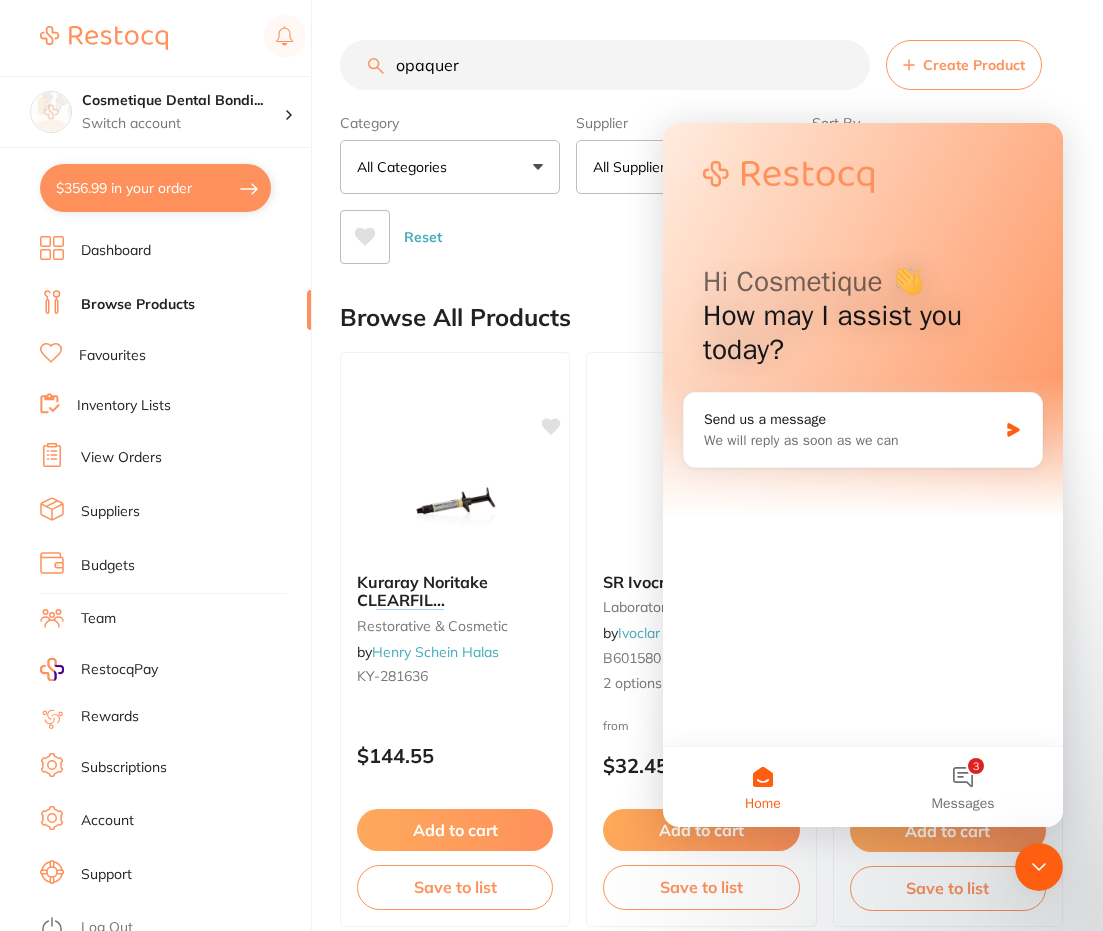 drag, startPoint x: 1056, startPoint y: 876, endPoint x: 2000, endPoint y: 1680, distance: 1239.9806 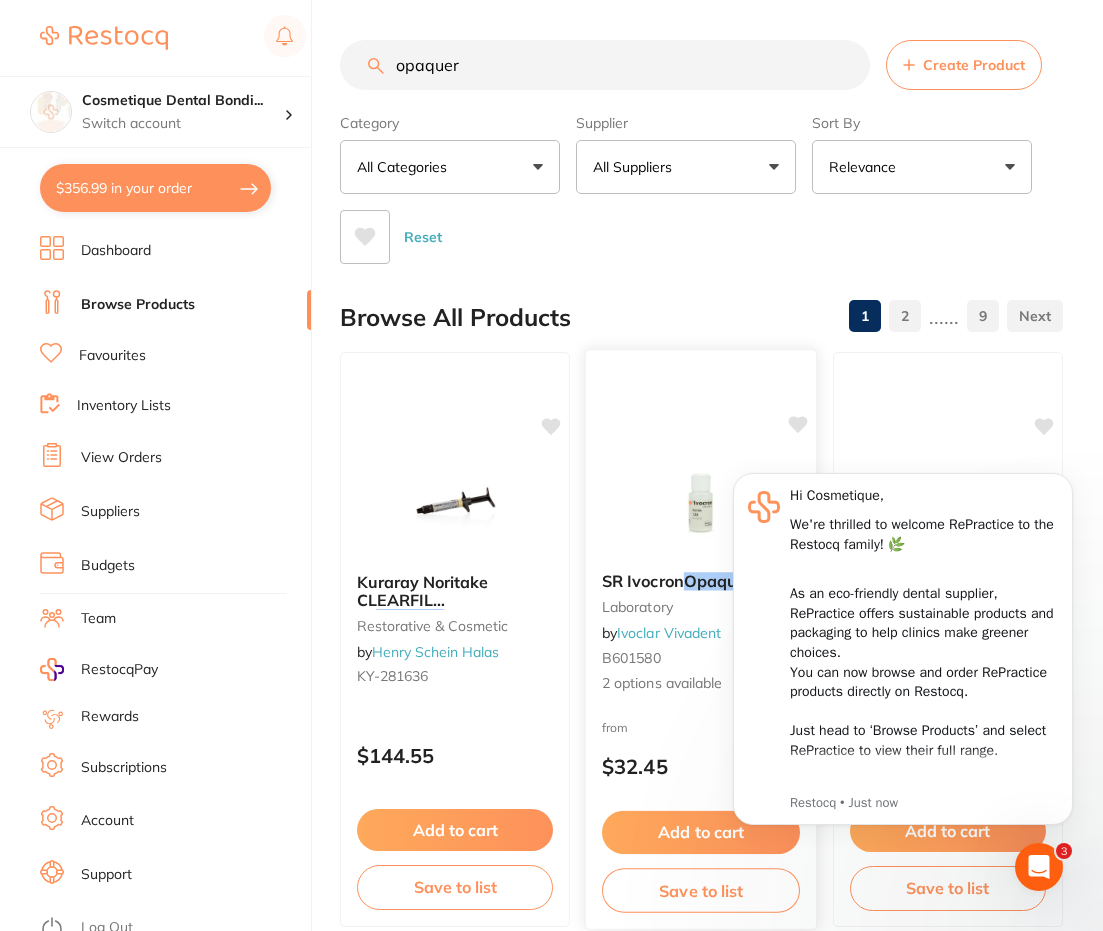 scroll, scrollTop: 0, scrollLeft: 0, axis: both 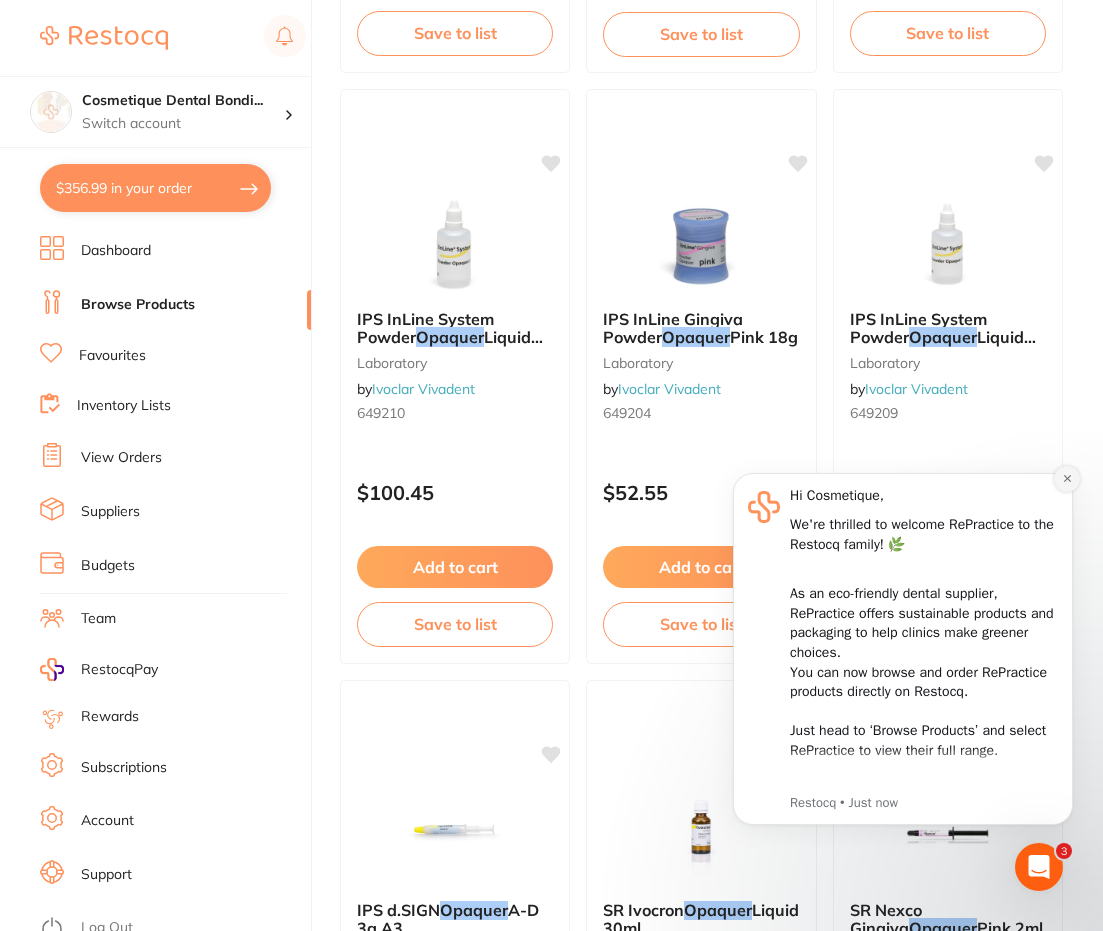 click at bounding box center (1067, 479) 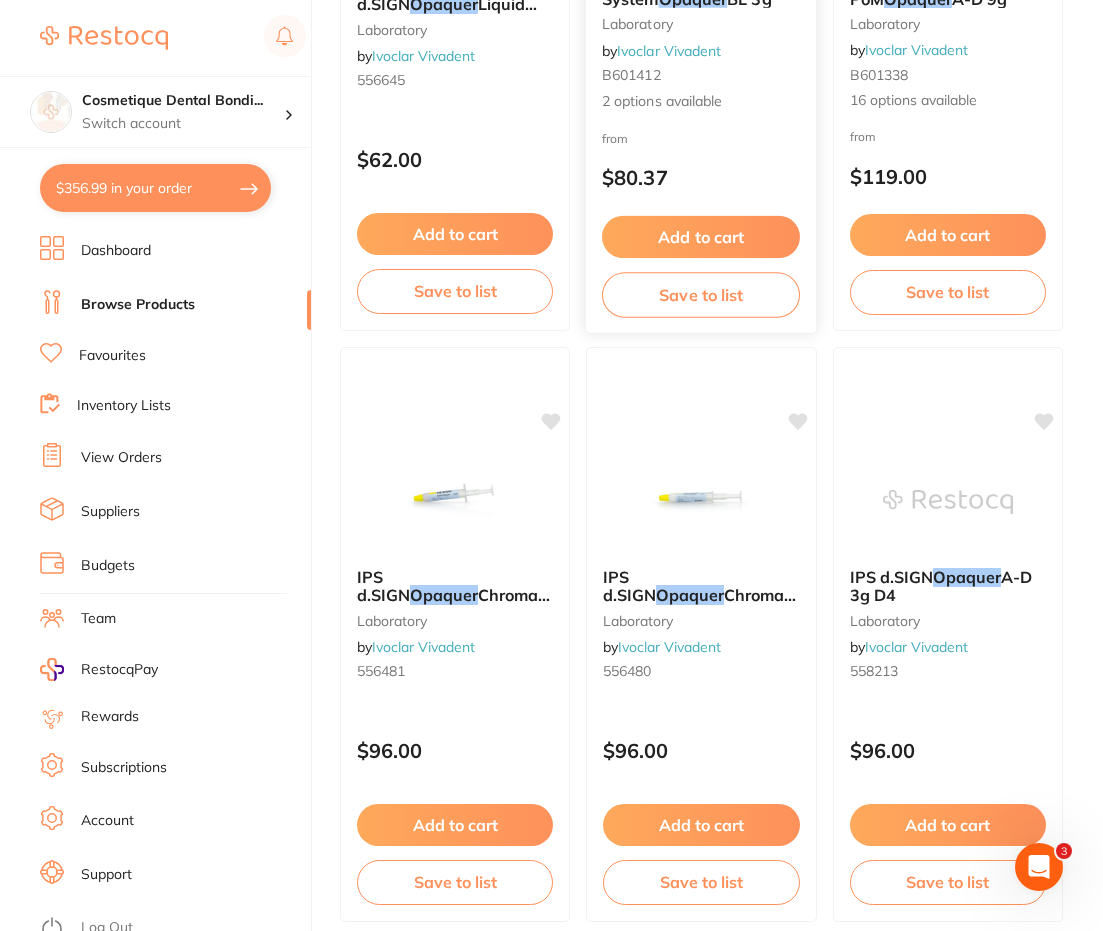 scroll, scrollTop: 6000, scrollLeft: 0, axis: vertical 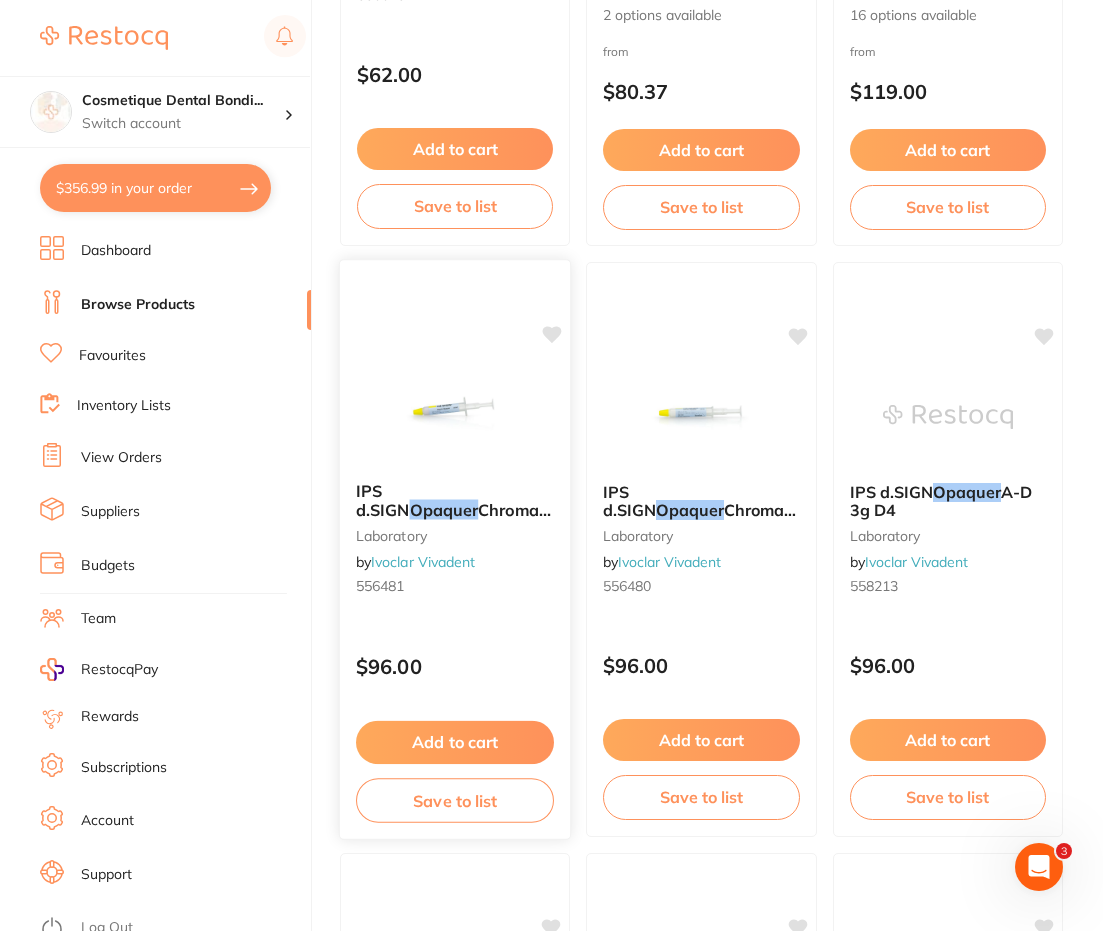 click at bounding box center (455, 415) 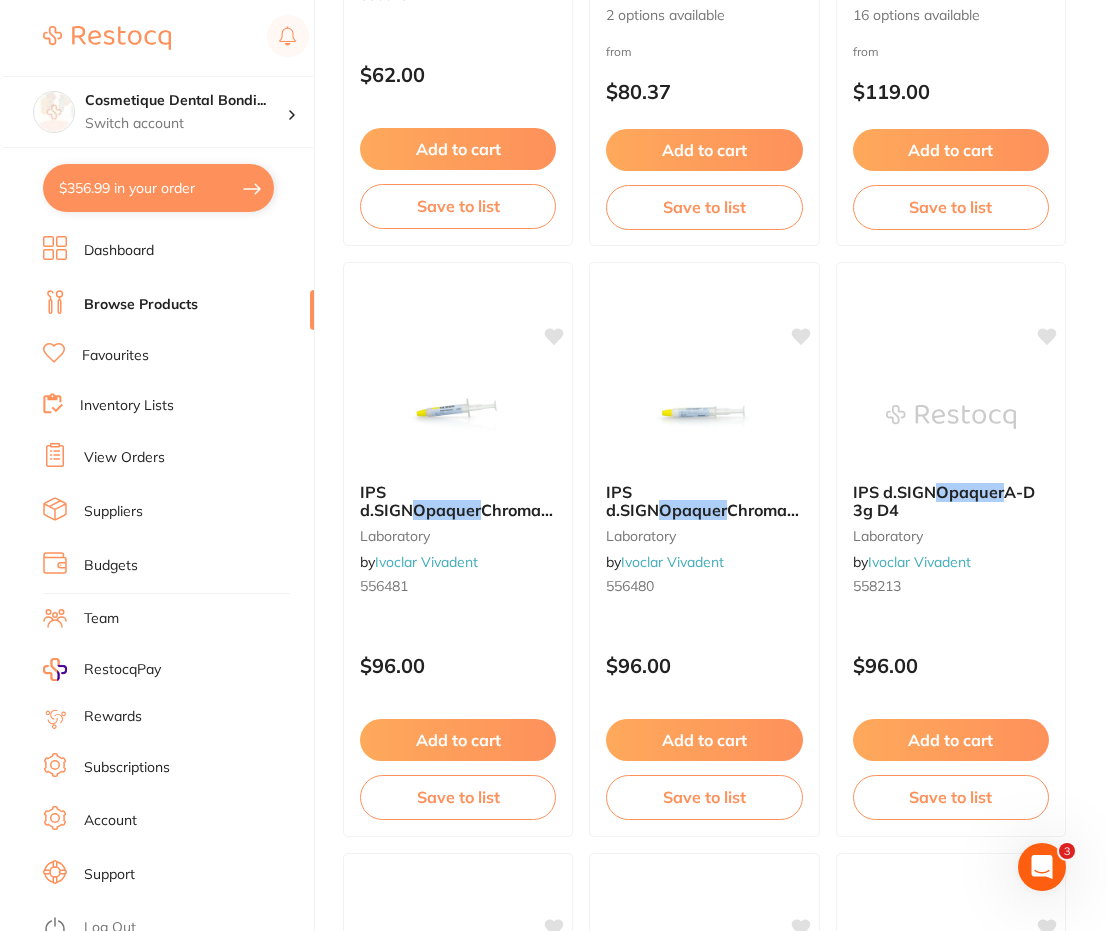 scroll, scrollTop: 0, scrollLeft: 0, axis: both 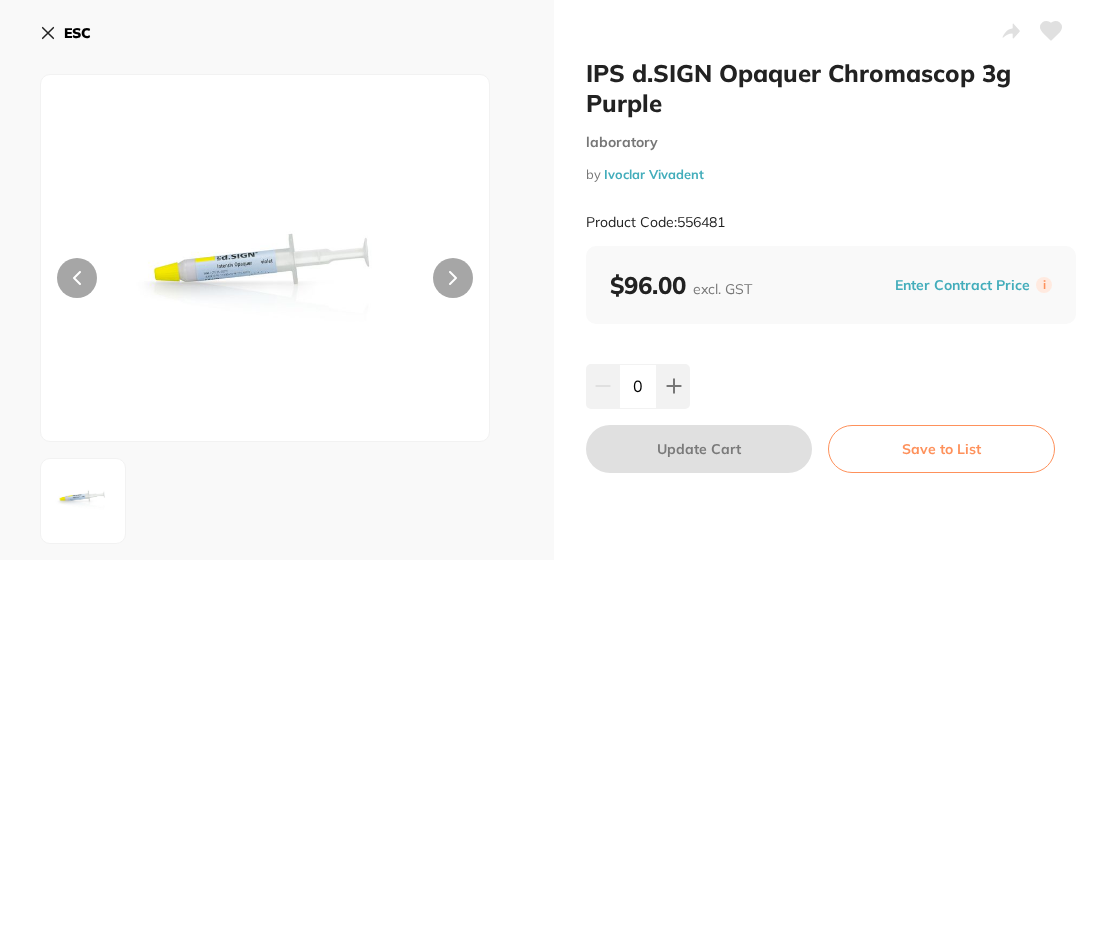 click on "ESC" at bounding box center (65, 33) 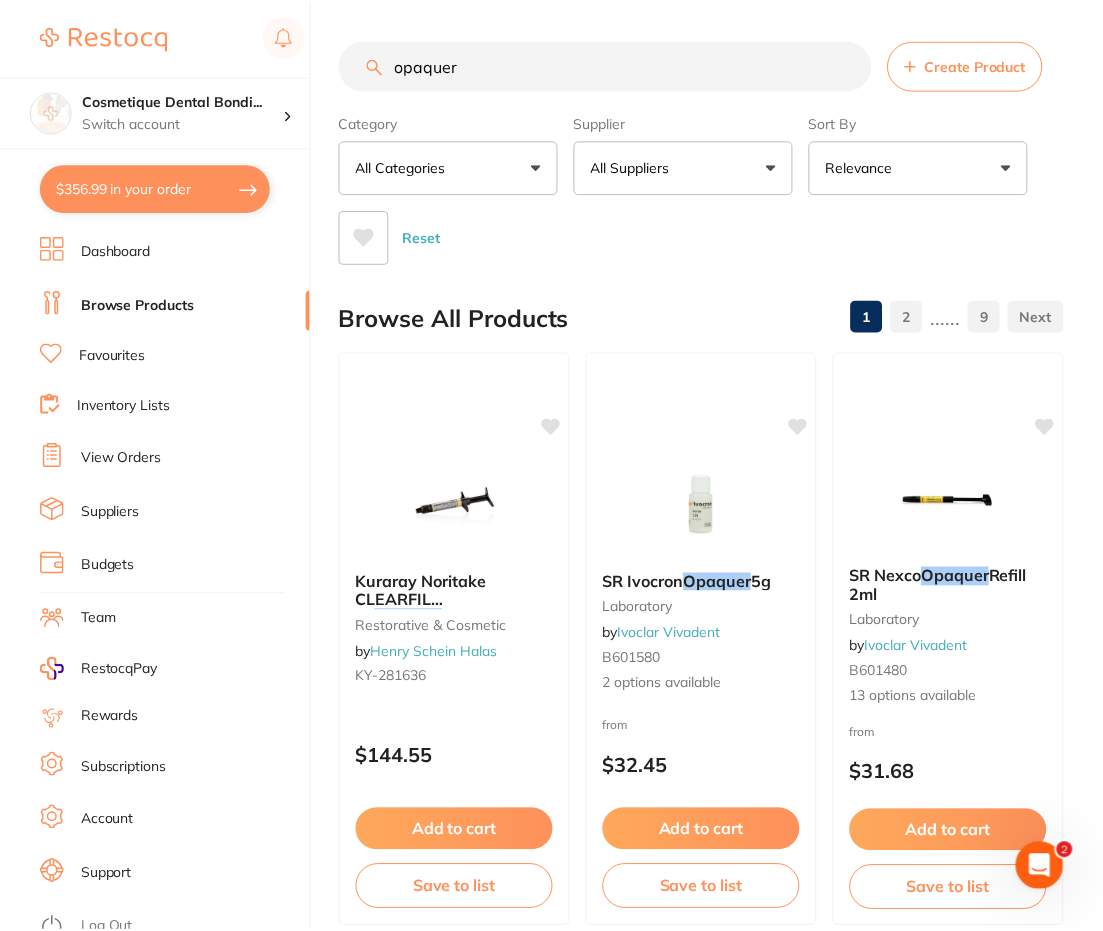 scroll, scrollTop: 6000, scrollLeft: 0, axis: vertical 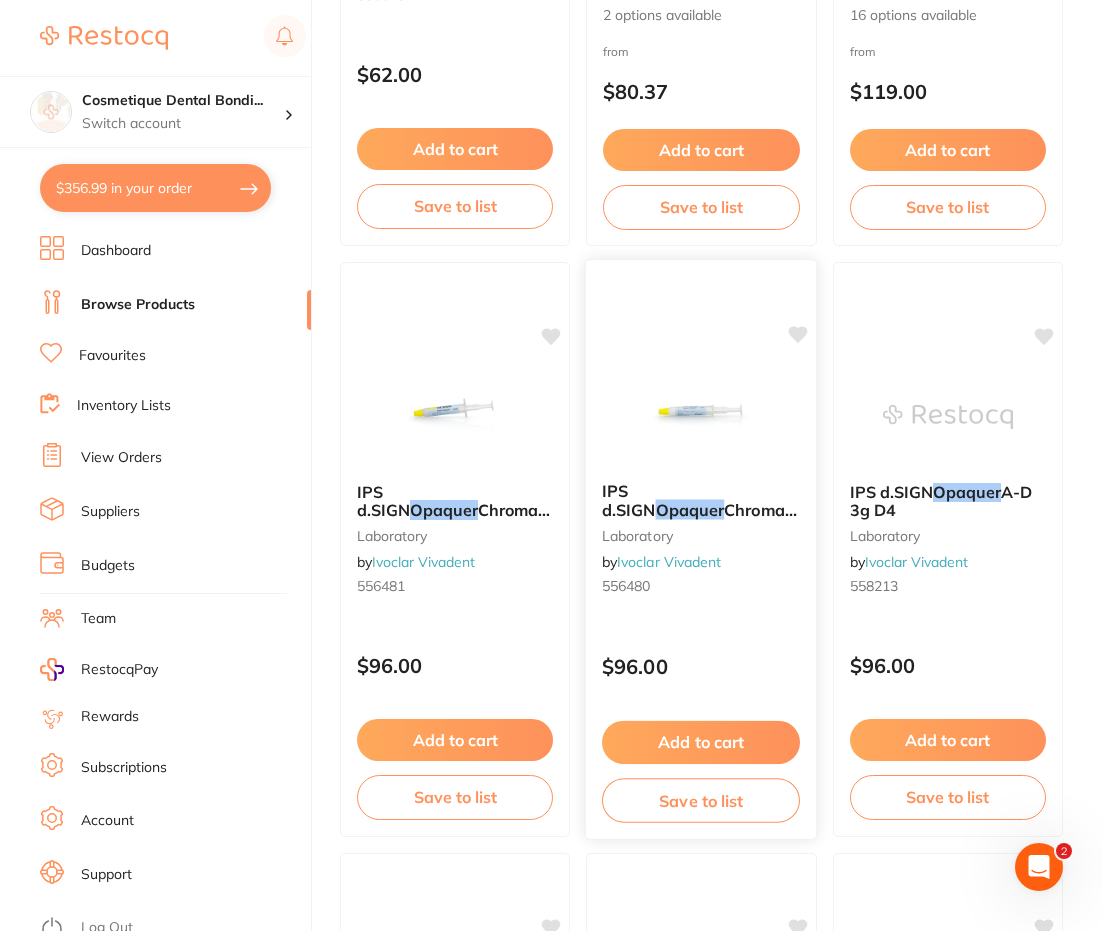 click on "Chromascop 3g White" at bounding box center (711, 519) 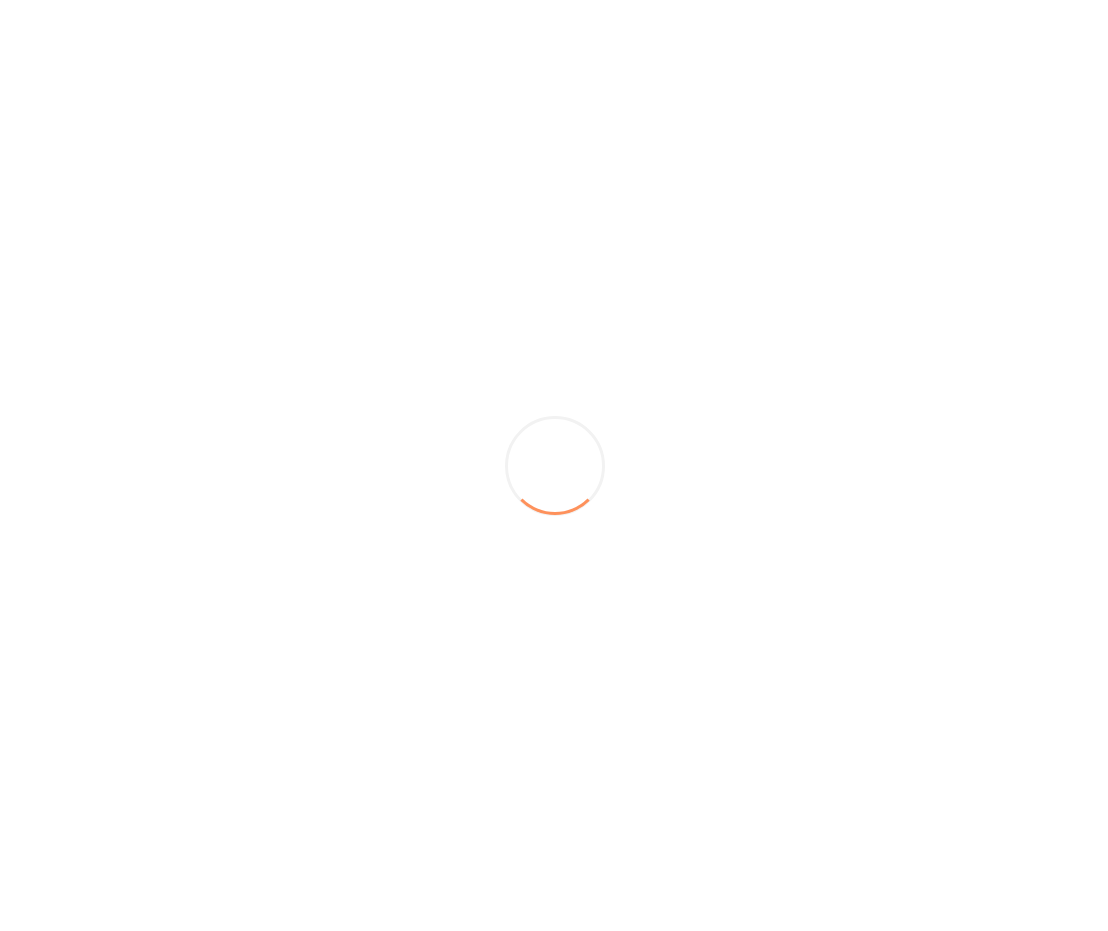 scroll, scrollTop: 0, scrollLeft: 0, axis: both 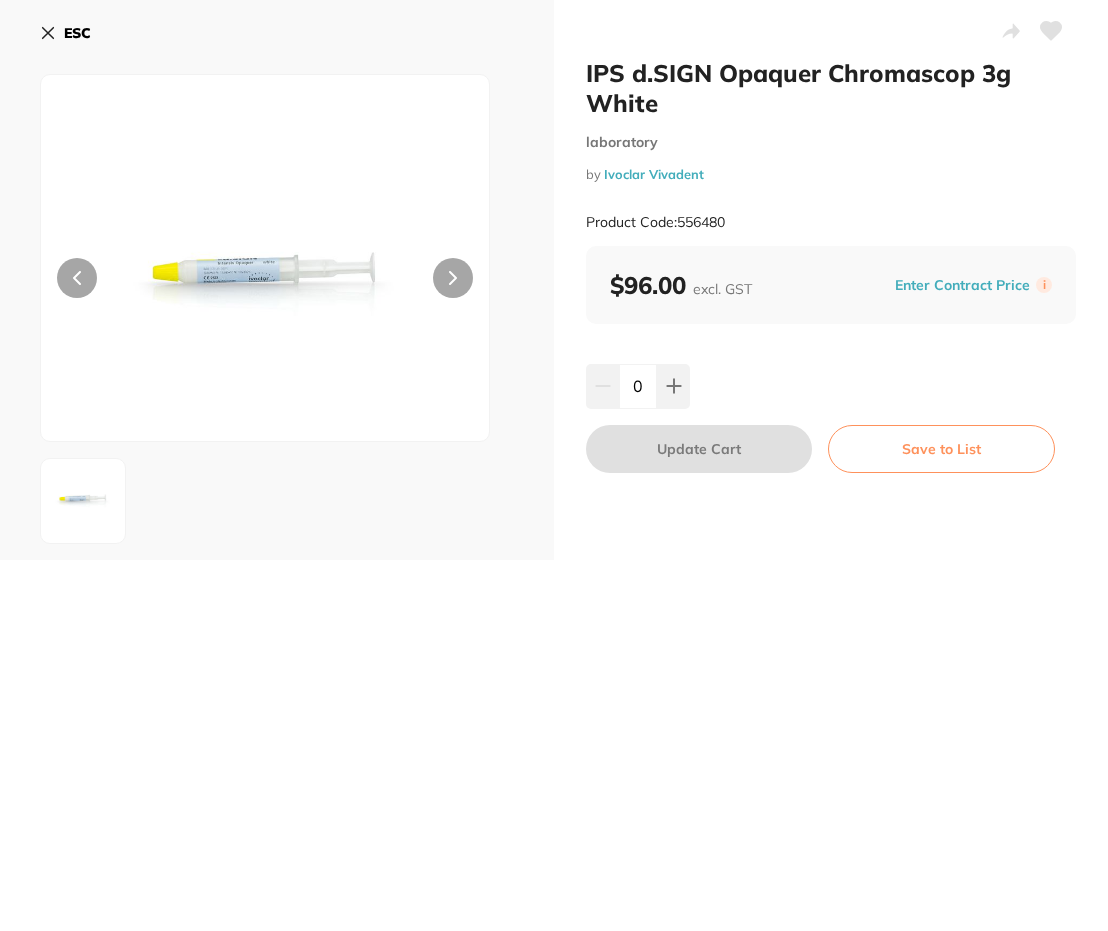 click 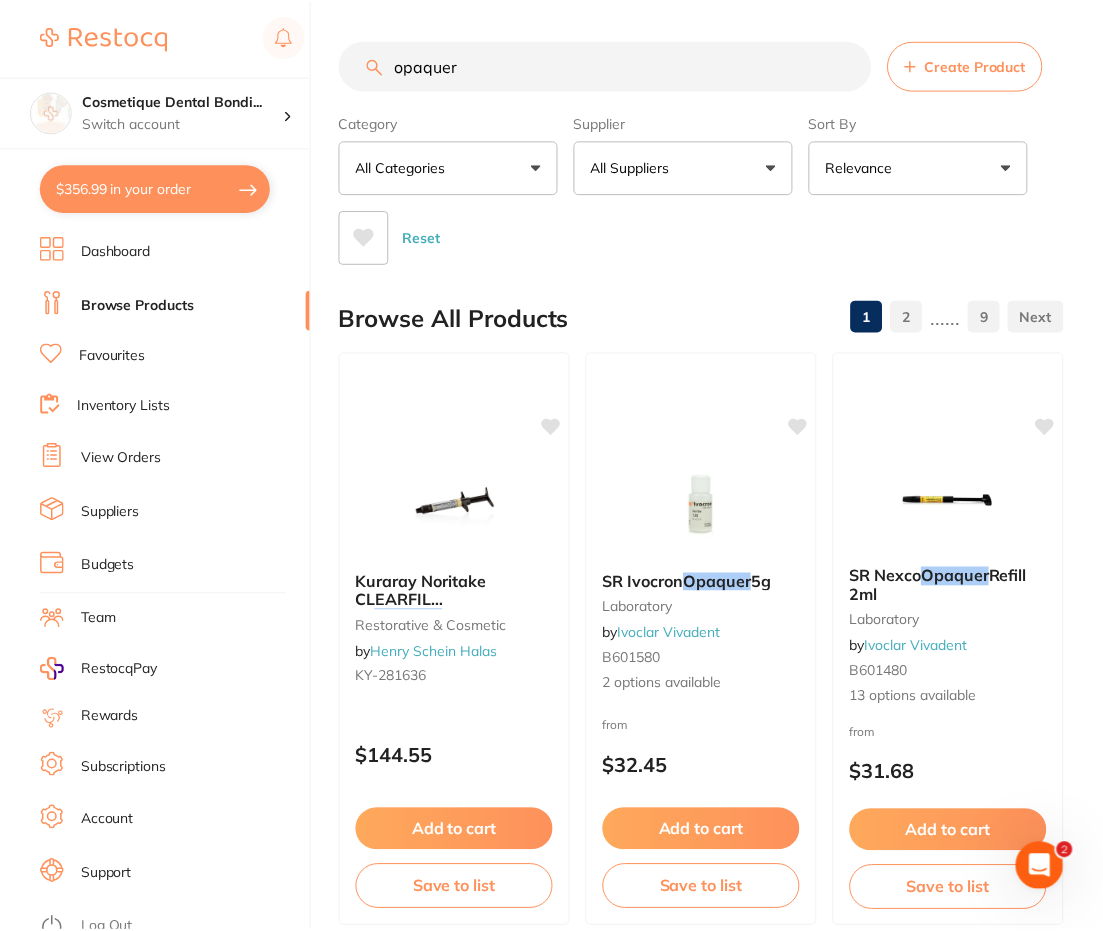 scroll, scrollTop: 6000, scrollLeft: 0, axis: vertical 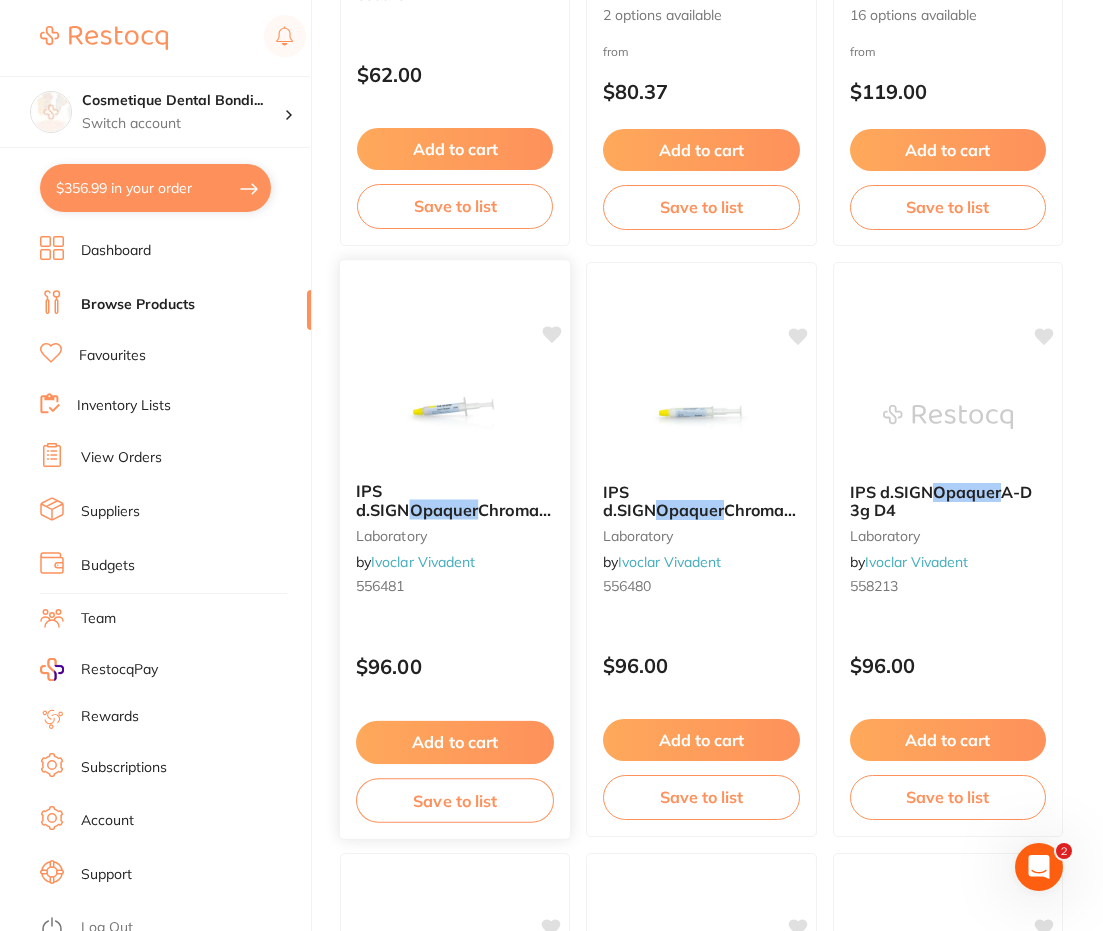 click on "Opaquer" at bounding box center [444, 510] 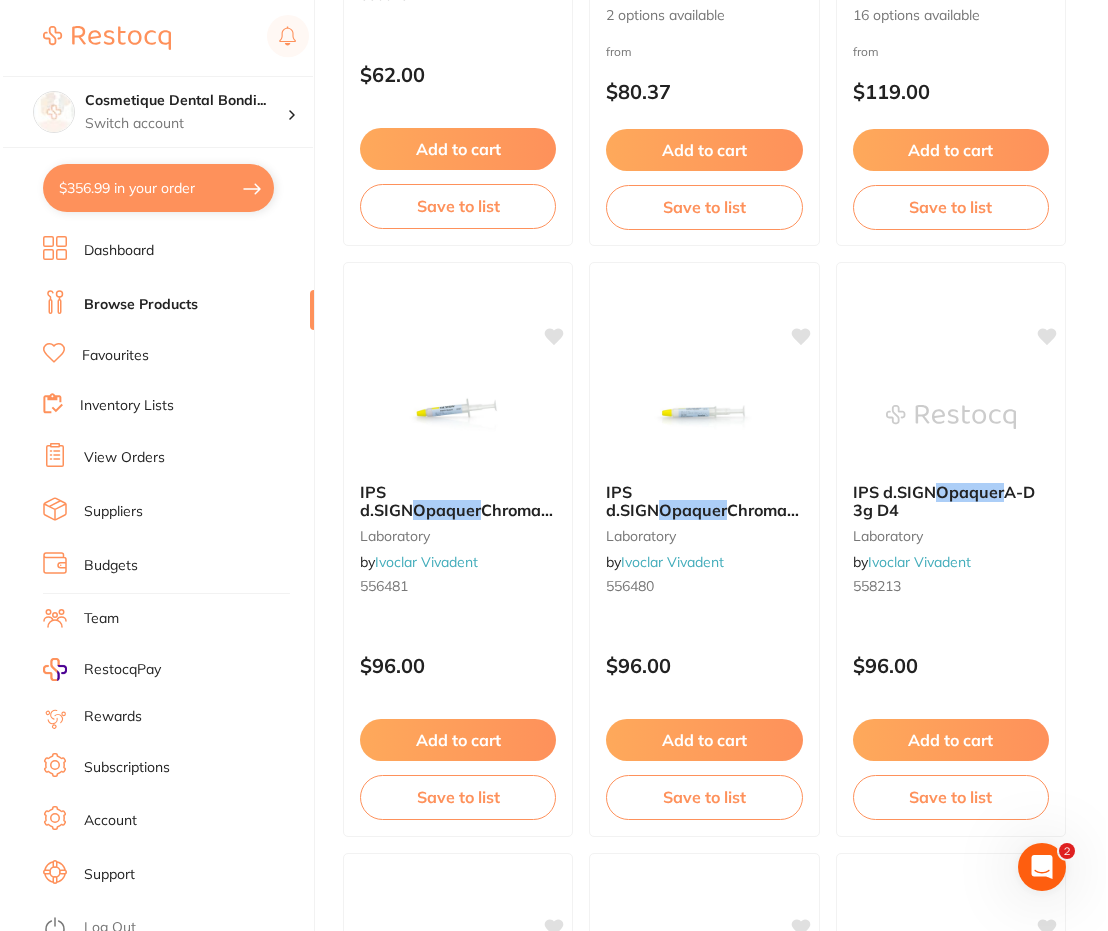 scroll, scrollTop: 0, scrollLeft: 0, axis: both 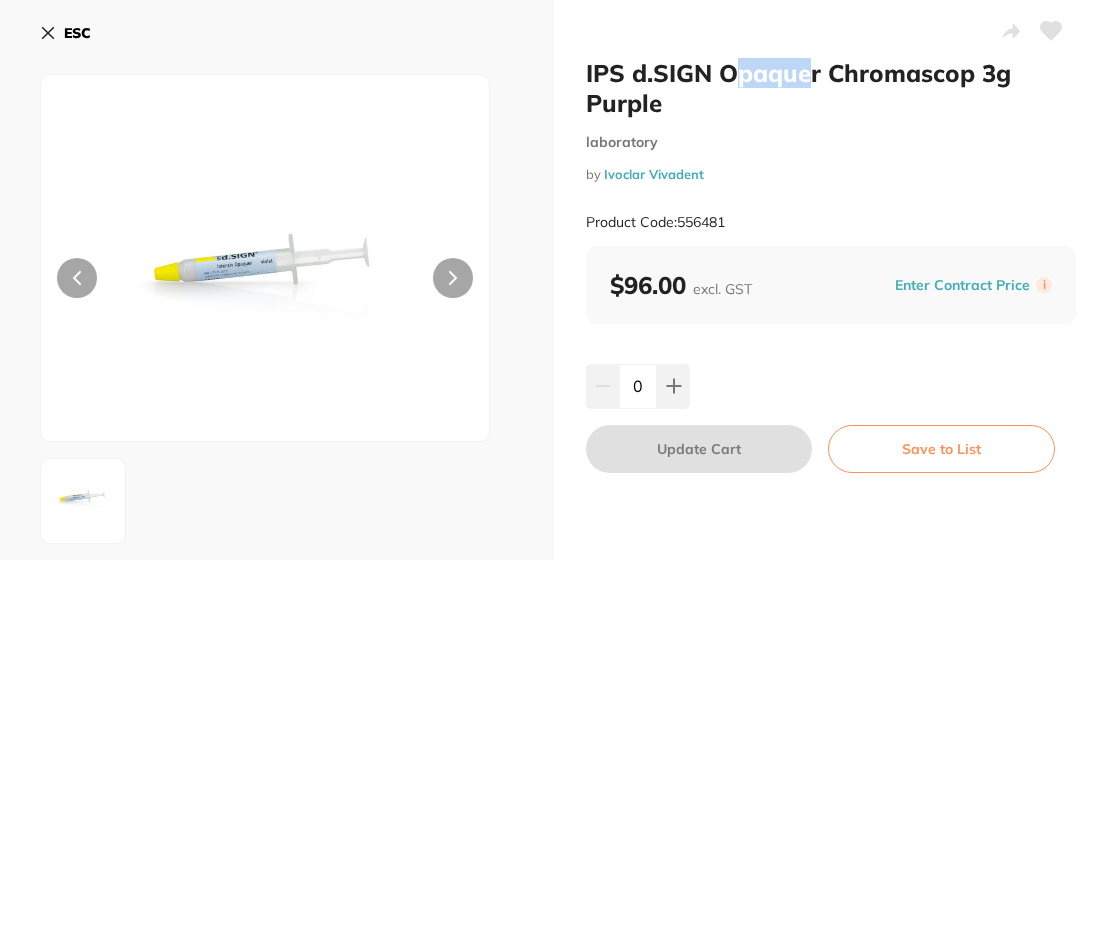 drag, startPoint x: 729, startPoint y: 71, endPoint x: 813, endPoint y: 65, distance: 84.21401 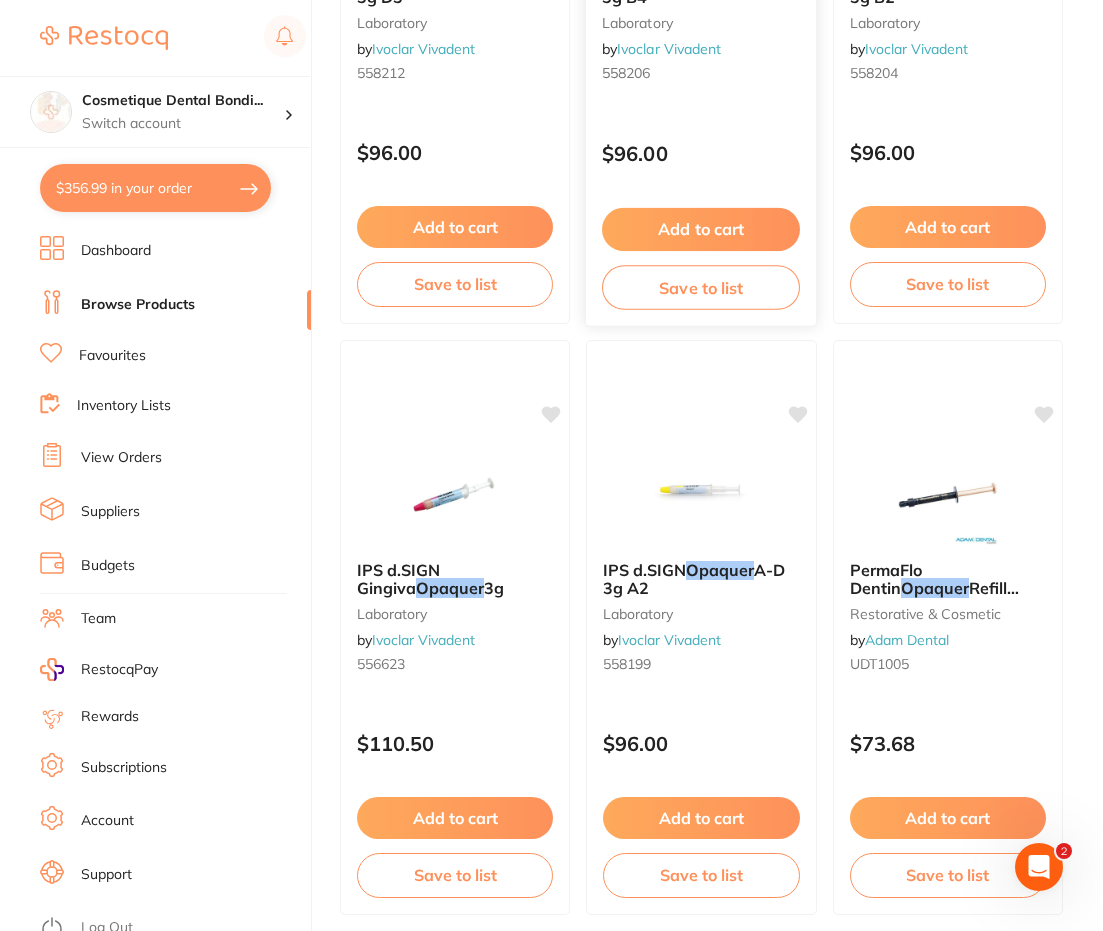 scroll, scrollTop: 10147, scrollLeft: 0, axis: vertical 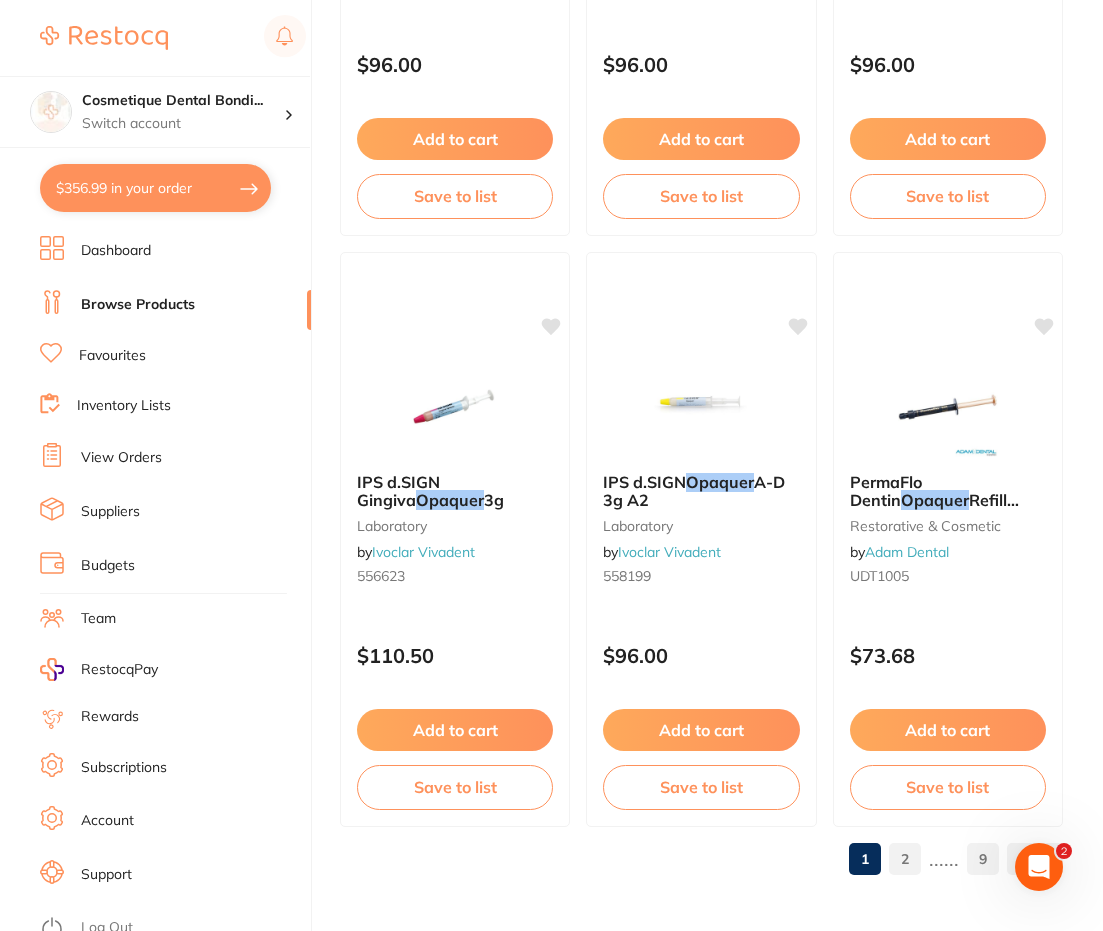 click on "2" at bounding box center [905, 859] 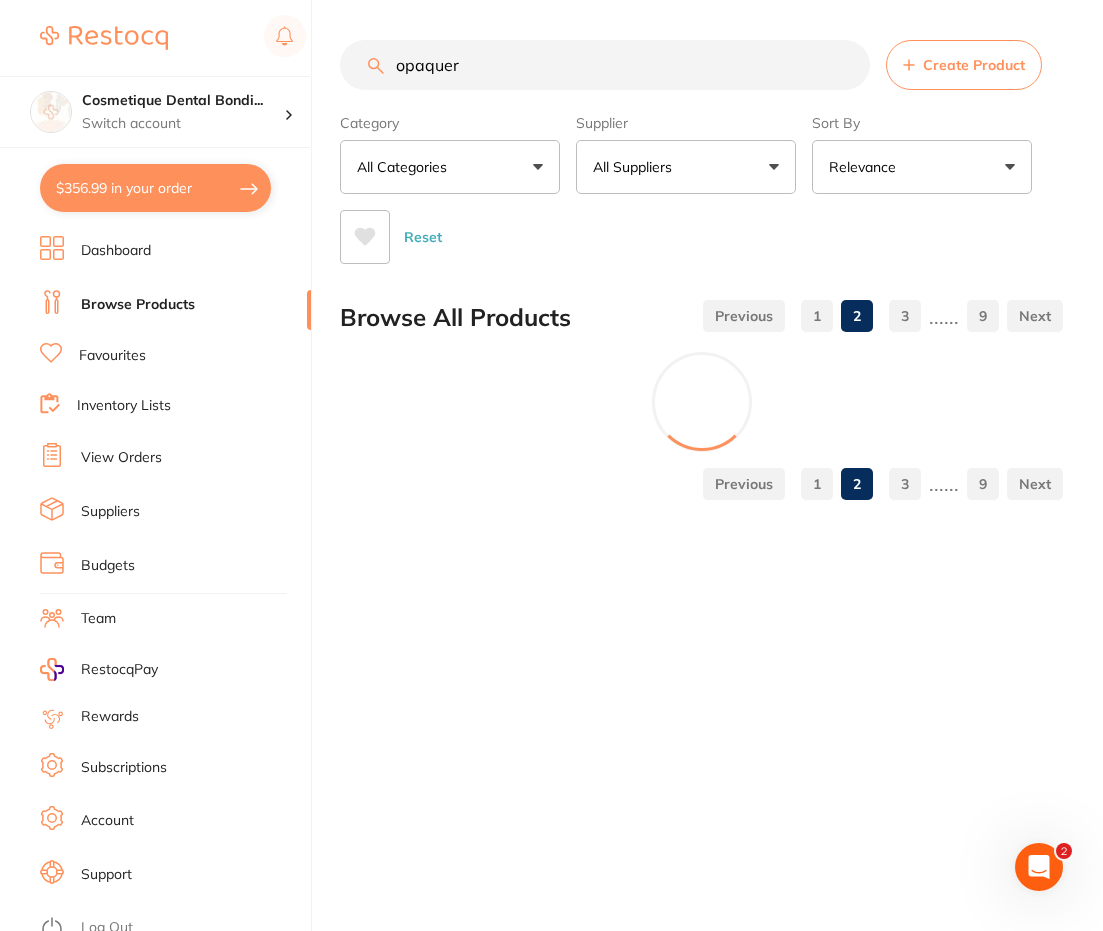 scroll, scrollTop: 0, scrollLeft: 0, axis: both 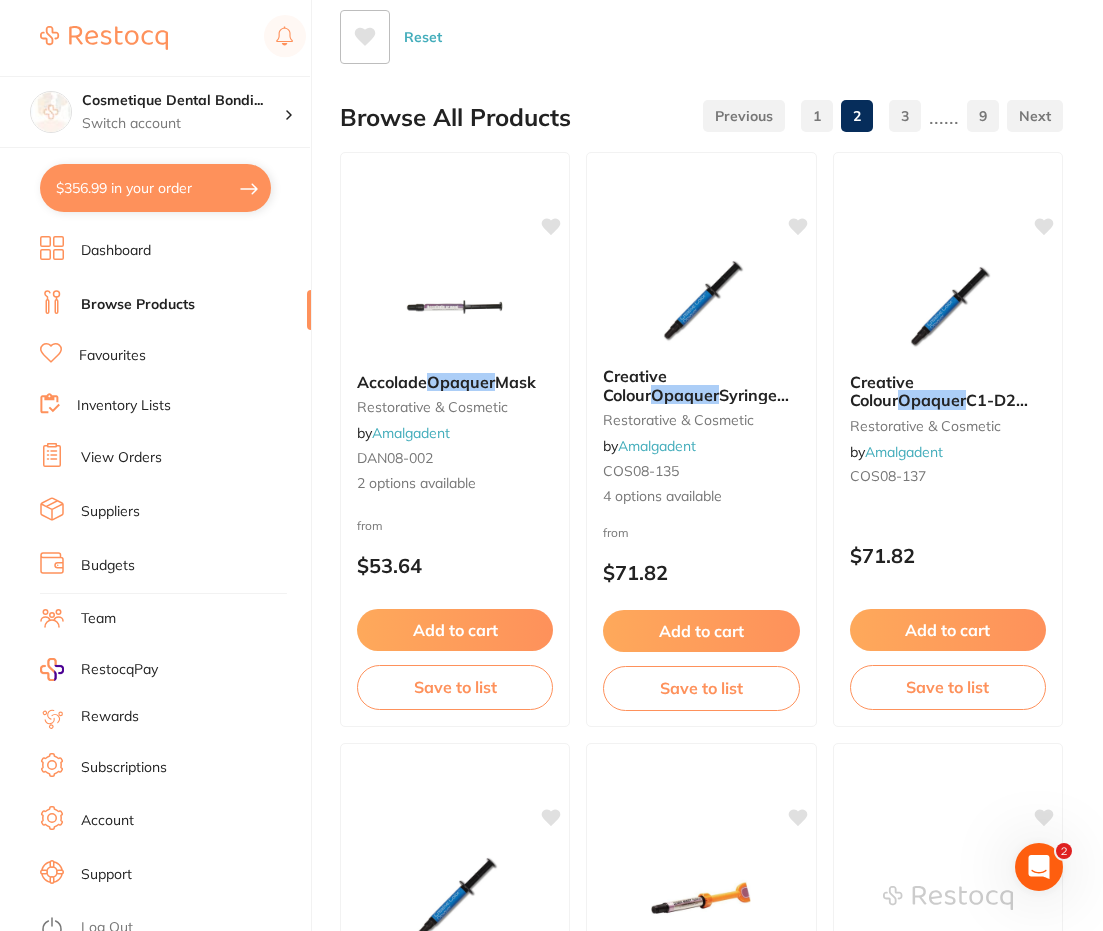 click on "Browse Products" at bounding box center [138, 305] 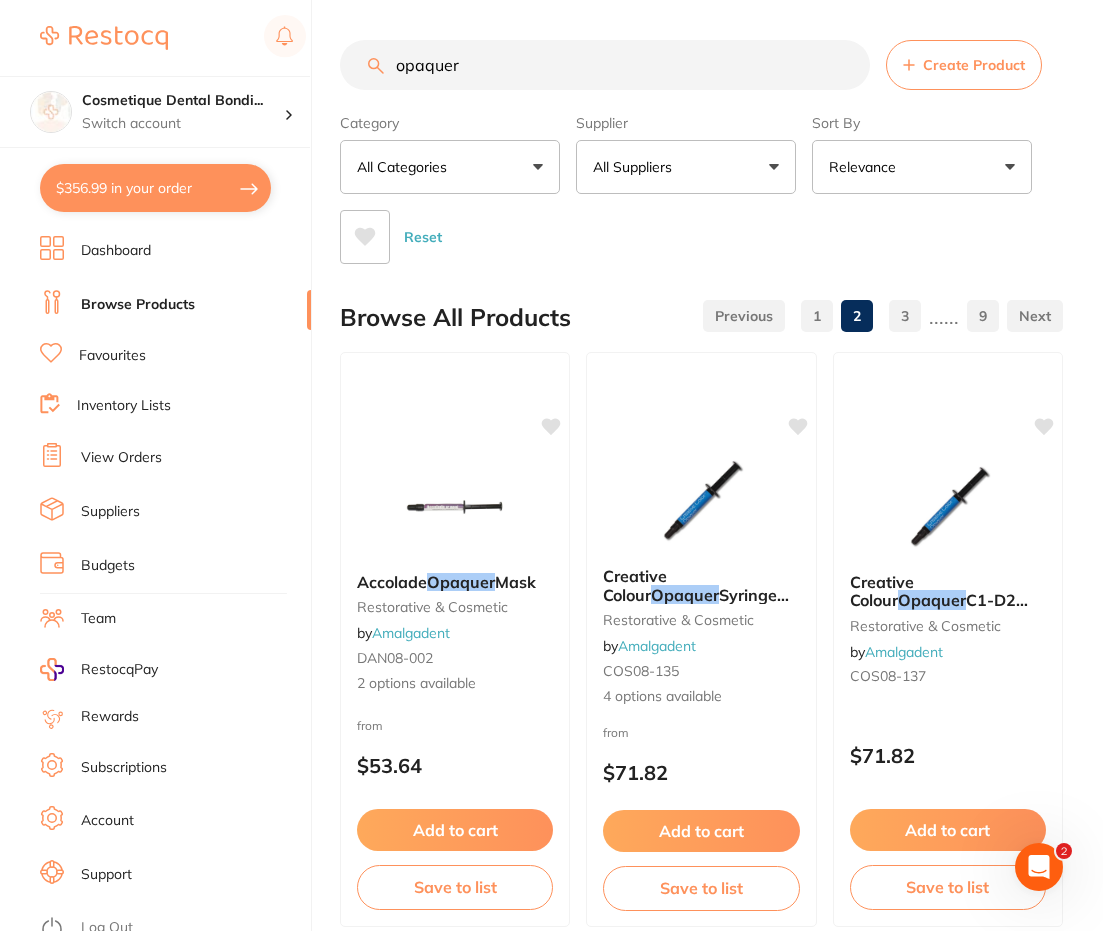 click on "opaquer" at bounding box center (605, 65) 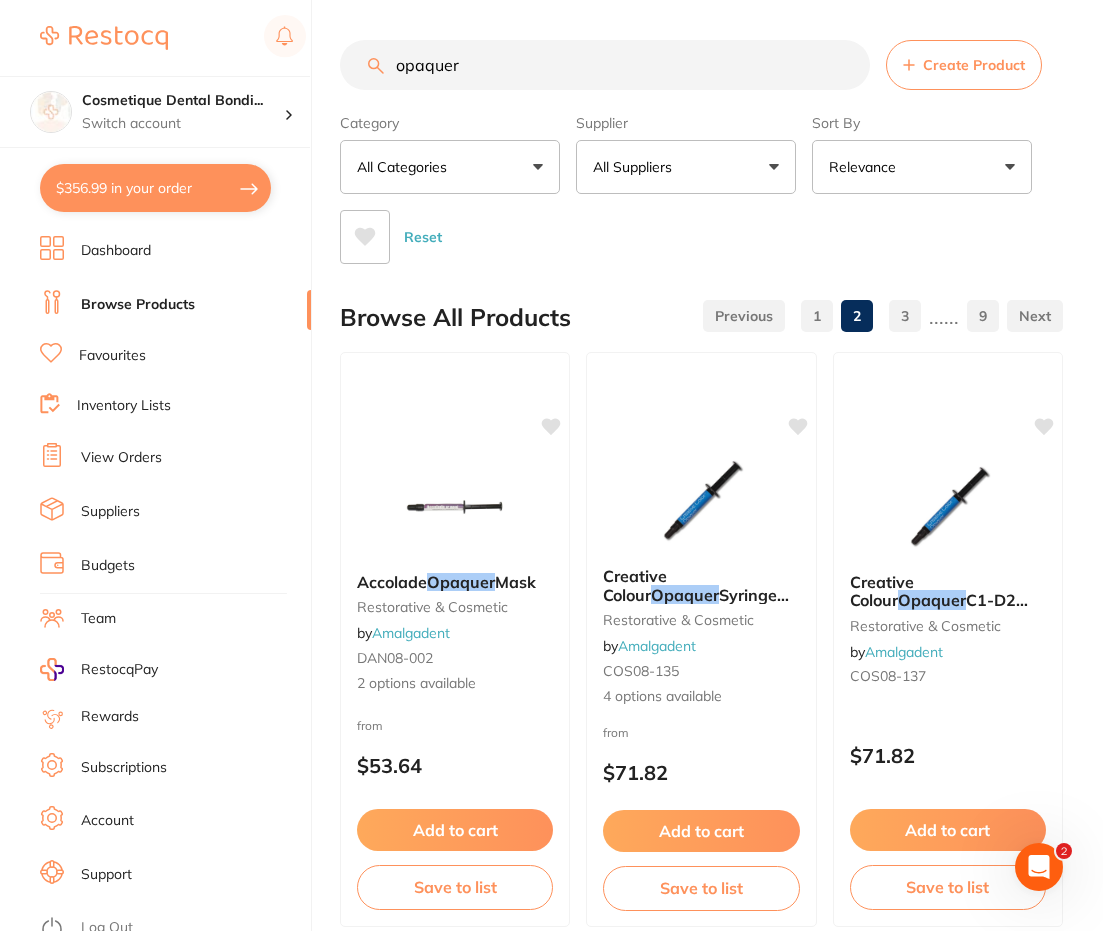click on "$356.99 Cosmetique Dental Bondi... Switch account Cosmetique Dental Bondi Junction $356.99 in your order Dashboard Browse Products Favourites Inventory Lists View Orders Suppliers Budgets Team RestocqPay Rewards Subscriptions Account Support Log Out opaquer Create Product Category All Categories All Categories crown & bridge disposables endodontics equipment finishing & polishing impression infection control laboratory other preventative restorative & cosmetic Clear Category false All Categories Category All Categories crown & bridge disposables endodontics equipment finishing & polishing impression infection control laboratory other preventative restorative & cosmetic Supplier All Suppliers All Suppliers Adam Dental AHP Dental and Medical Amalgadent Dental Zone Dentavision Erskine Dental Healthware Australia Ridley Henry Schein Halas Independent Dental Ivoclar Vivadent Kulzer Matrixdental Orien dental Clear Supplier false All Suppliers Supplier Adam Dental AHP Dental and Medical Kulzer" at bounding box center (551, 465) 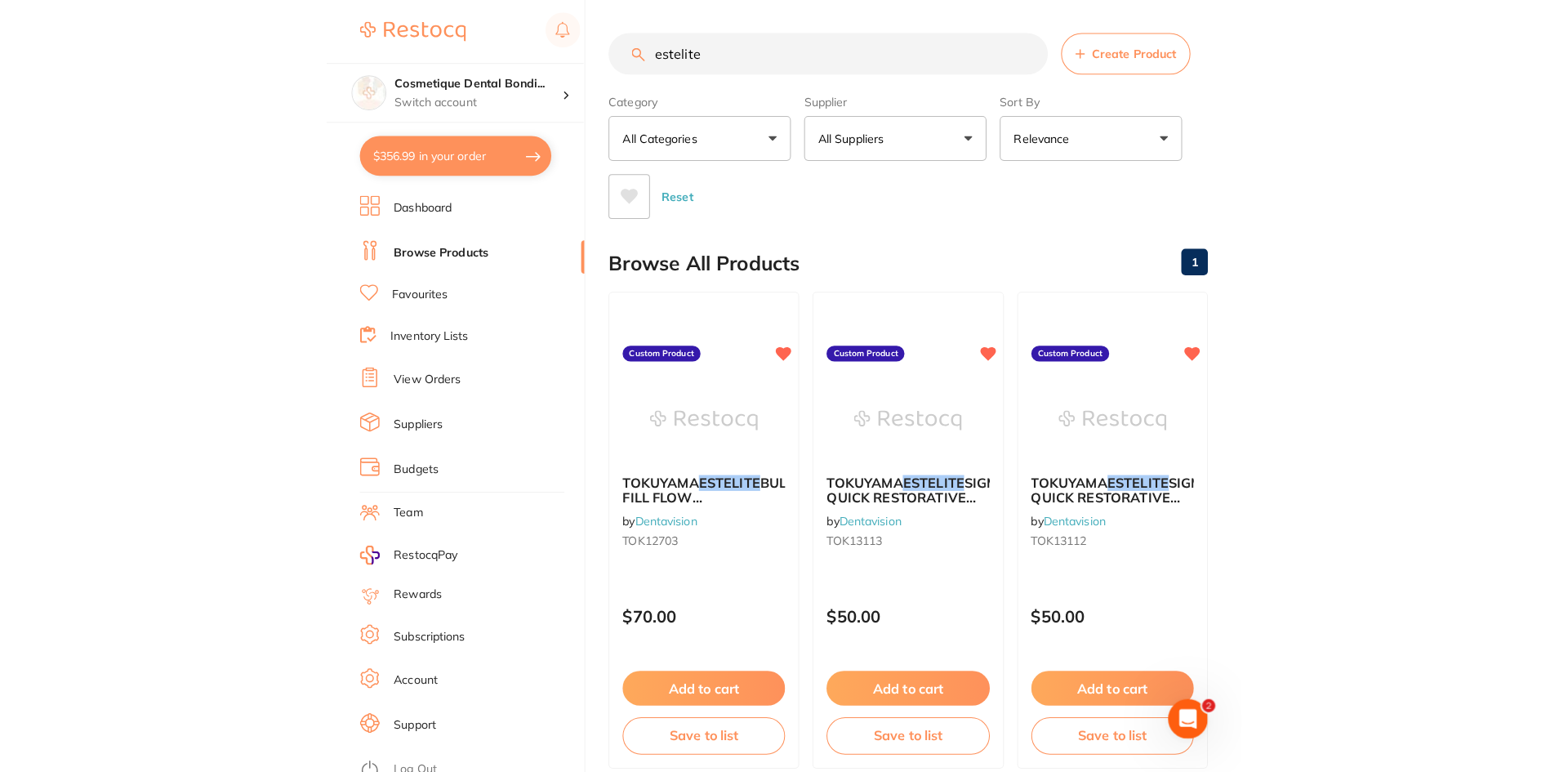 scroll, scrollTop: 0, scrollLeft: 0, axis: both 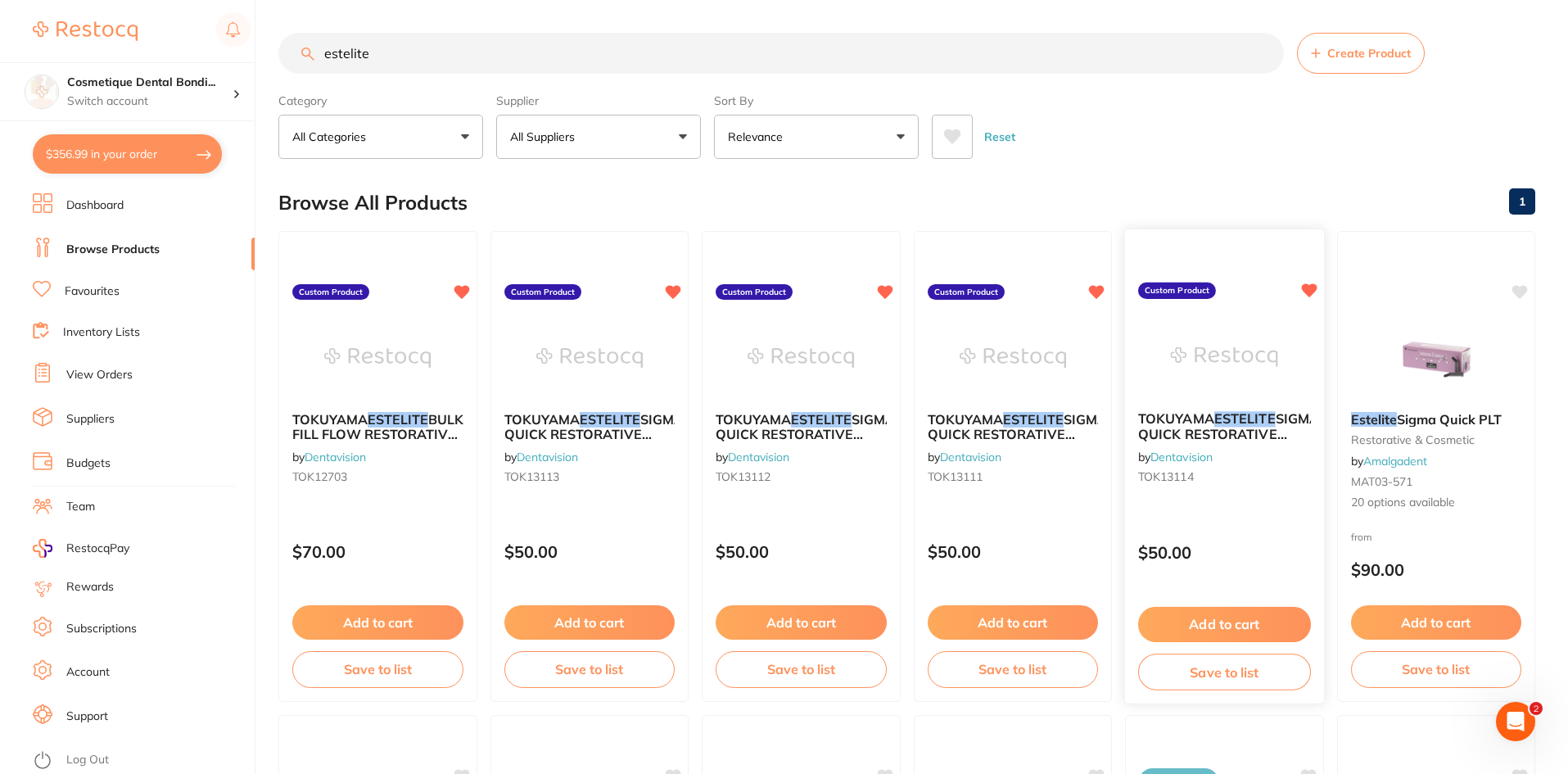 click on "SIGMA QUICK RESTORATIVE SYRINGE A4 3.8G" at bounding box center [1228, 433] 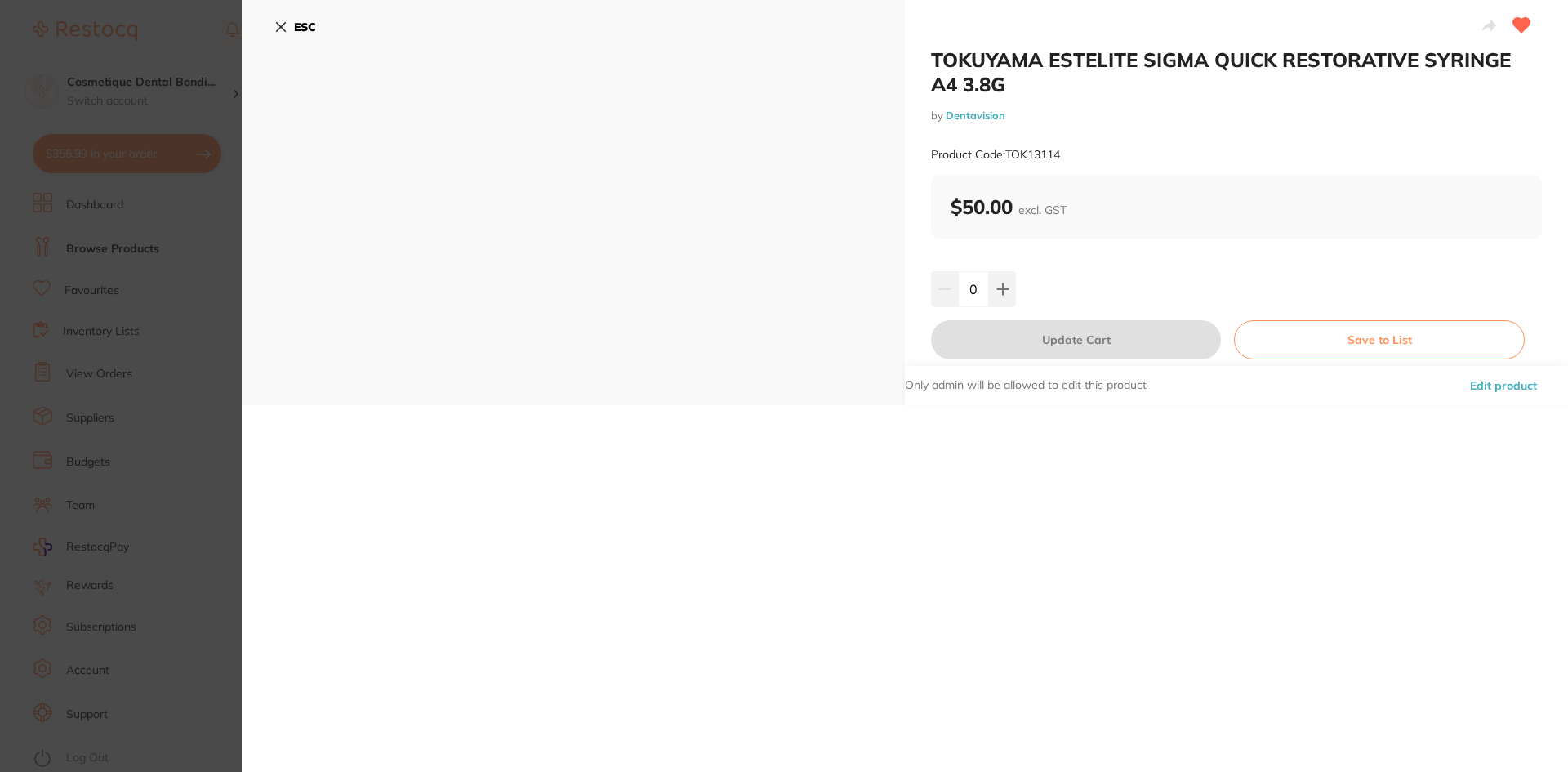 scroll, scrollTop: 0, scrollLeft: 0, axis: both 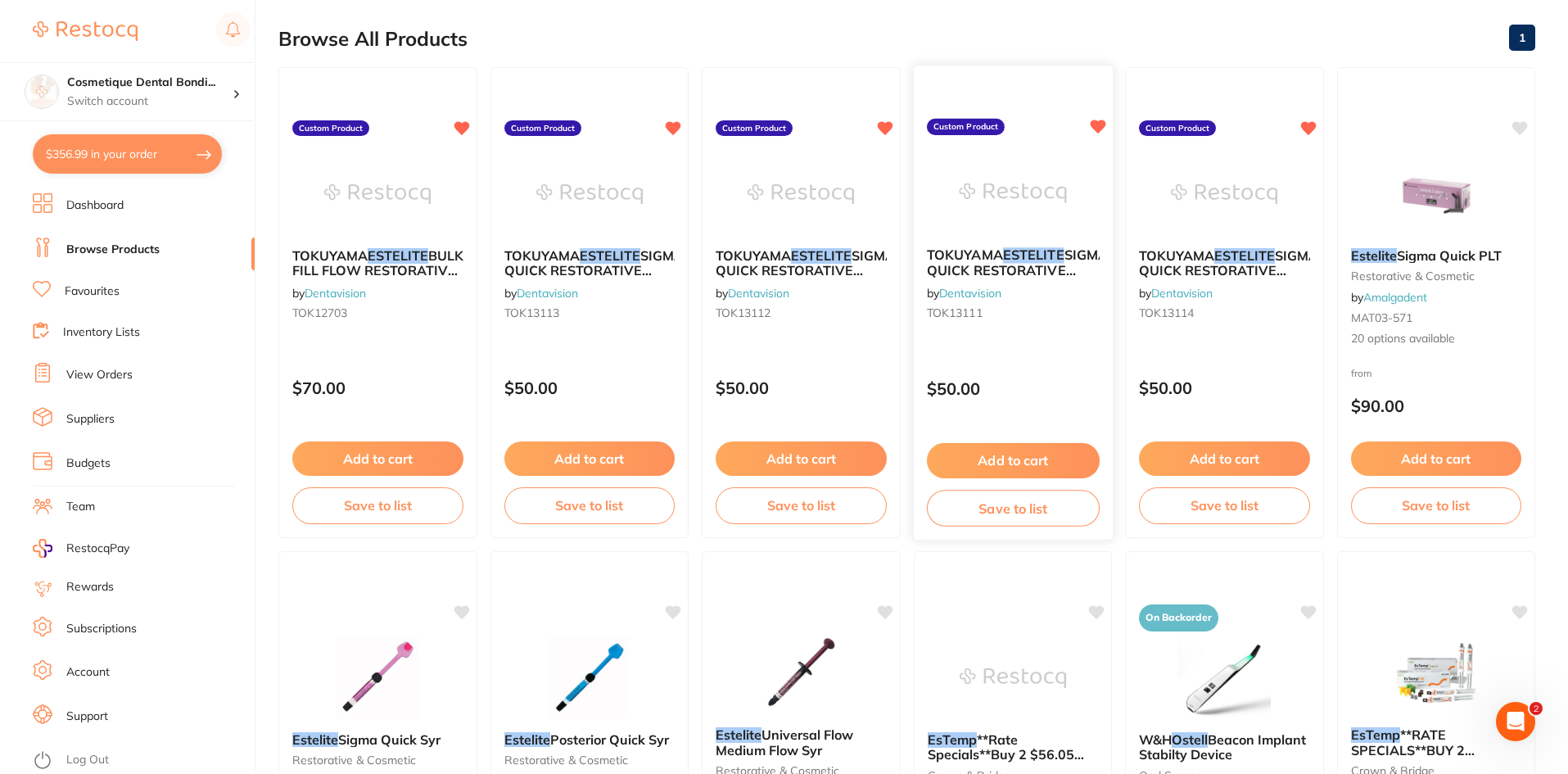 click on "SIGMA QUICK RESTORATIVE SYRINGE A2 3.8G" at bounding box center (1016, 269) 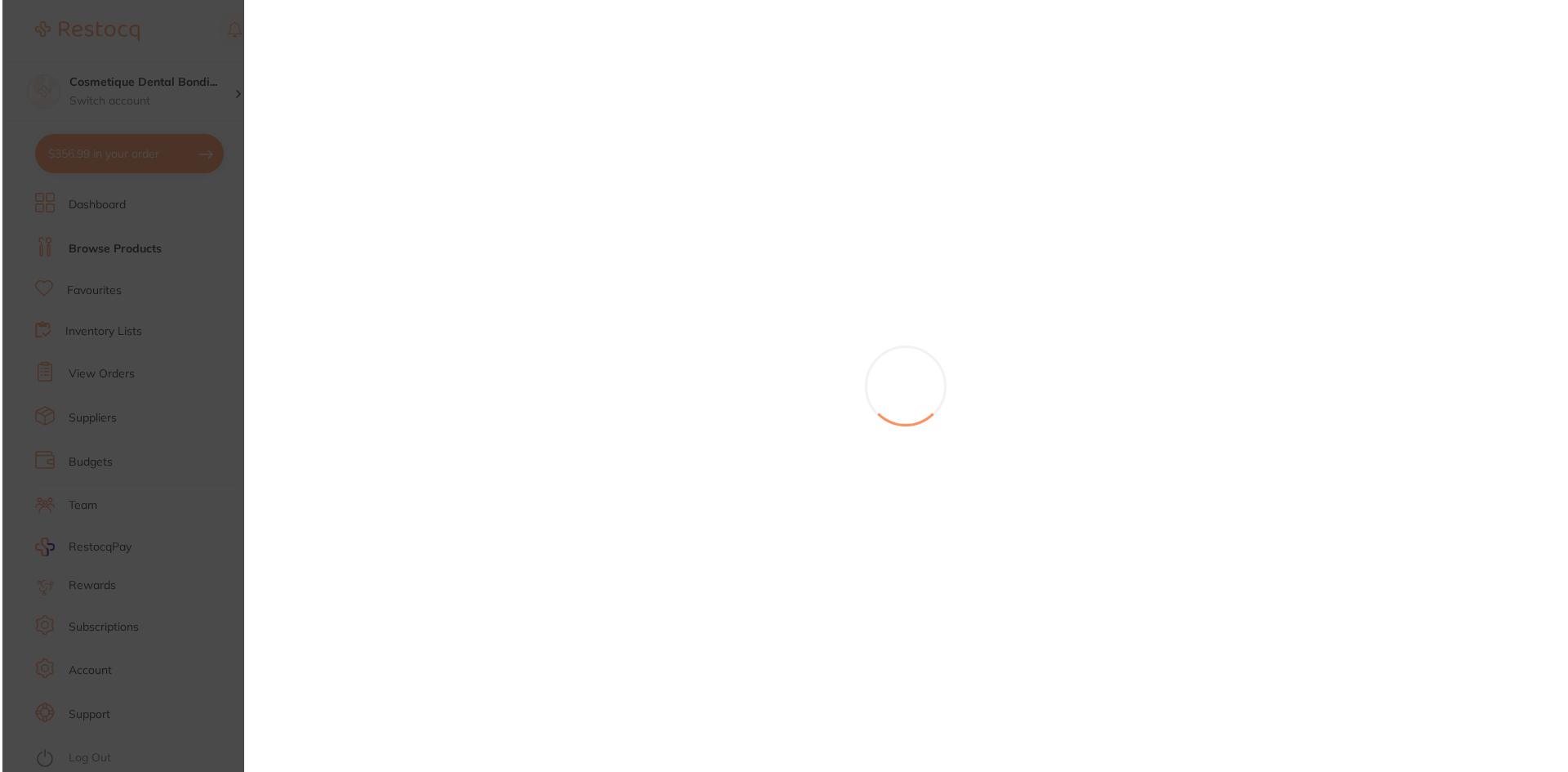 scroll, scrollTop: 0, scrollLeft: 0, axis: both 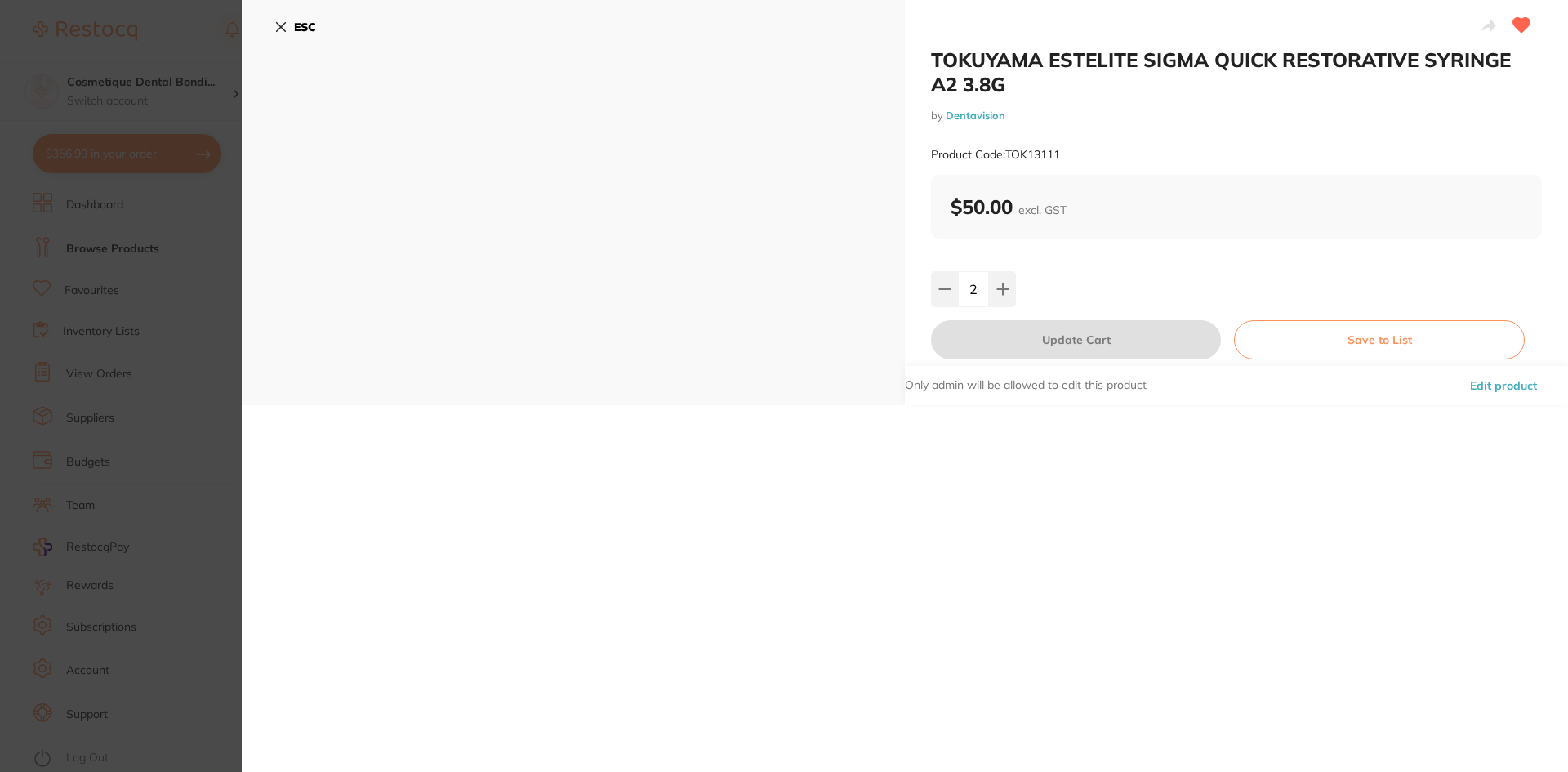 click 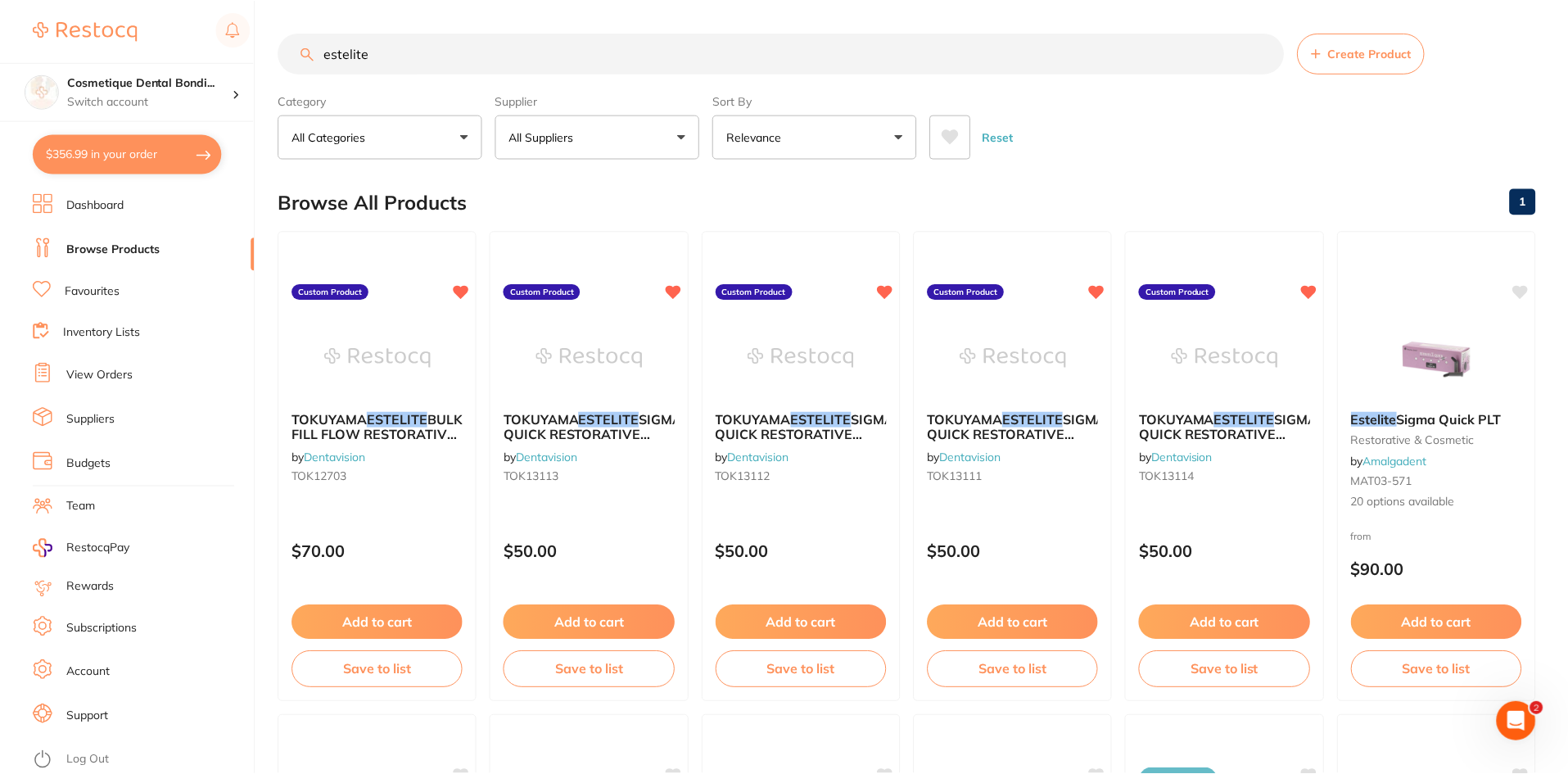 scroll, scrollTop: 164, scrollLeft: 0, axis: vertical 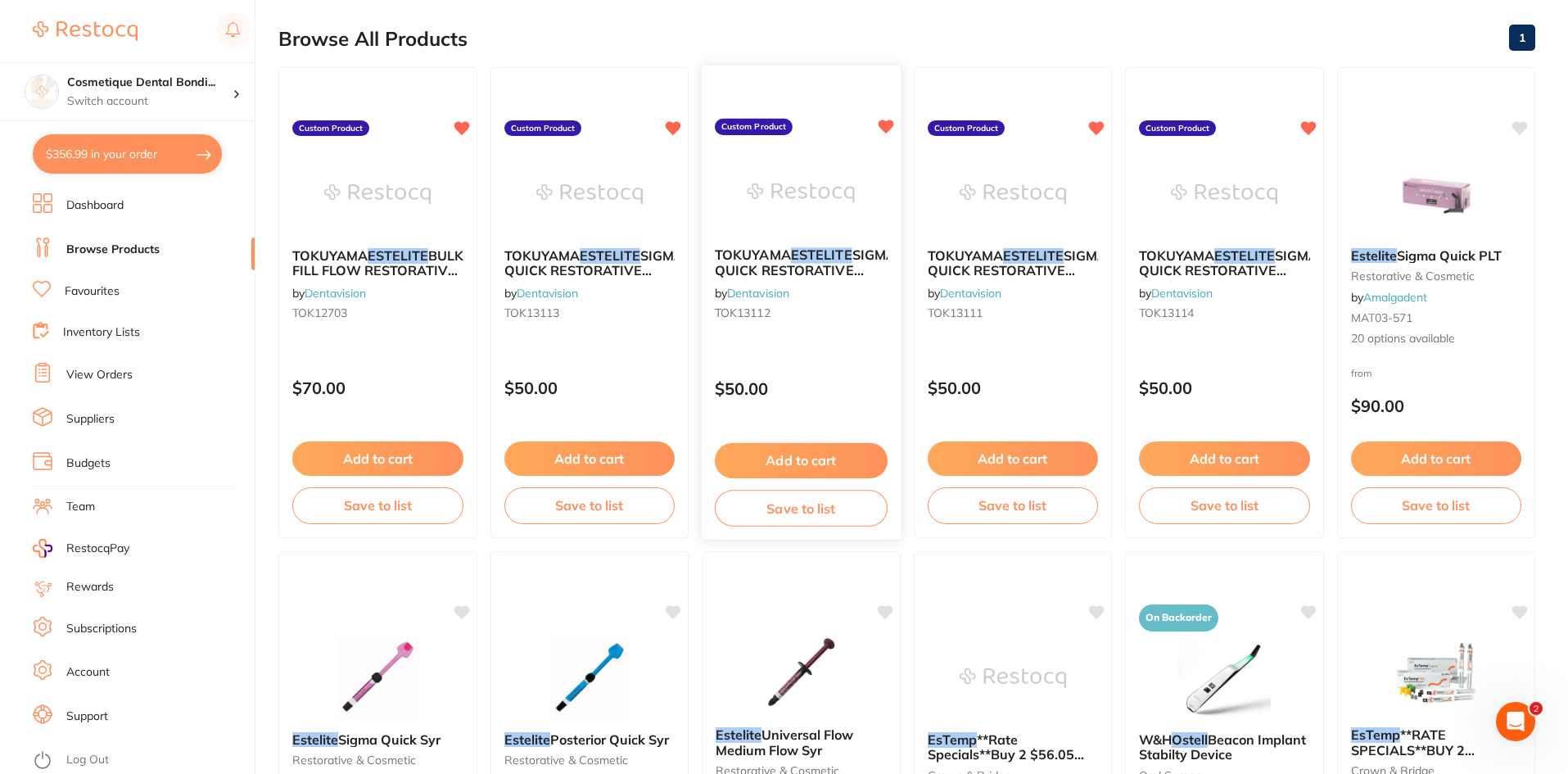 click on "ESTELITE" at bounding box center (821, 255) 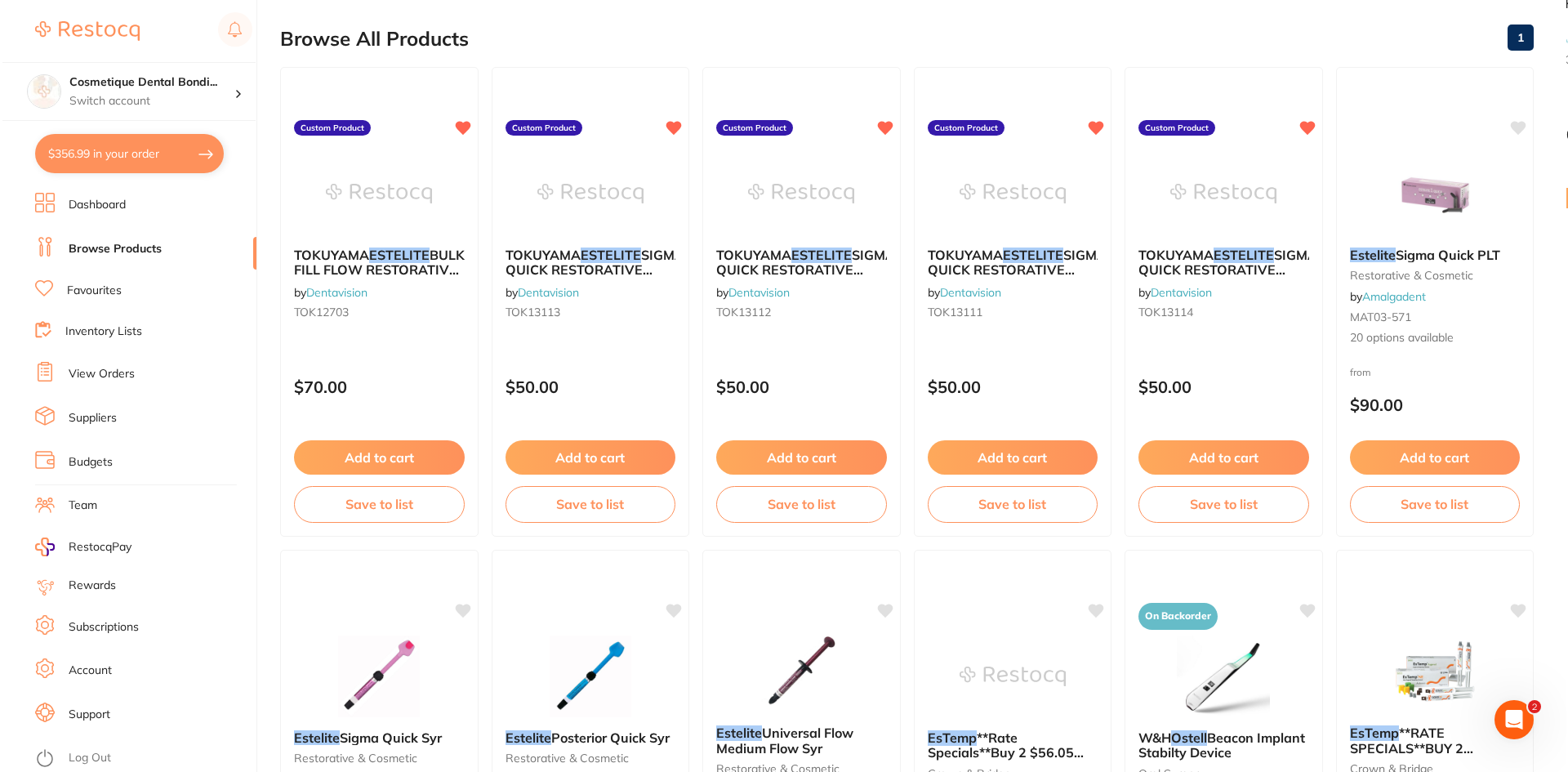 scroll, scrollTop: 0, scrollLeft: 0, axis: both 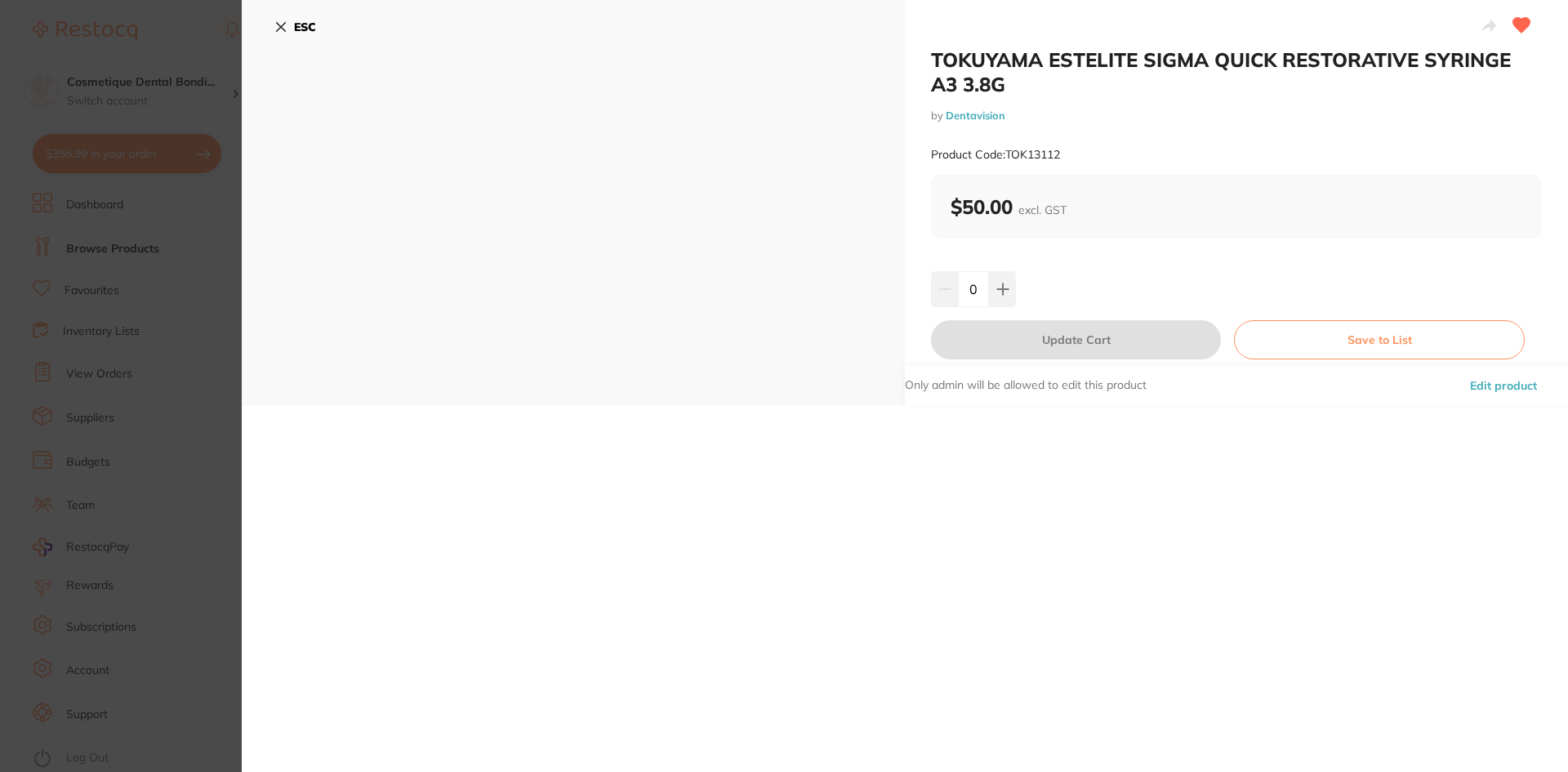 click on "ESC" at bounding box center [295, 27] 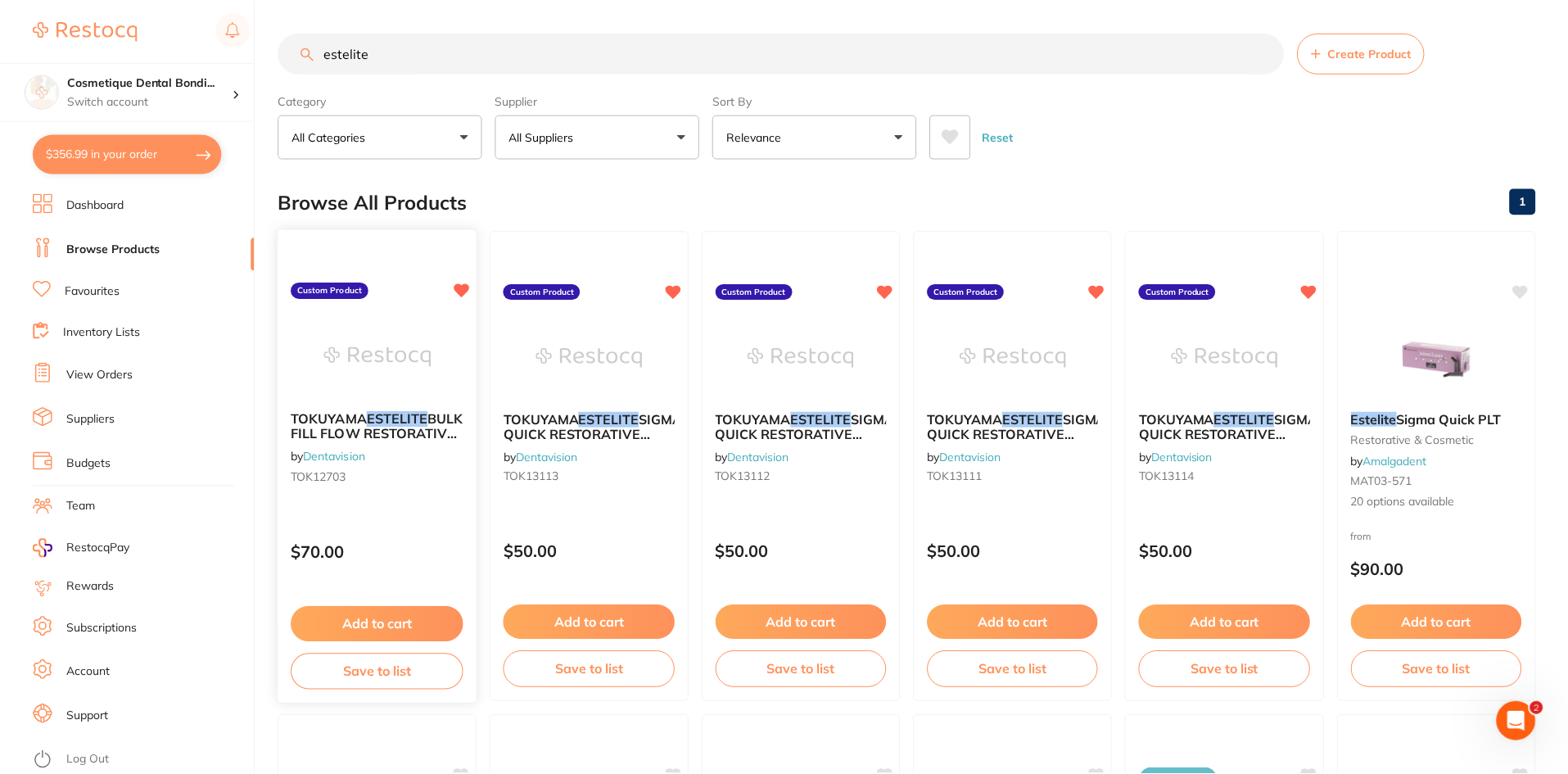 scroll, scrollTop: 164, scrollLeft: 0, axis: vertical 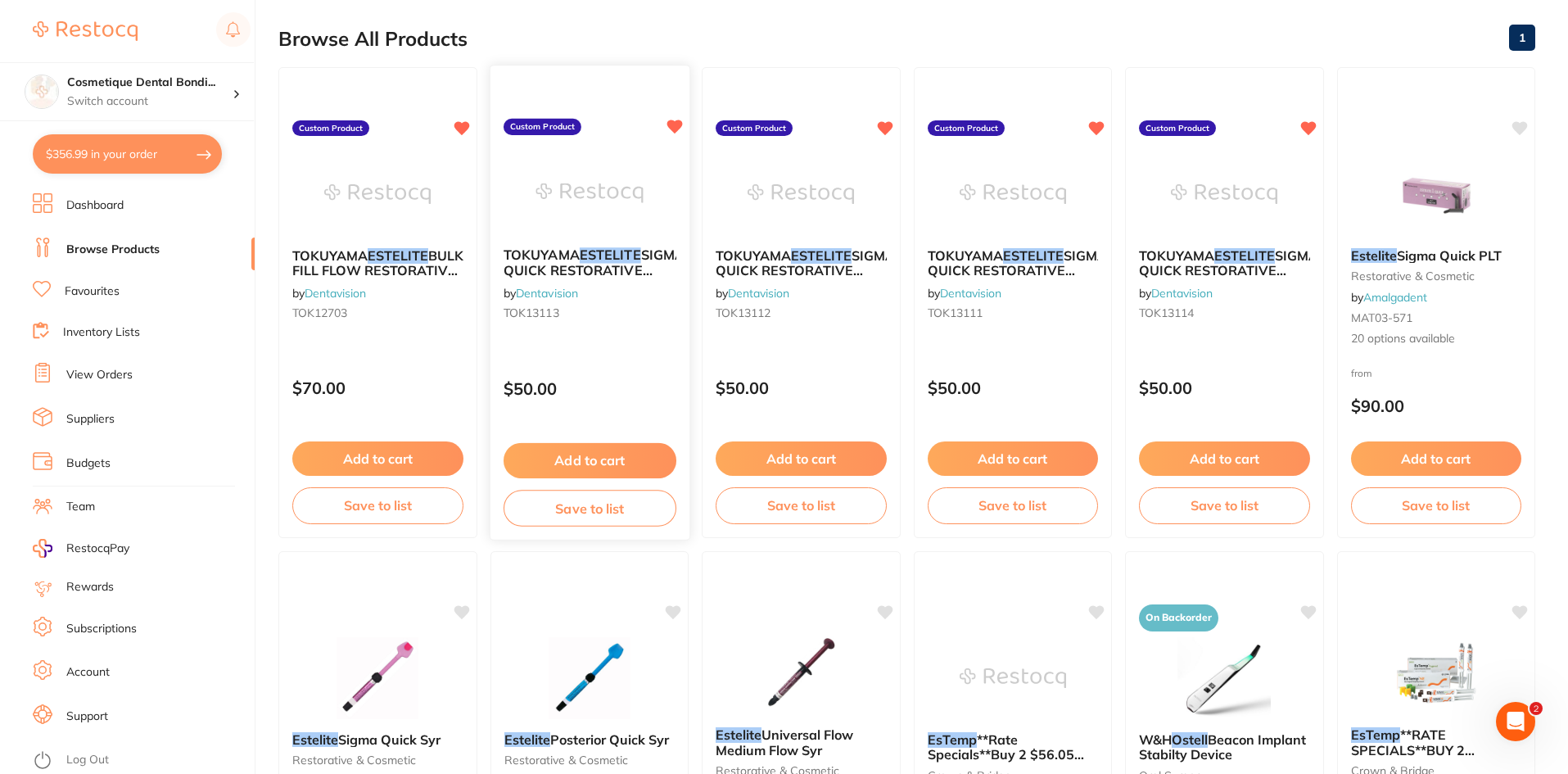 click at bounding box center (589, 192) 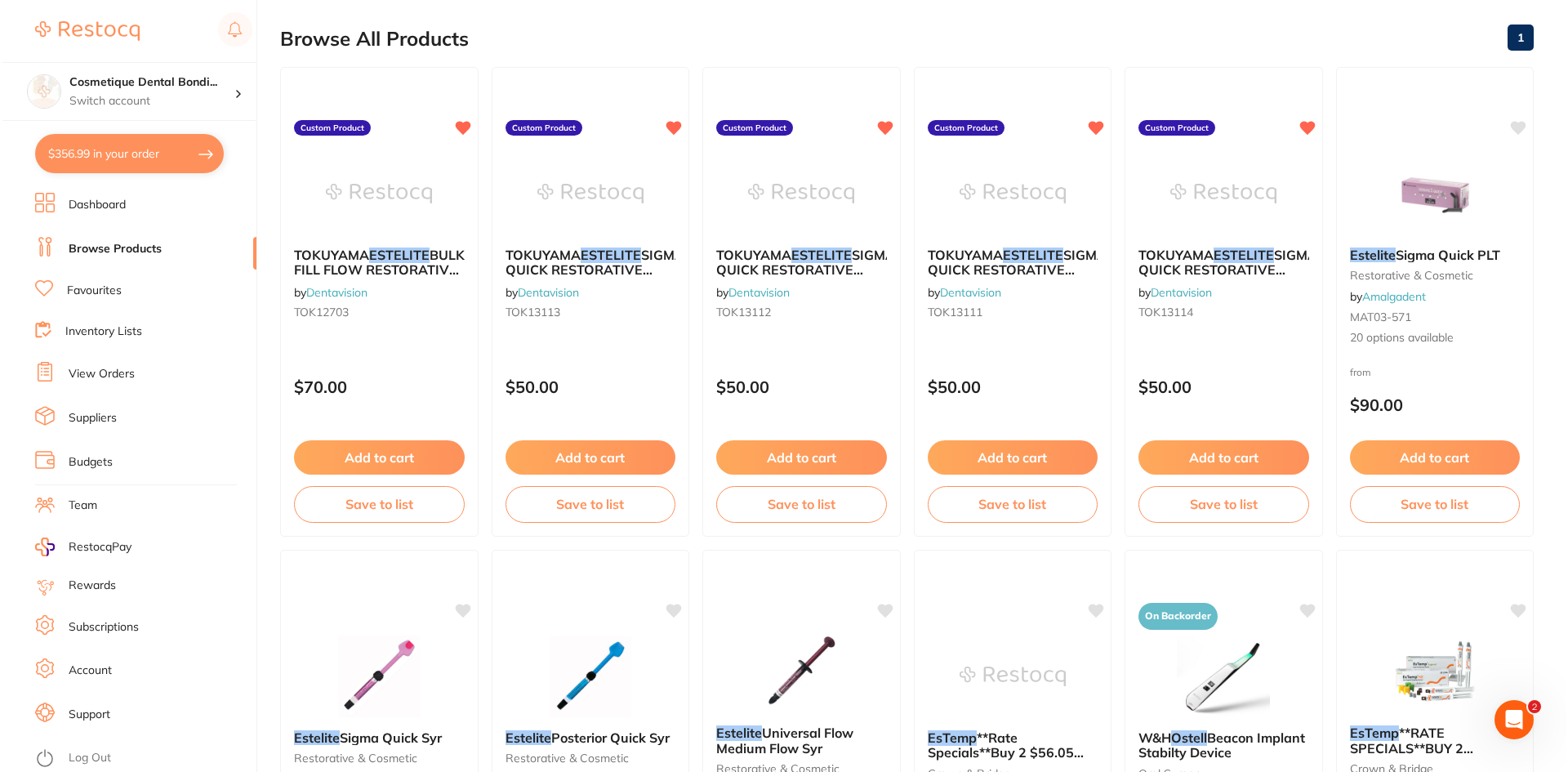 scroll, scrollTop: 0, scrollLeft: 0, axis: both 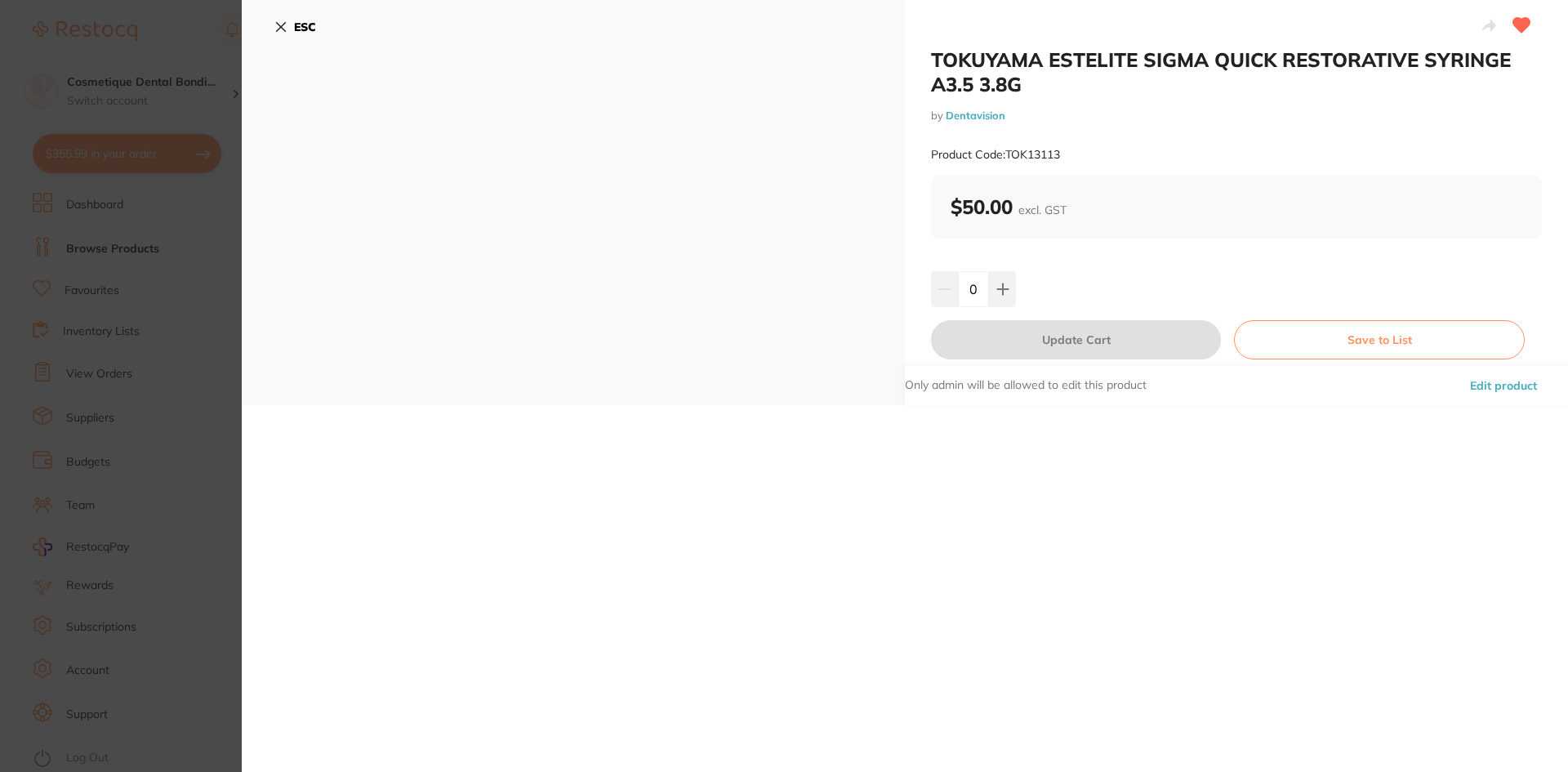 click 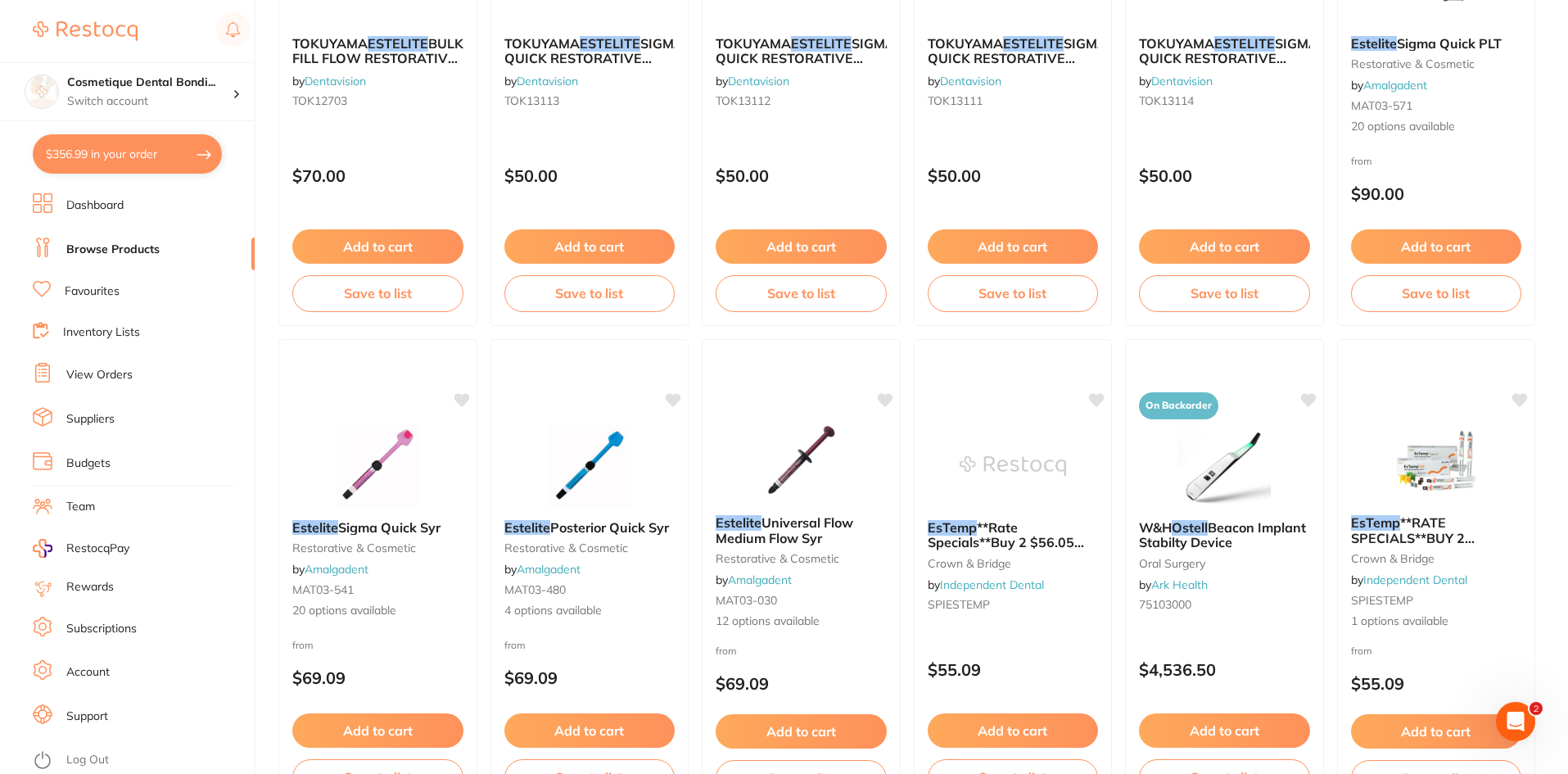 scroll, scrollTop: 251, scrollLeft: 0, axis: vertical 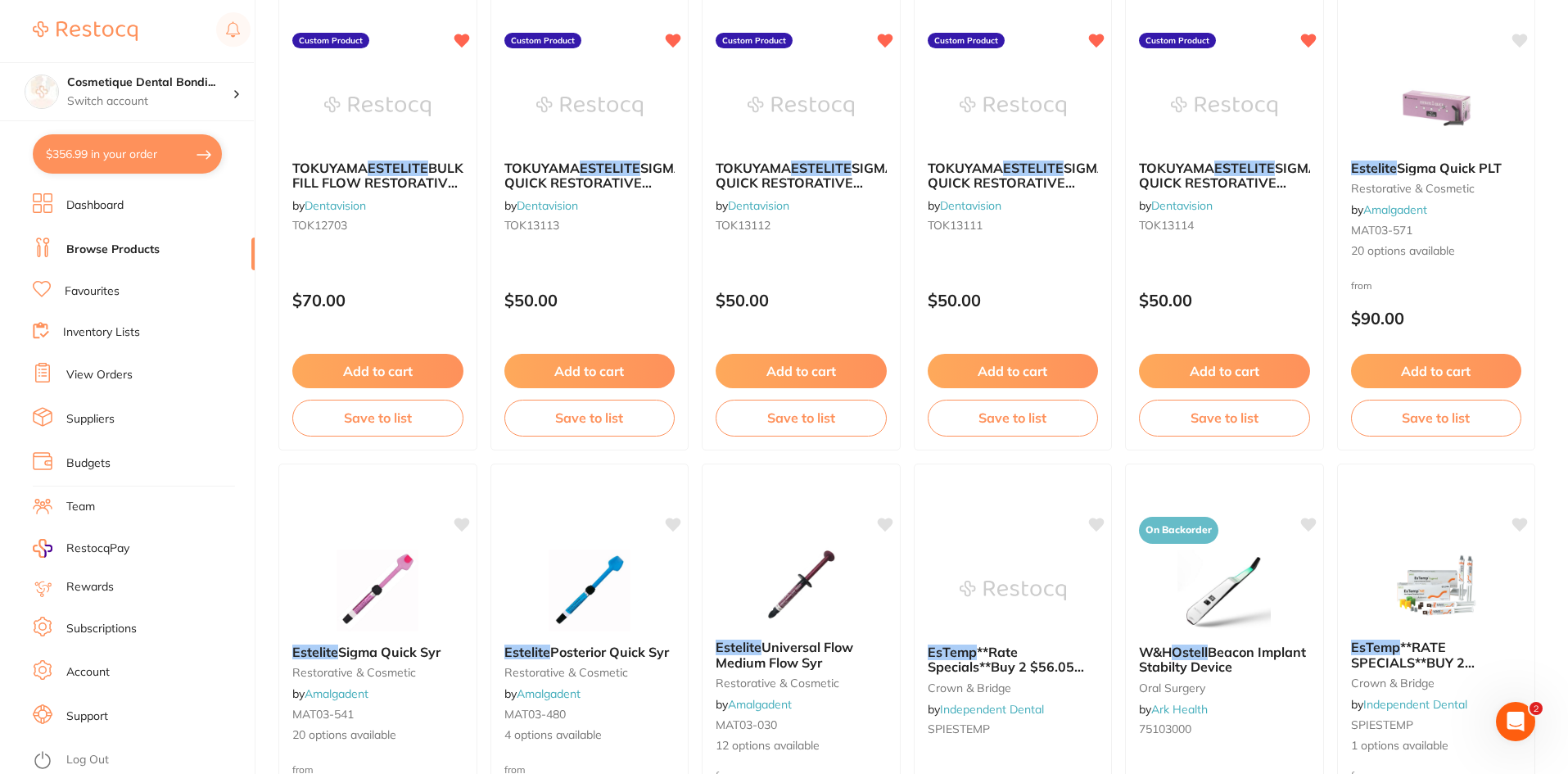 click at bounding box center [1436, 106] 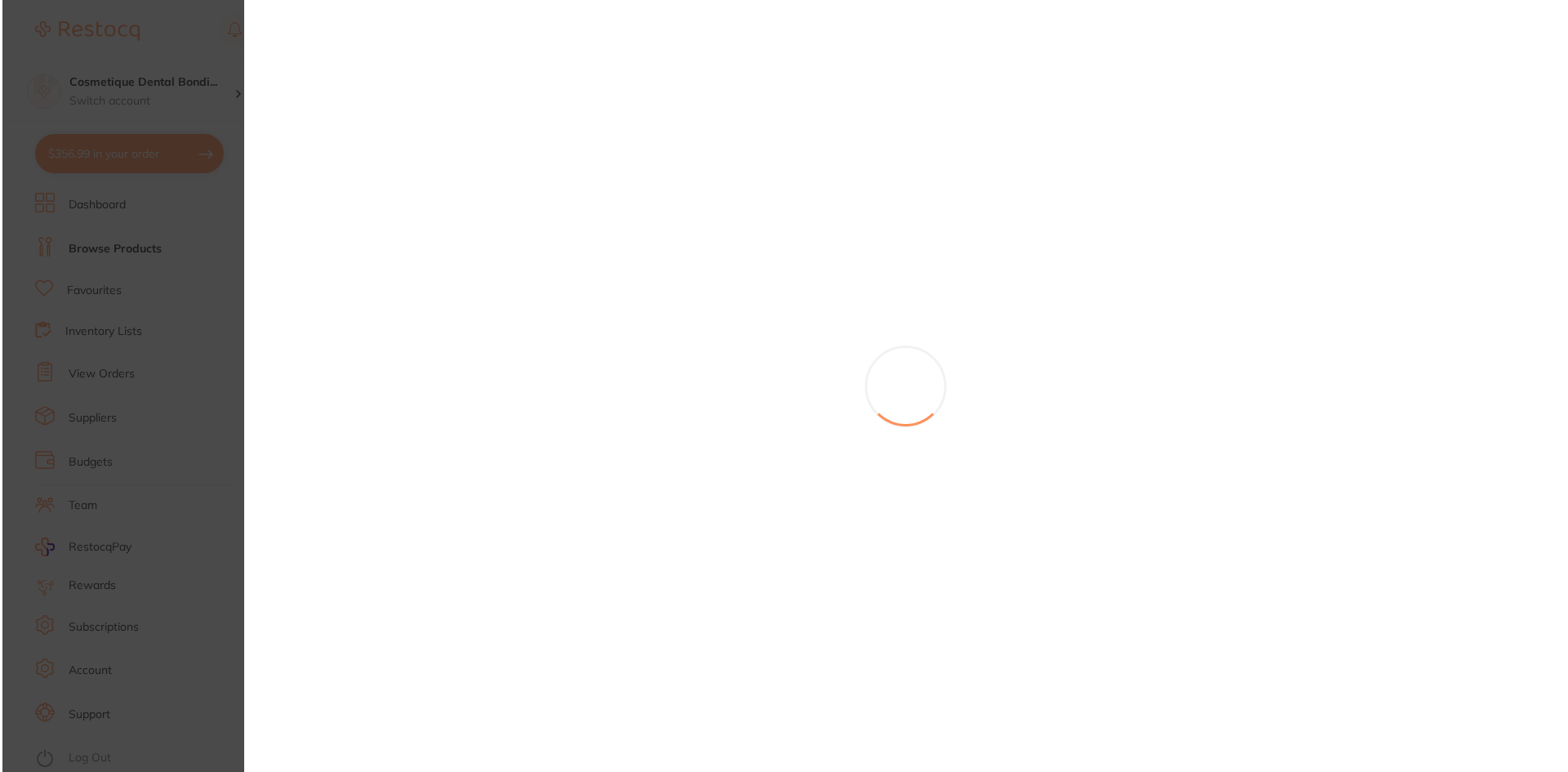 scroll, scrollTop: 0, scrollLeft: 0, axis: both 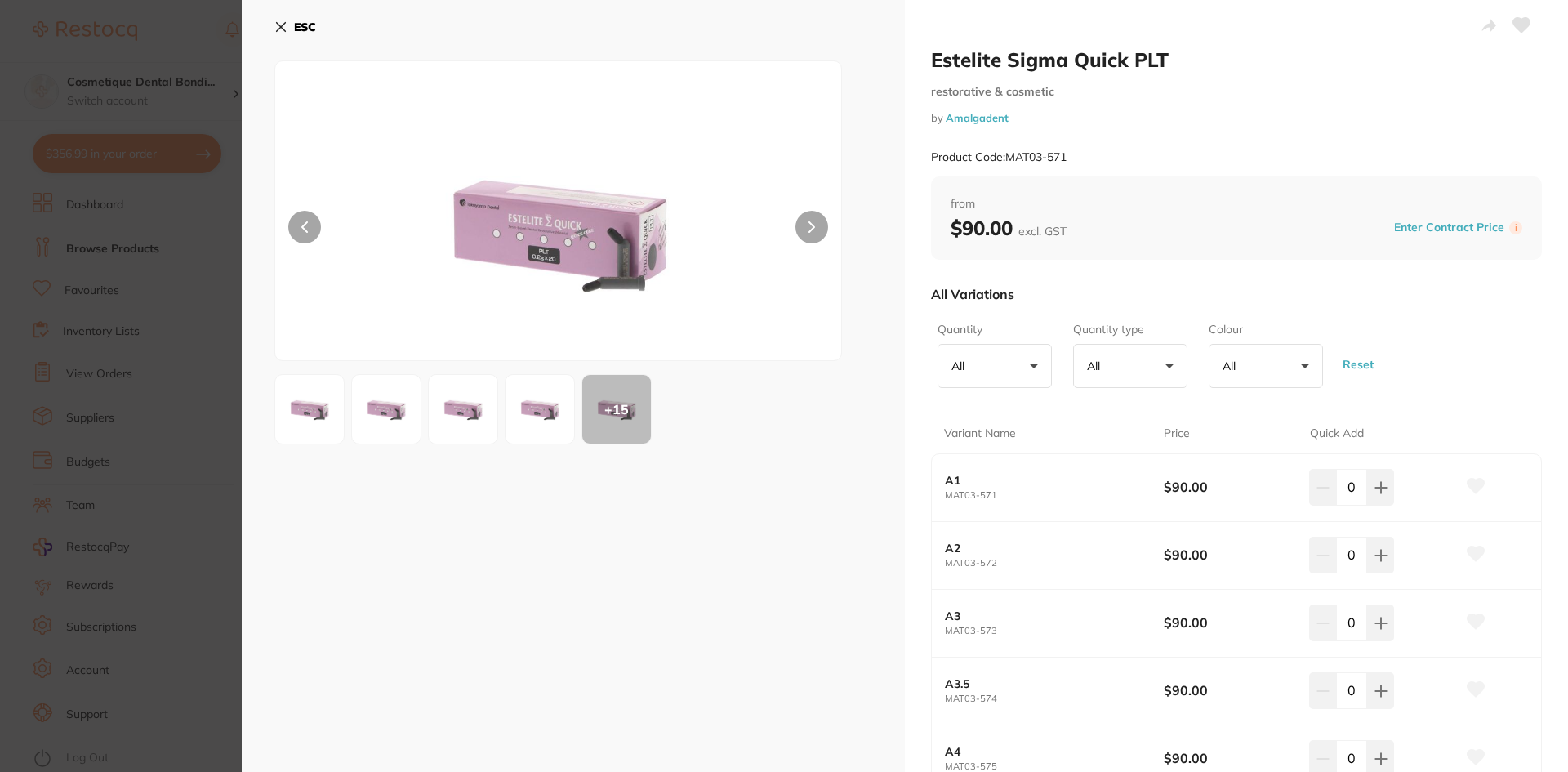 click 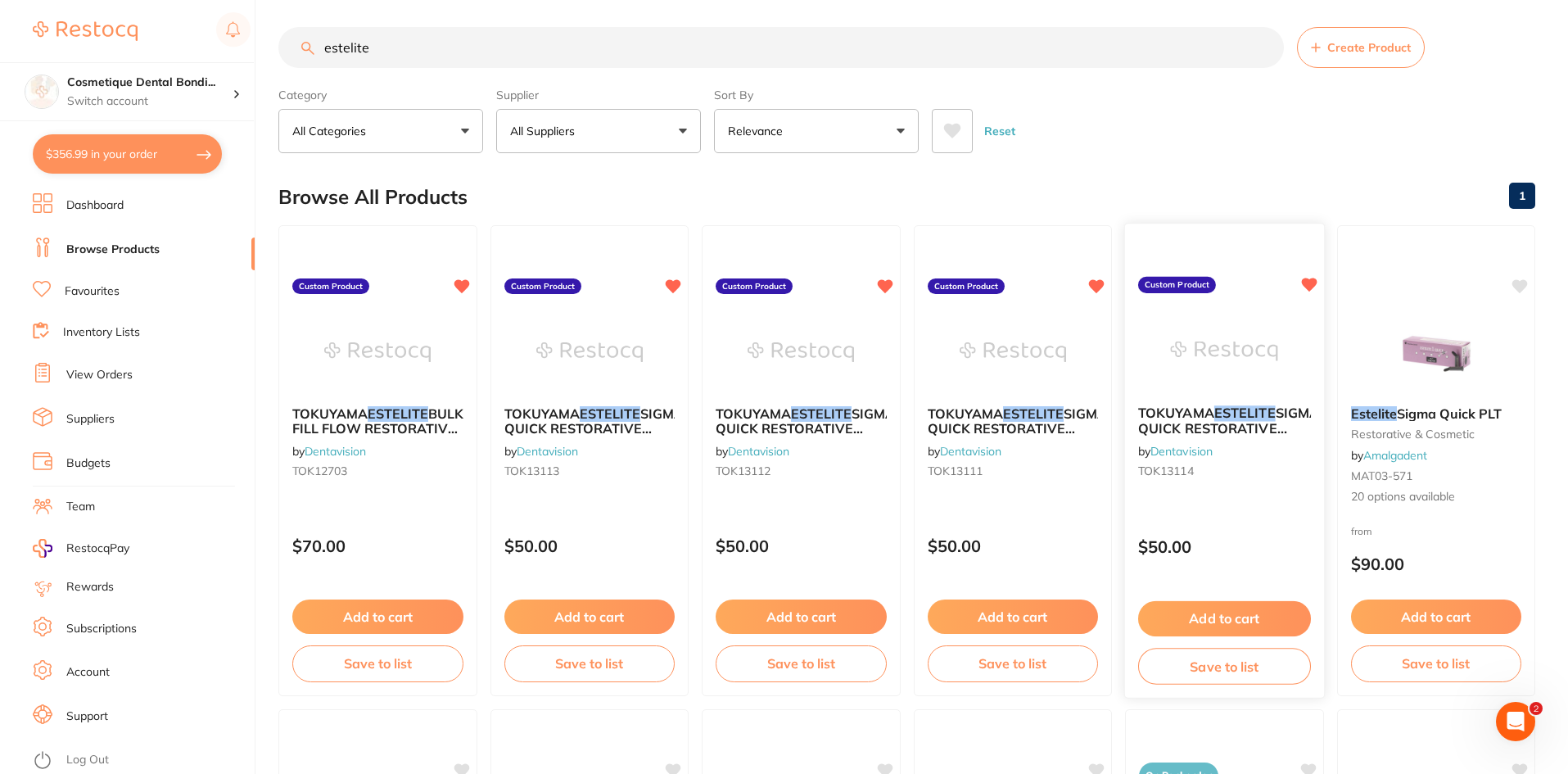 scroll, scrollTop: 0, scrollLeft: 0, axis: both 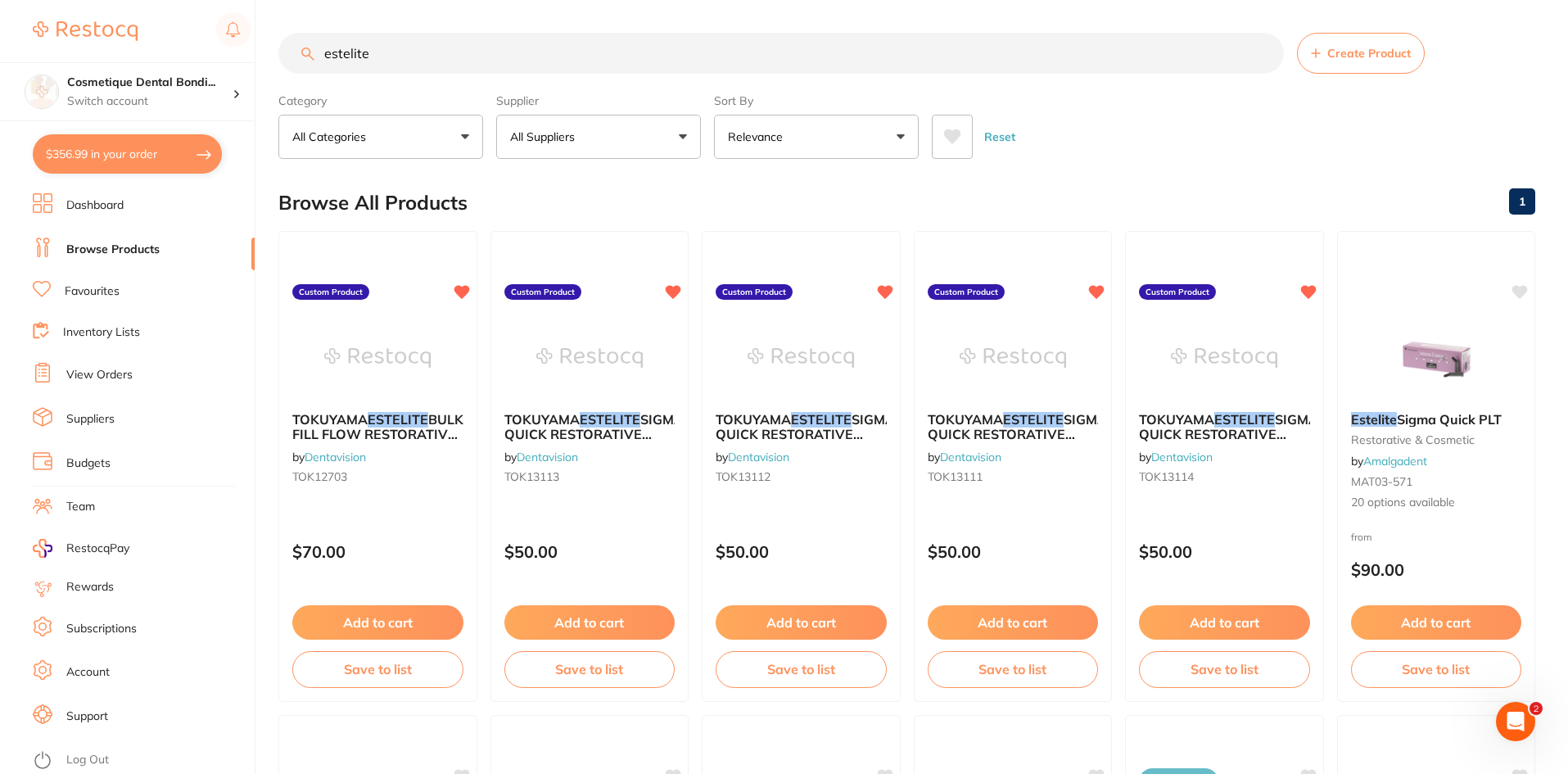 drag, startPoint x: 441, startPoint y: 48, endPoint x: 131, endPoint y: 51, distance: 310.01452 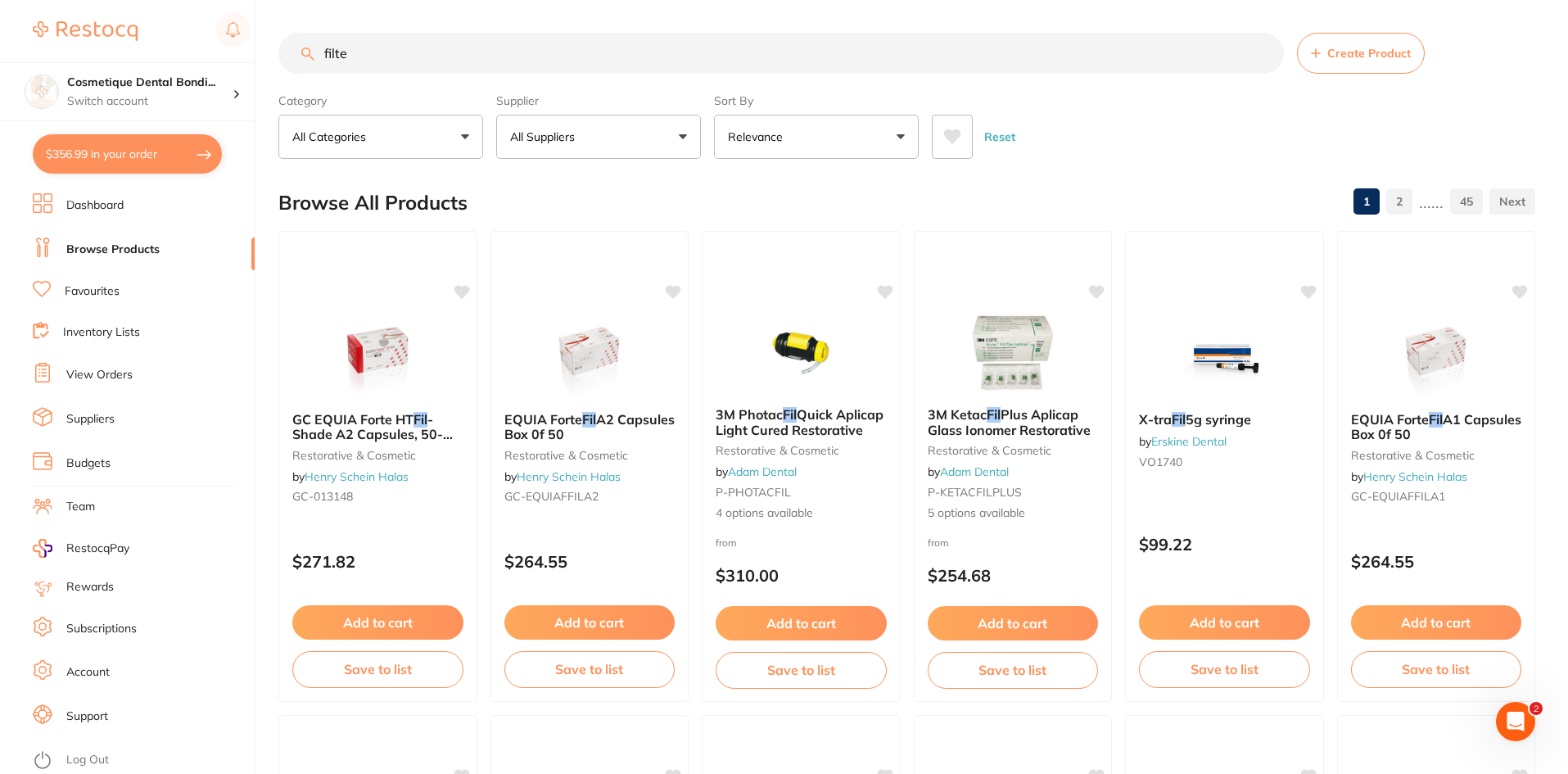 scroll, scrollTop: 0, scrollLeft: 0, axis: both 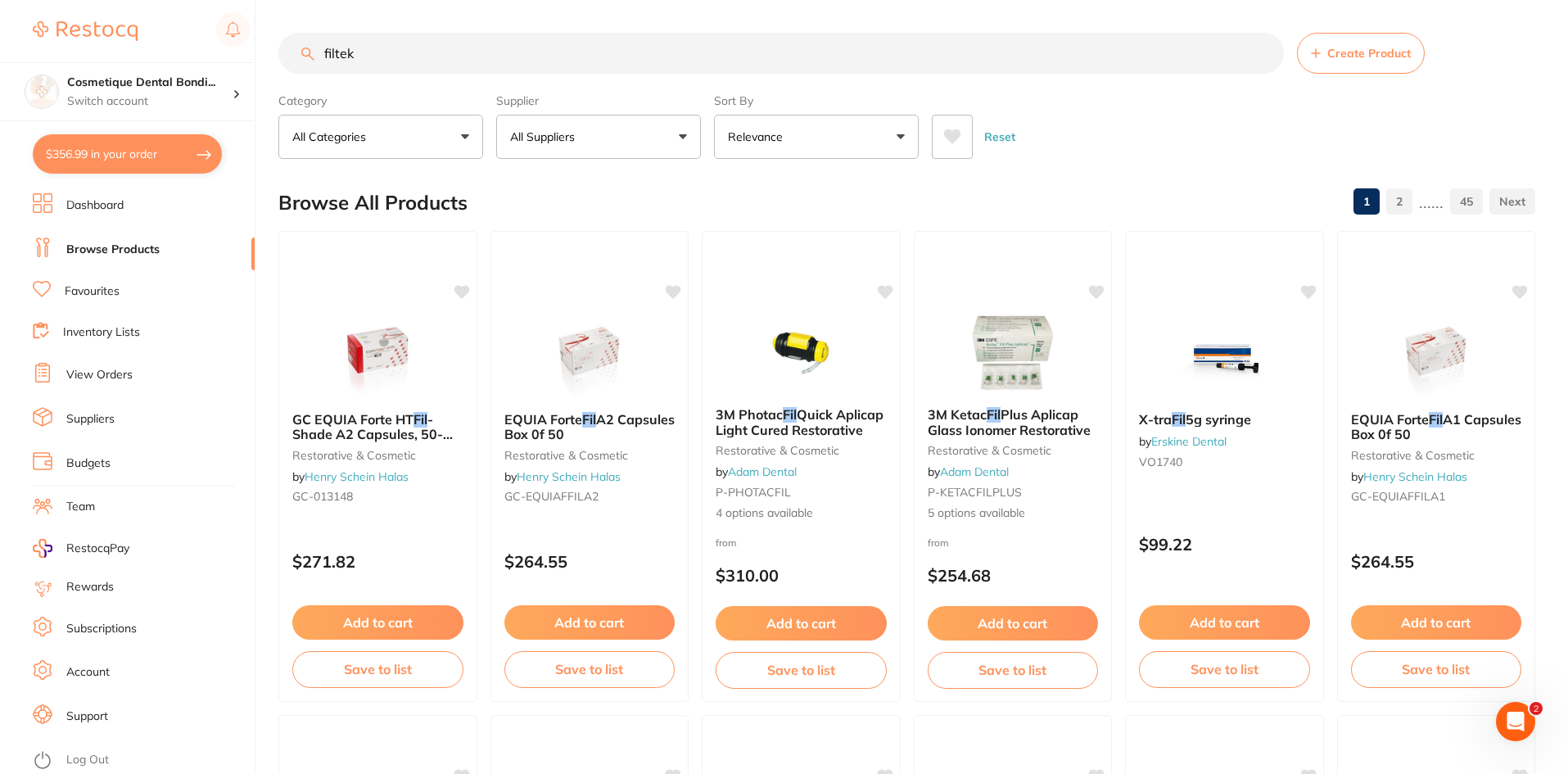 type on "filtek" 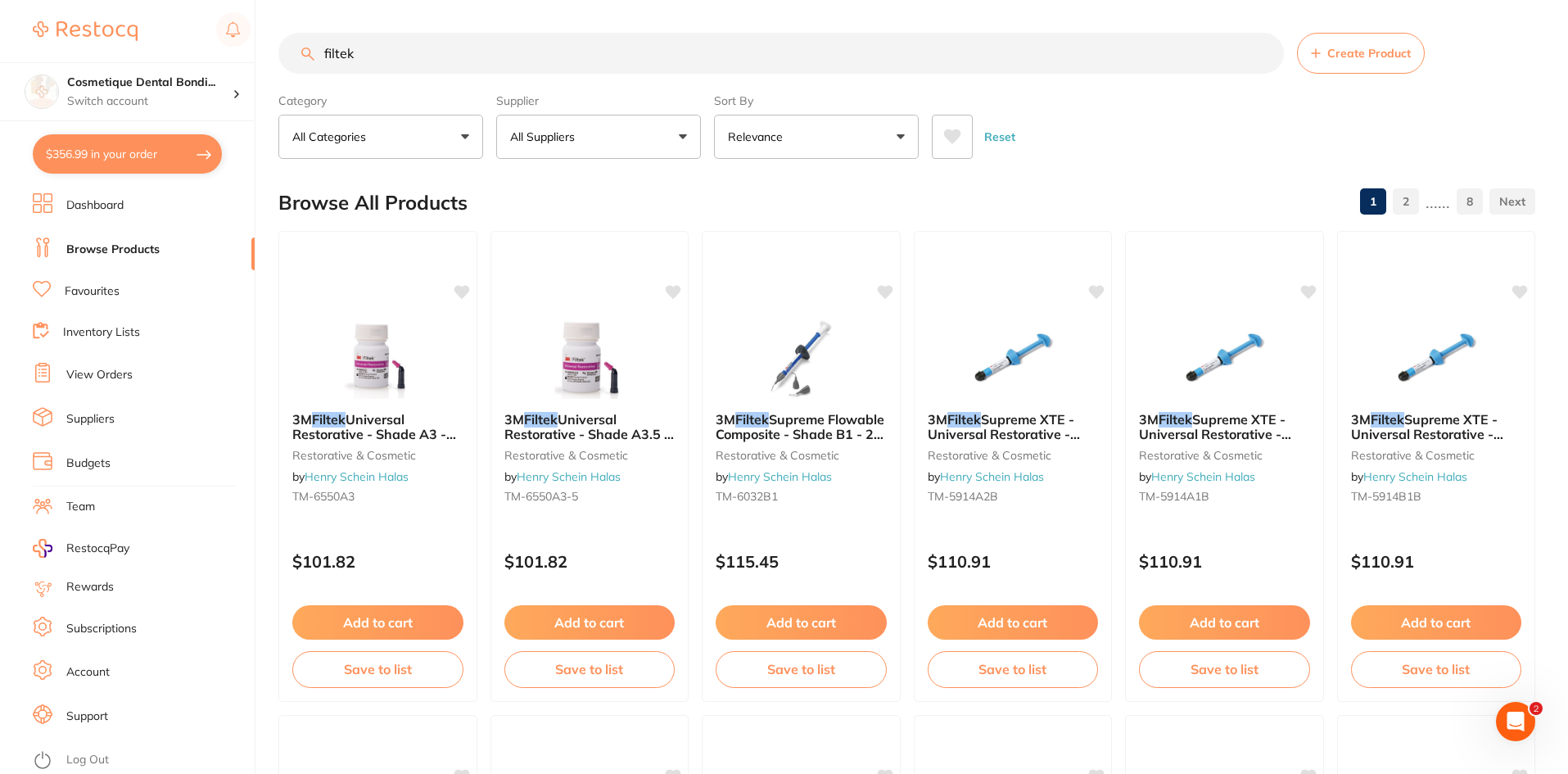 scroll, scrollTop: 0, scrollLeft: 0, axis: both 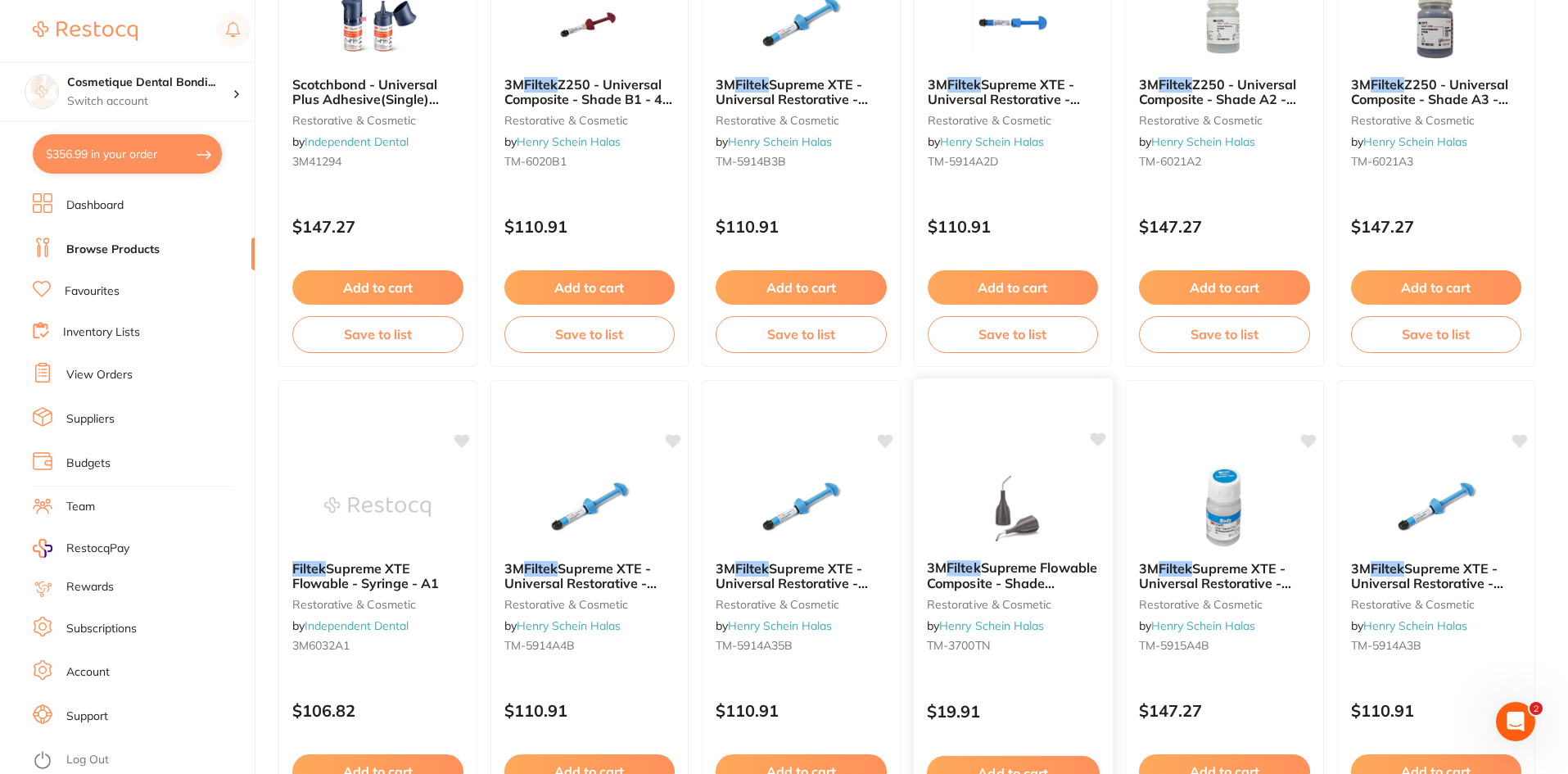 click on "Supreme Flowable Composite - Shade Dispensing Tips - 20 Gauge - Grey, 20- Pack" at bounding box center [1011, 591] 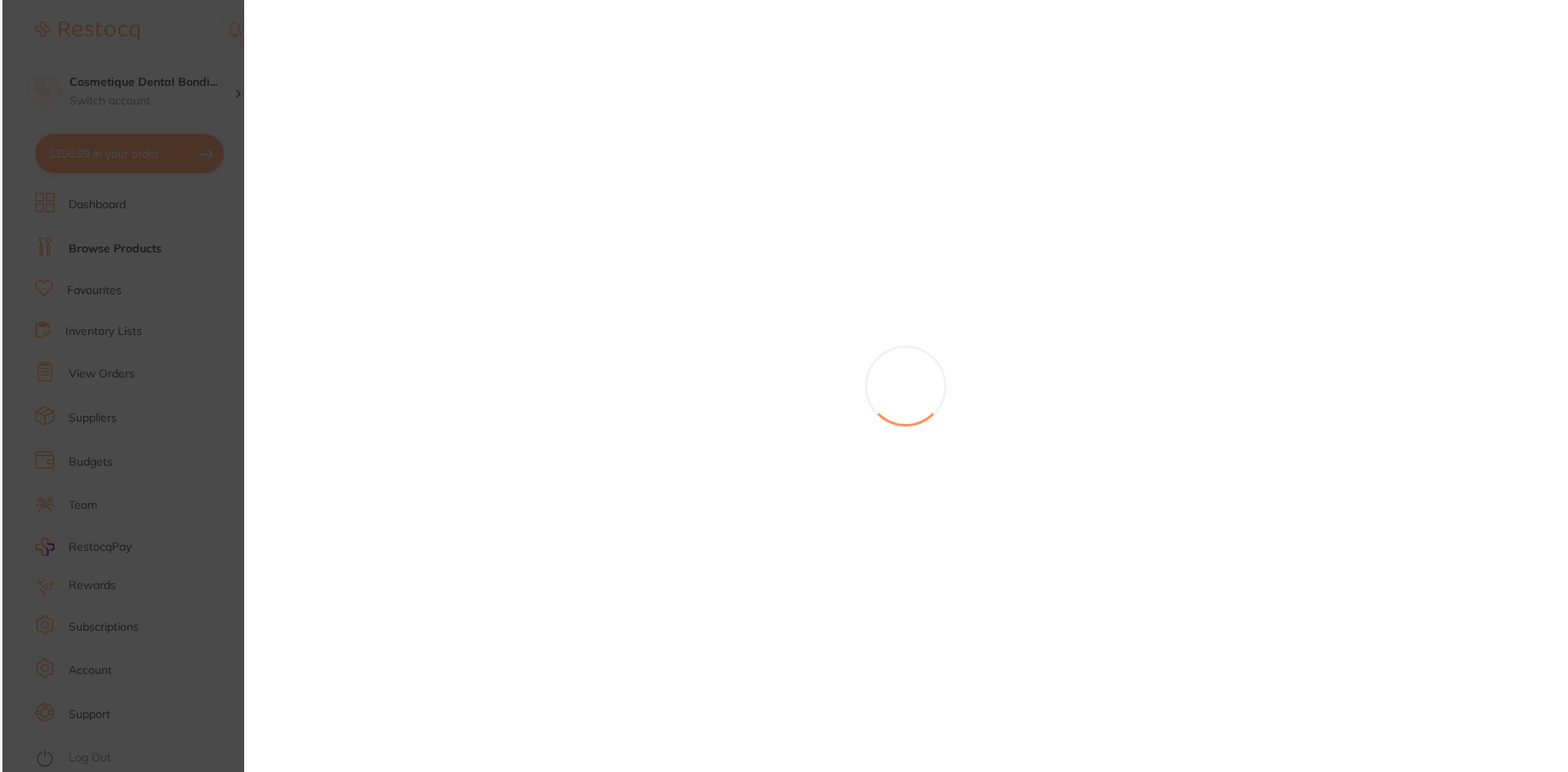scroll, scrollTop: 0, scrollLeft: 0, axis: both 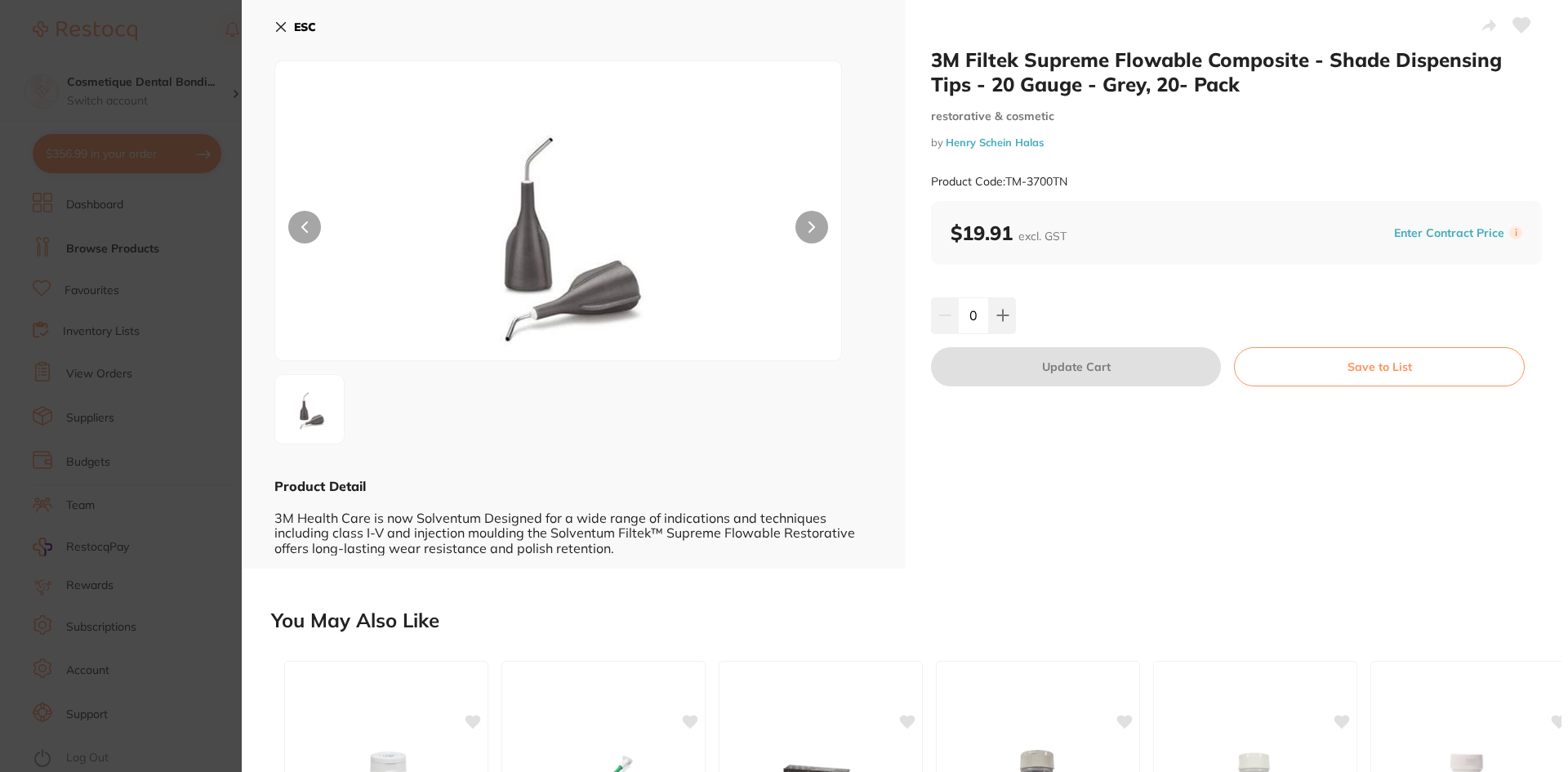 click on "3M Filtek Supreme Flowable Composite - Shade Dispensing Tips - 20 Gauge - Grey, 20- Pack restorative & cosmetic by Henry Schein Halas Product Code: TM-3700TN $19.91 excl. GST Enter Contract Price i 0 Update Cart Save to List You May Also Like FILTEK SUPREME Flowable A2 Capsule 20 x 0.2g restorative & cosmetic by Adam Dental TM-6033A2 $108.00 Add to cart Save to list 3M Filtek Bulk Fill Flowable Composite - Shade A1 - 2g Syringe, 2-Pack restorative & cosmetic by Henry Schein Halas TM-4862A1 $115.45 Add to cart Save to list restorative & cosmetic" at bounding box center [784, 386] 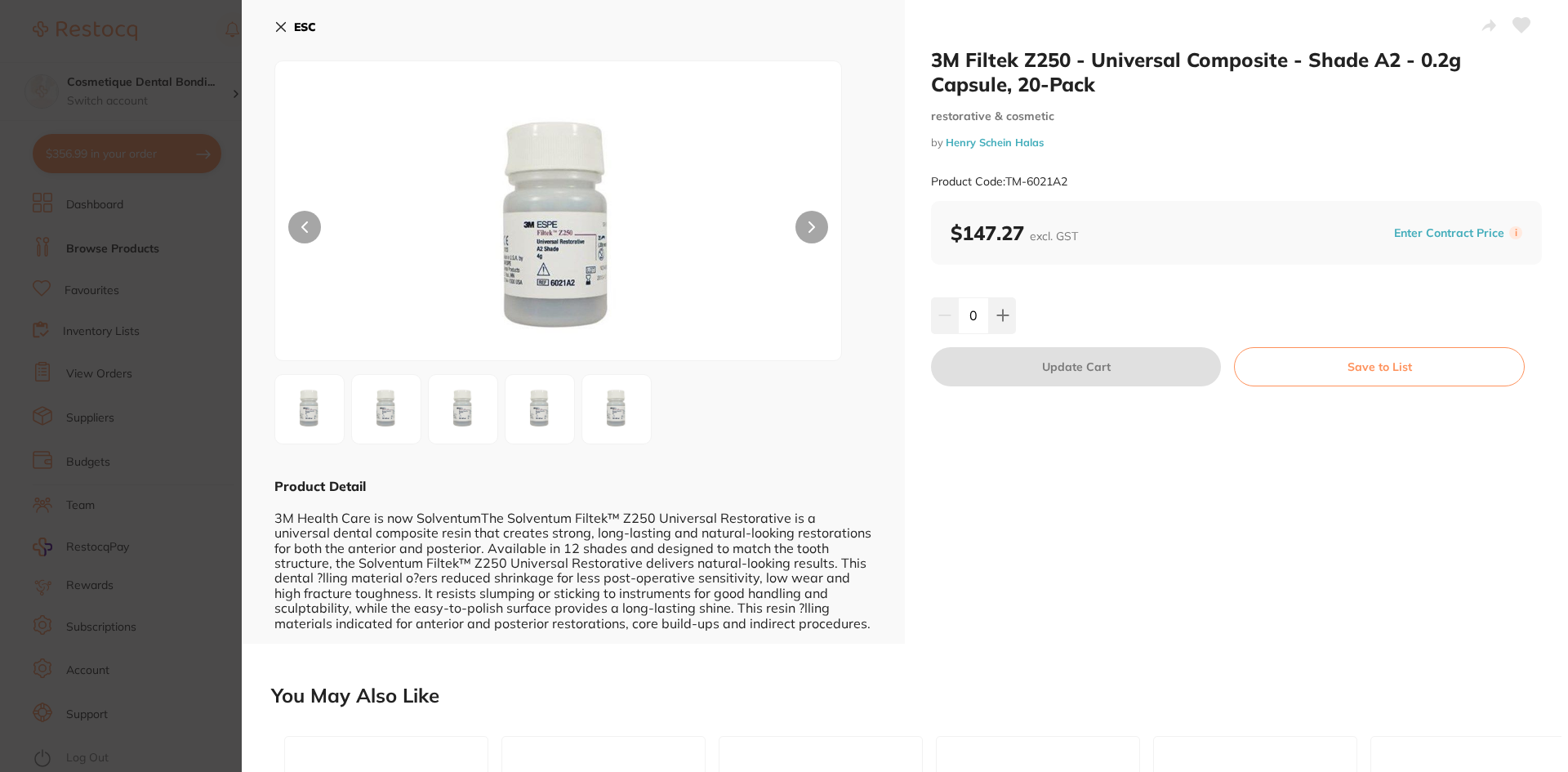 scroll, scrollTop: 0, scrollLeft: 0, axis: both 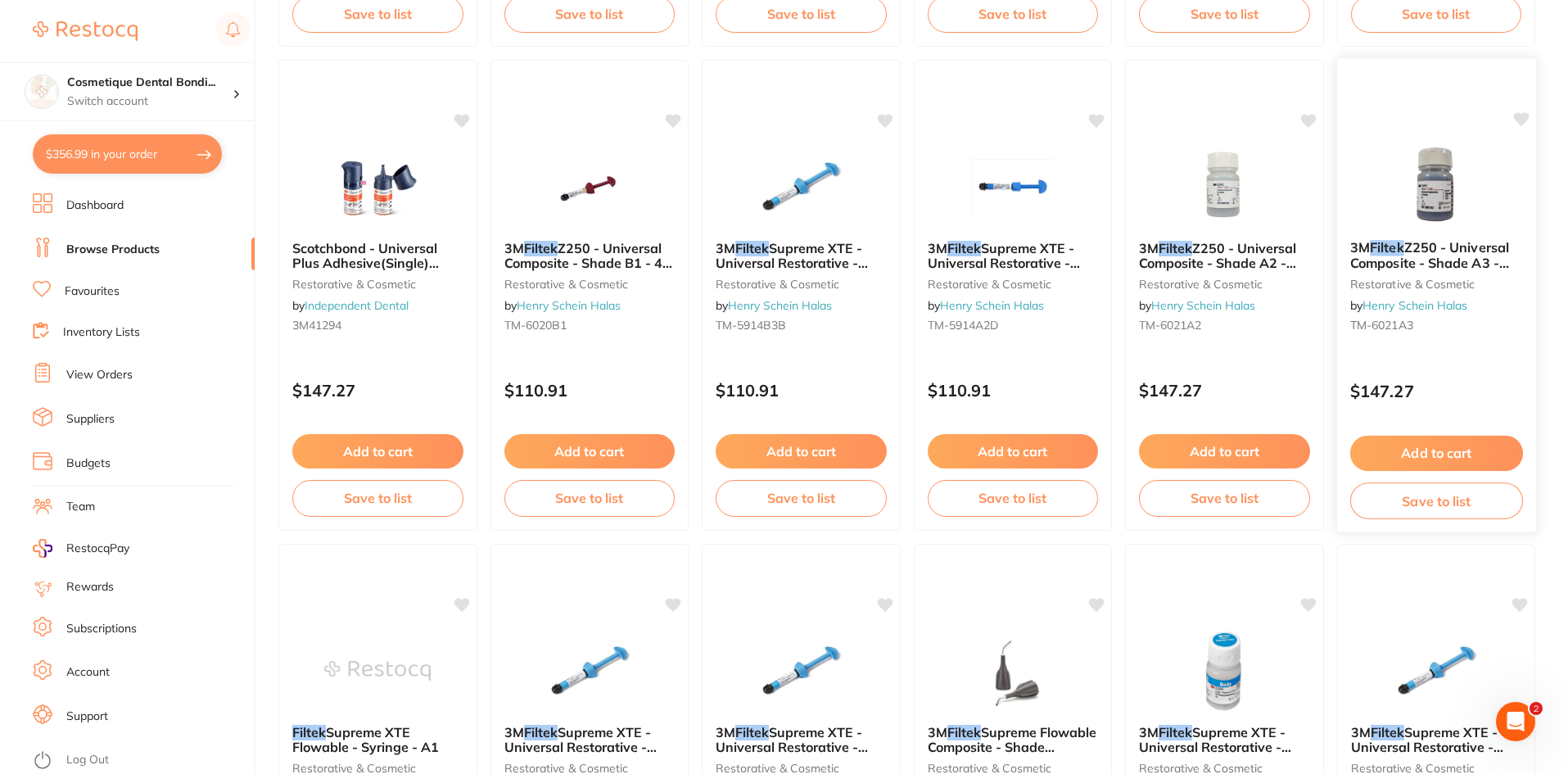 click on "Z250 - Universal Composite - Shade A3 - 0.2g Capsule, 20-Pack" at bounding box center [1429, 262] 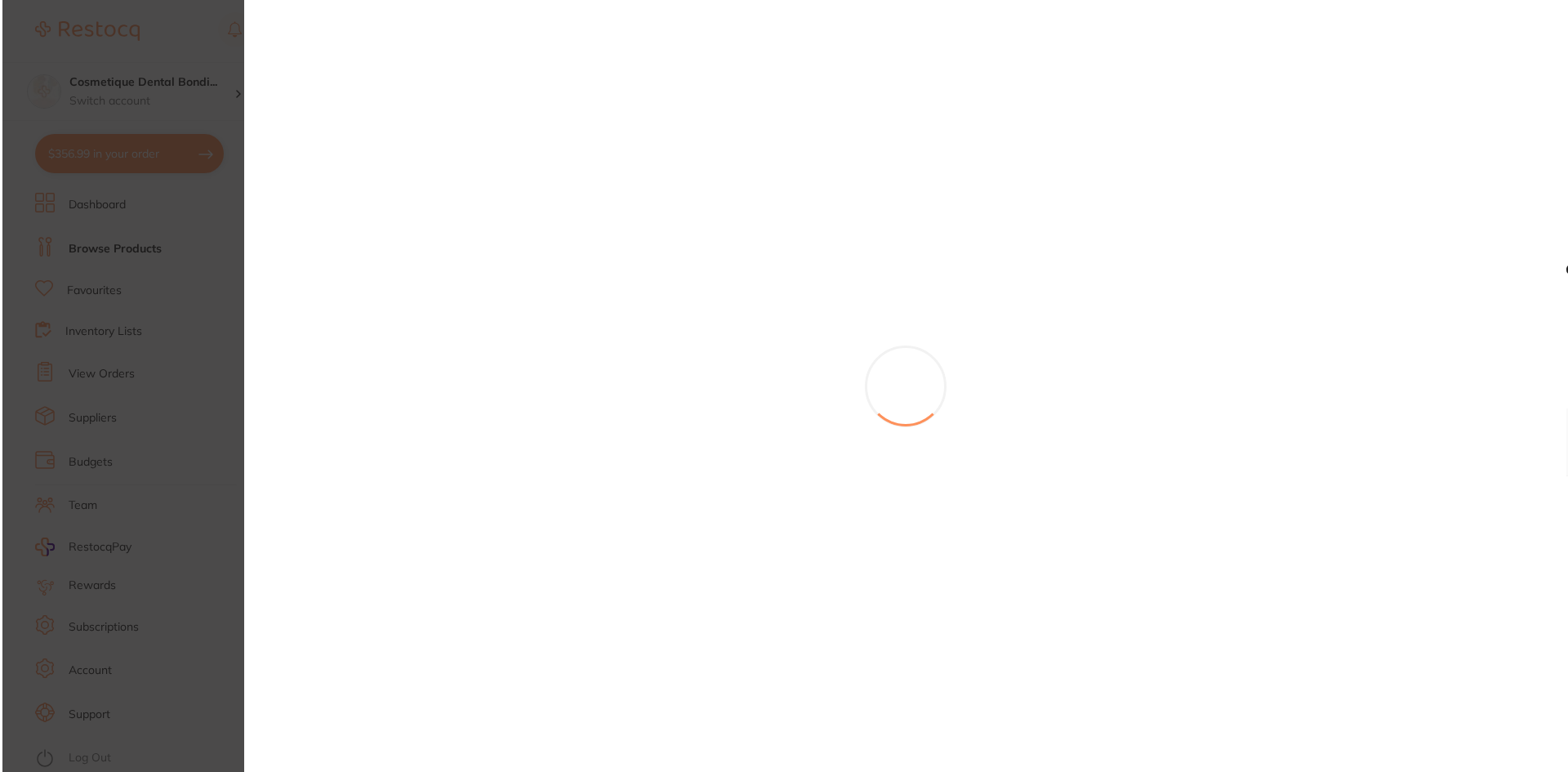 scroll, scrollTop: 0, scrollLeft: 0, axis: both 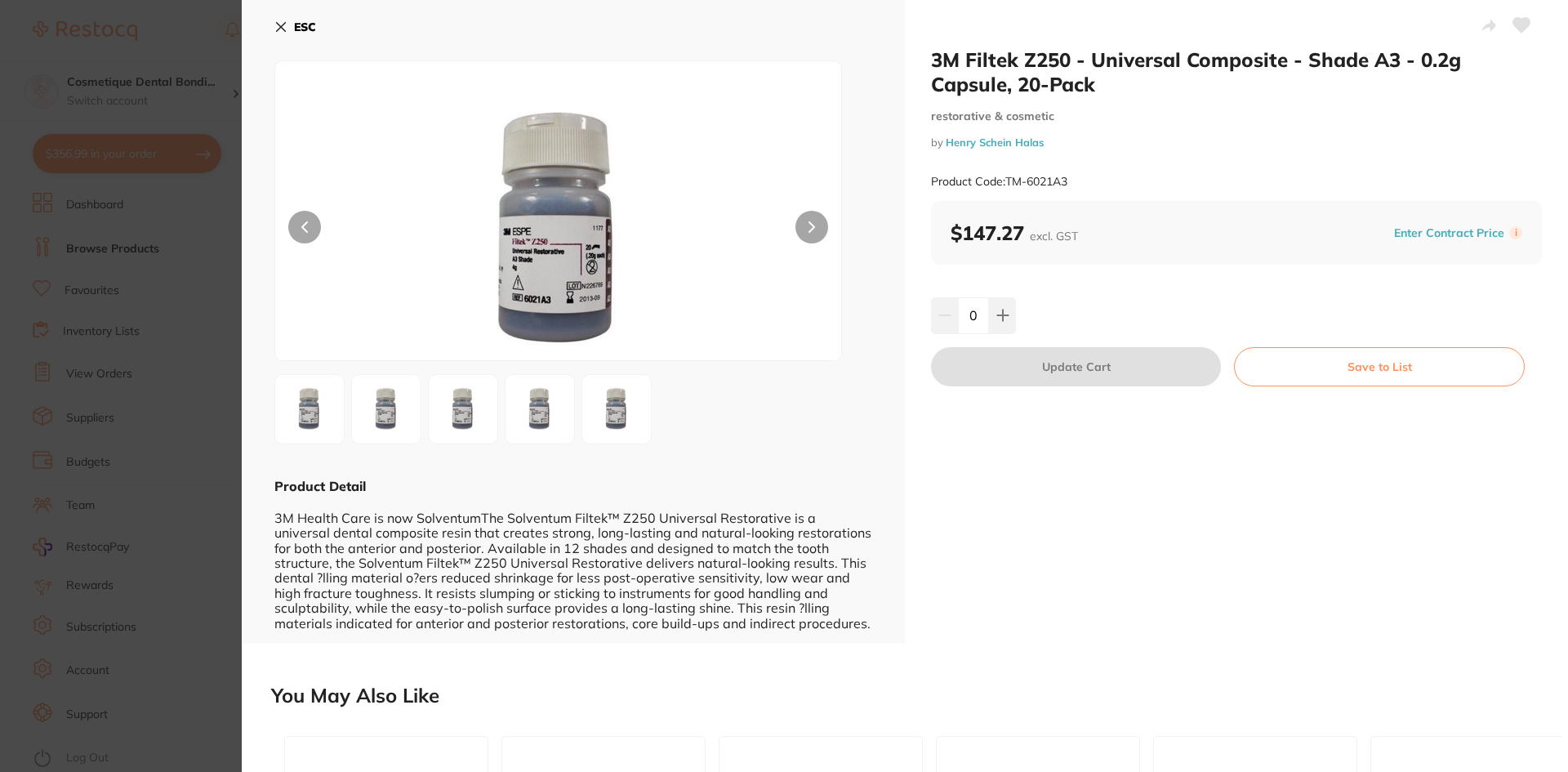 click on "3M Filtek Z250 - Universal Composite - Shade A3 - 0.2g Capsule, 20-Pack restorative & cosmetic by   Henry Schein Halas Product Code:  TM-6021A3 ESC         Product Detail
3M Health Care is now SolventumThe Solventum Filtek™ Z250 Universal Restorative is a universal dental composite resin that creates strong, long-lasting and natural-looking restorations for both the anterior and posterior. Available in 12 shades and designed to match the tooth structure, the Solventum Filtek™ Z250 Universal Restorative delivers natural-looking results. This dental ?lling material o?ers reduced shrinkage for less post-operative sensitivity, low wear and high fracture toughness. It resists slumping or sticking to instruments for good handling and sculptability, while the easy-to-polish surface provides a long-lasting shine. This resin ?lling materials indicated for anterior and posterior restorations, core build-ups and indirect procedures.         restorative & cosmetic by   Henry Schein Halas Product Code:  $147.27" at bounding box center (784, 386) 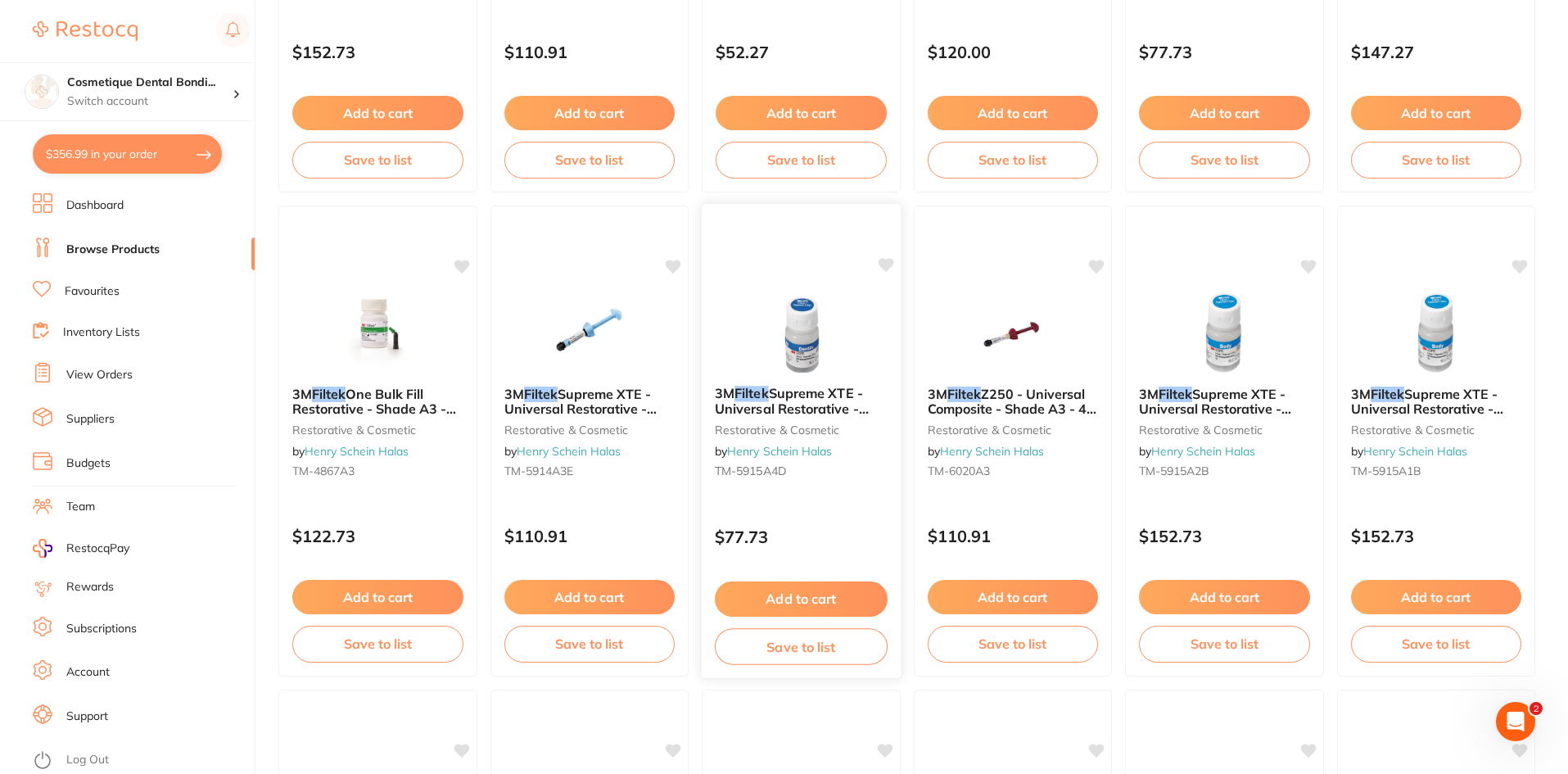 scroll, scrollTop: 1966, scrollLeft: 0, axis: vertical 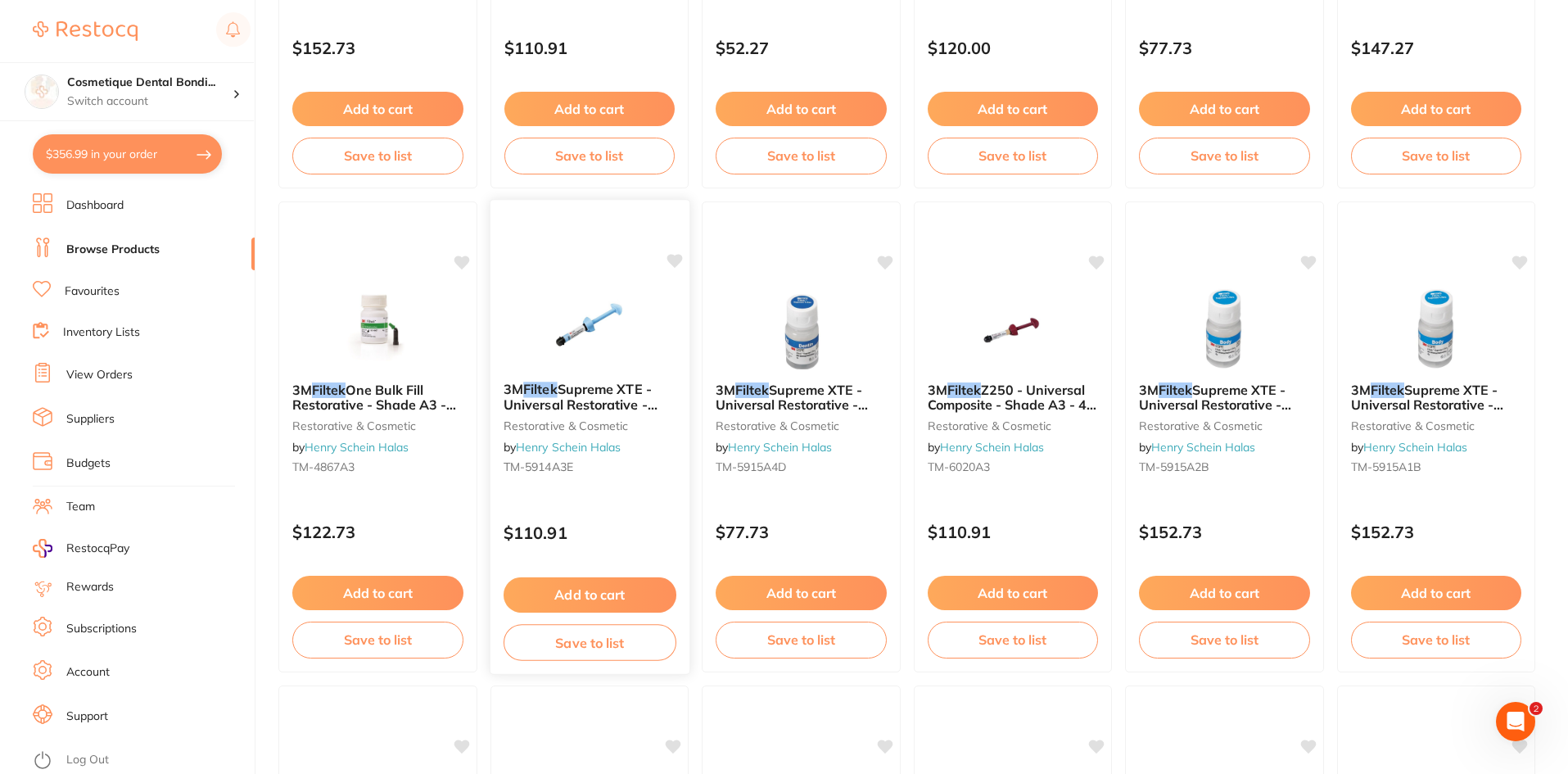click on "Supreme XTE - Universal Restorative - Shade A3E Enamel - 4g Syringe" at bounding box center [580, 412] 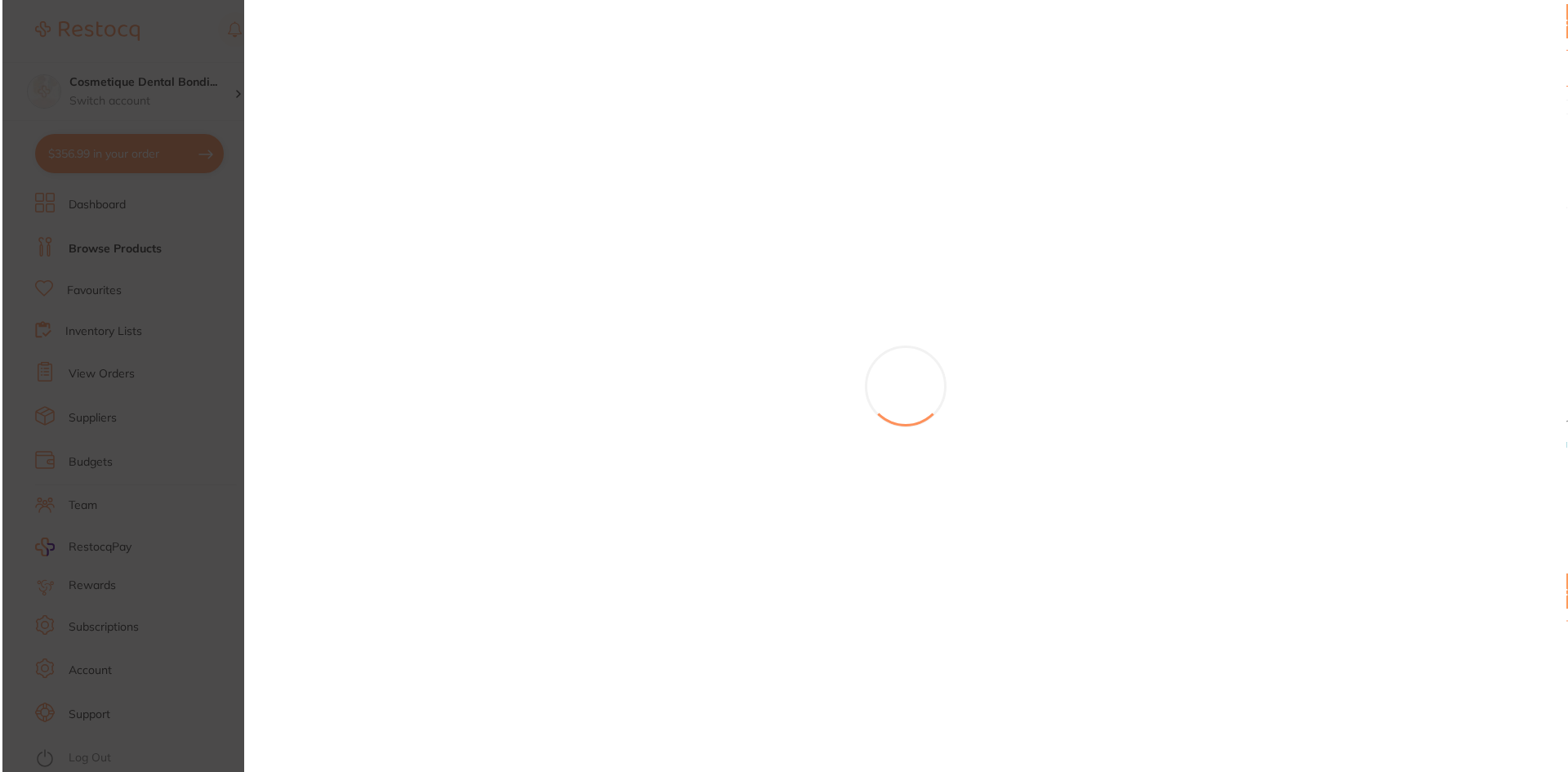 scroll, scrollTop: 0, scrollLeft: 0, axis: both 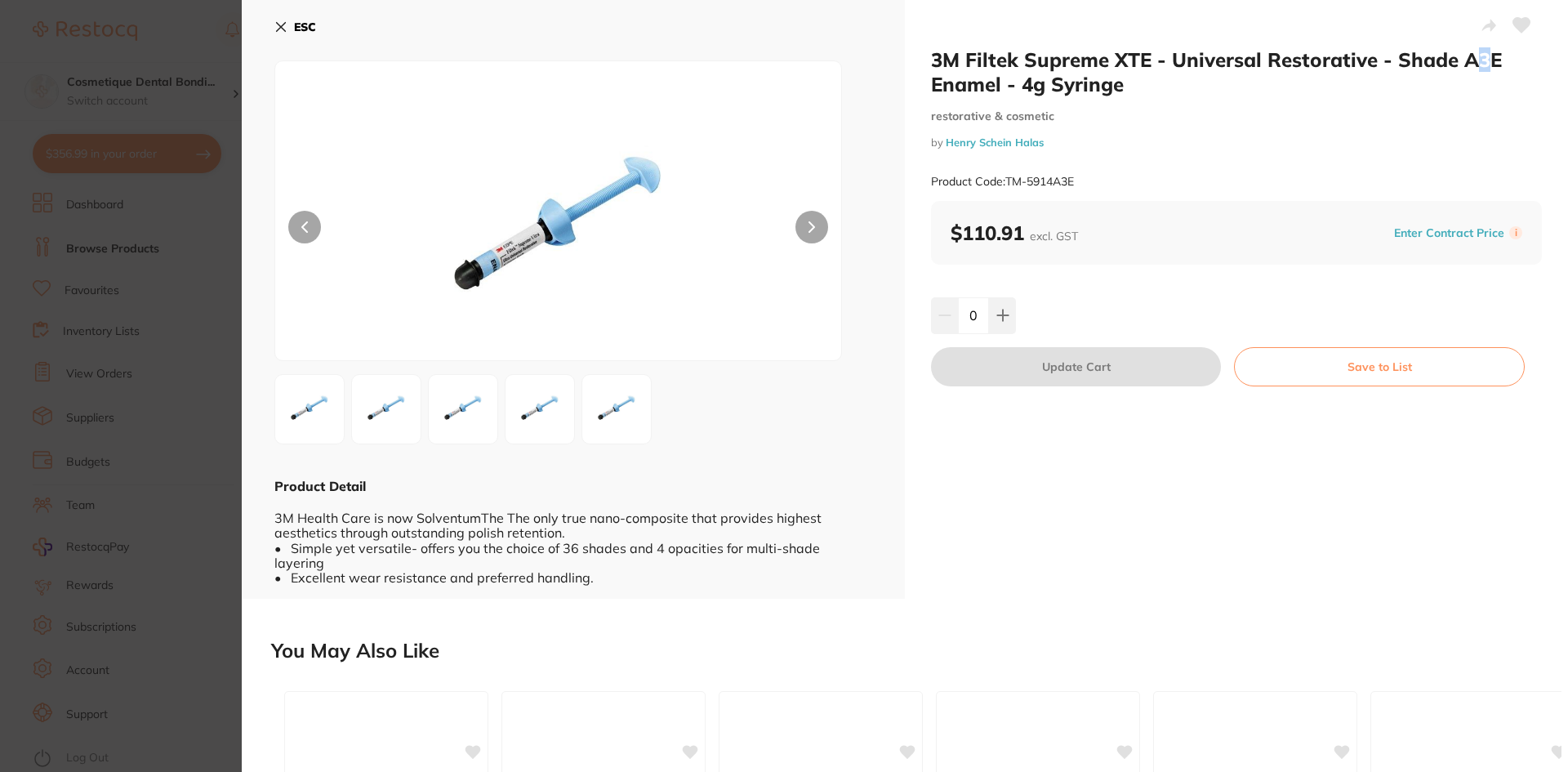 drag, startPoint x: 1481, startPoint y: 65, endPoint x: 1471, endPoint y: 60, distance: 11.1803399 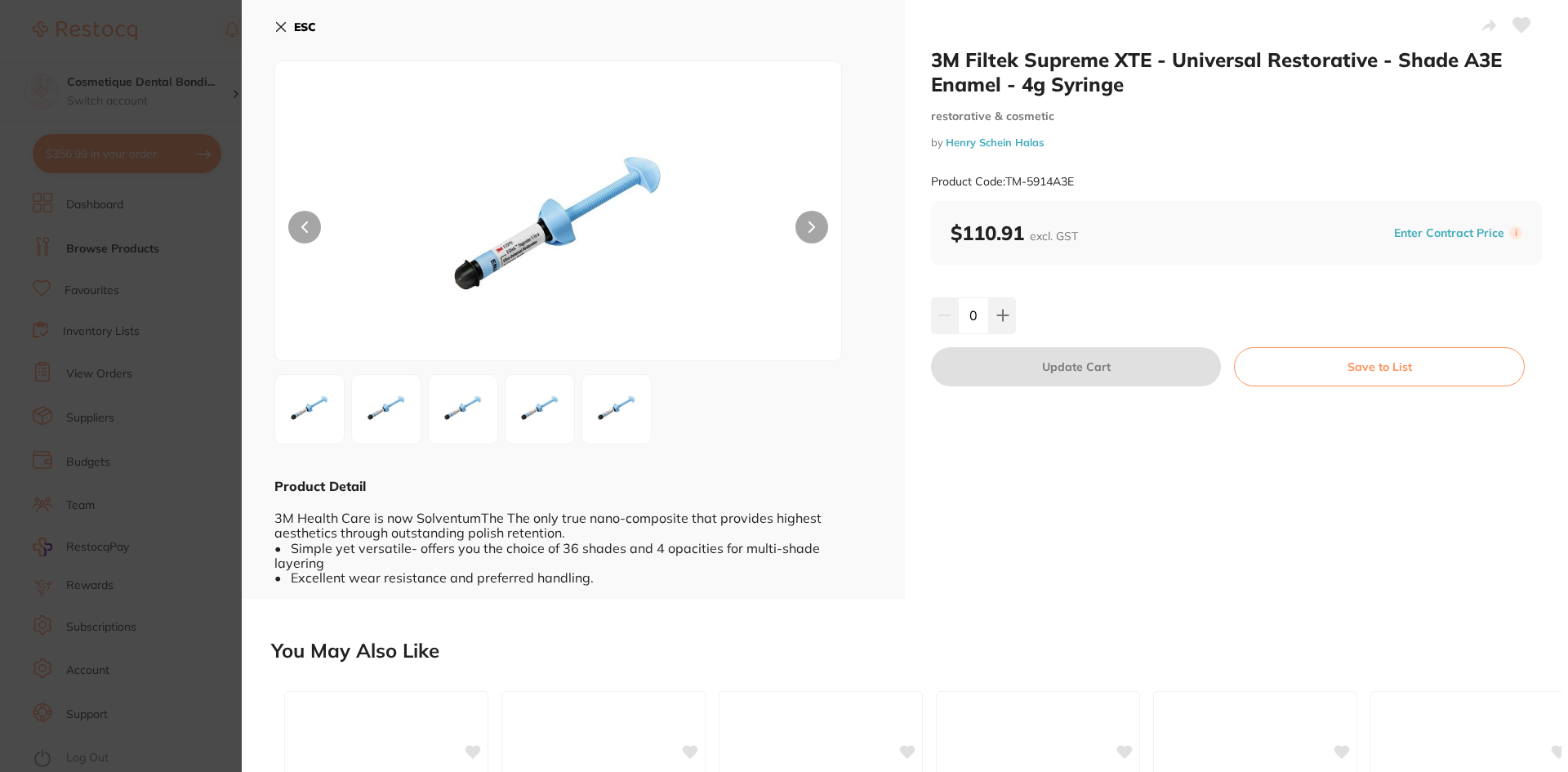 click on "3M Filtek Supreme XTE - Universal Restorative - Shade A3E Enamel - 4g Syringe restorative & cosmetic by   Henry Schein Halas Product Code:  TM-5914A3E ESC         Product Detail
3M Health Care is now SolventumThe The only true nano-composite that provides highest aesthetics through outstanding polish retention.
•   Simple yet versatile- offers you the choice of 36 shades and 4 opacities for multi-shade layering
•   Excellent wear resistance and preferred handling.         3M Filtek Supreme XTE - Universal Restorative - Shade A3E Enamel - 4g Syringe restorative & cosmetic by   Henry Schein Halas Product Code:  TM-5914A3E $110.91     excl. GST Enter Contract Price i     0         Update Cart Save to List You May Also Like 3M Filtek Supreme XTE - Universal Restorative - Shade B1E Enamel - 4g Syringe   restorative & cosmetic by  Henry Schein Halas TM-5914B1E $110.91 Add to cart Save to list 3M Filtek Supreme XTE - Universal Restorative - Translucent Blue - 4g Syringe   restorative & cosmetic by" at bounding box center (784, 386) 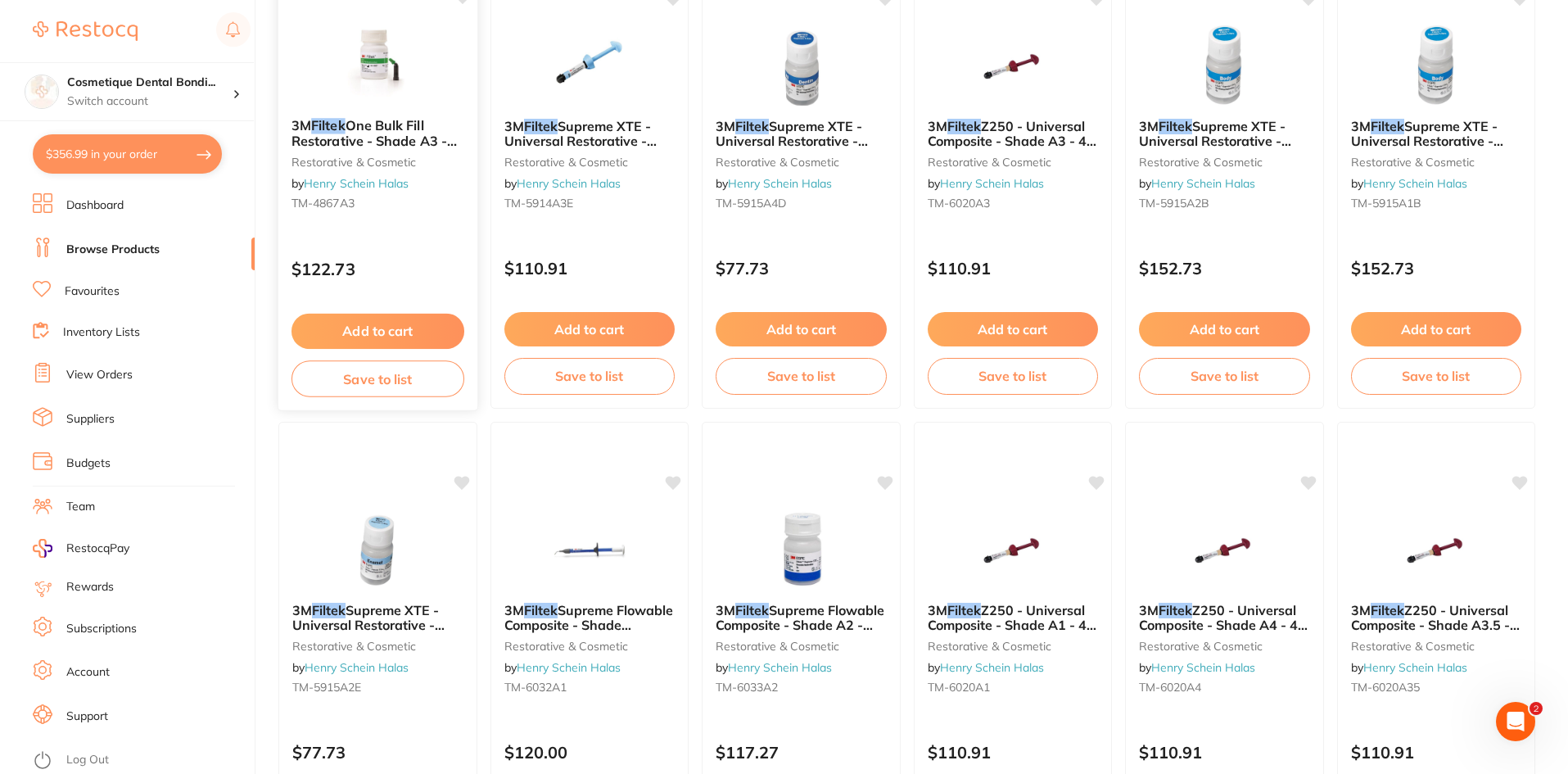 scroll, scrollTop: 2130, scrollLeft: 0, axis: vertical 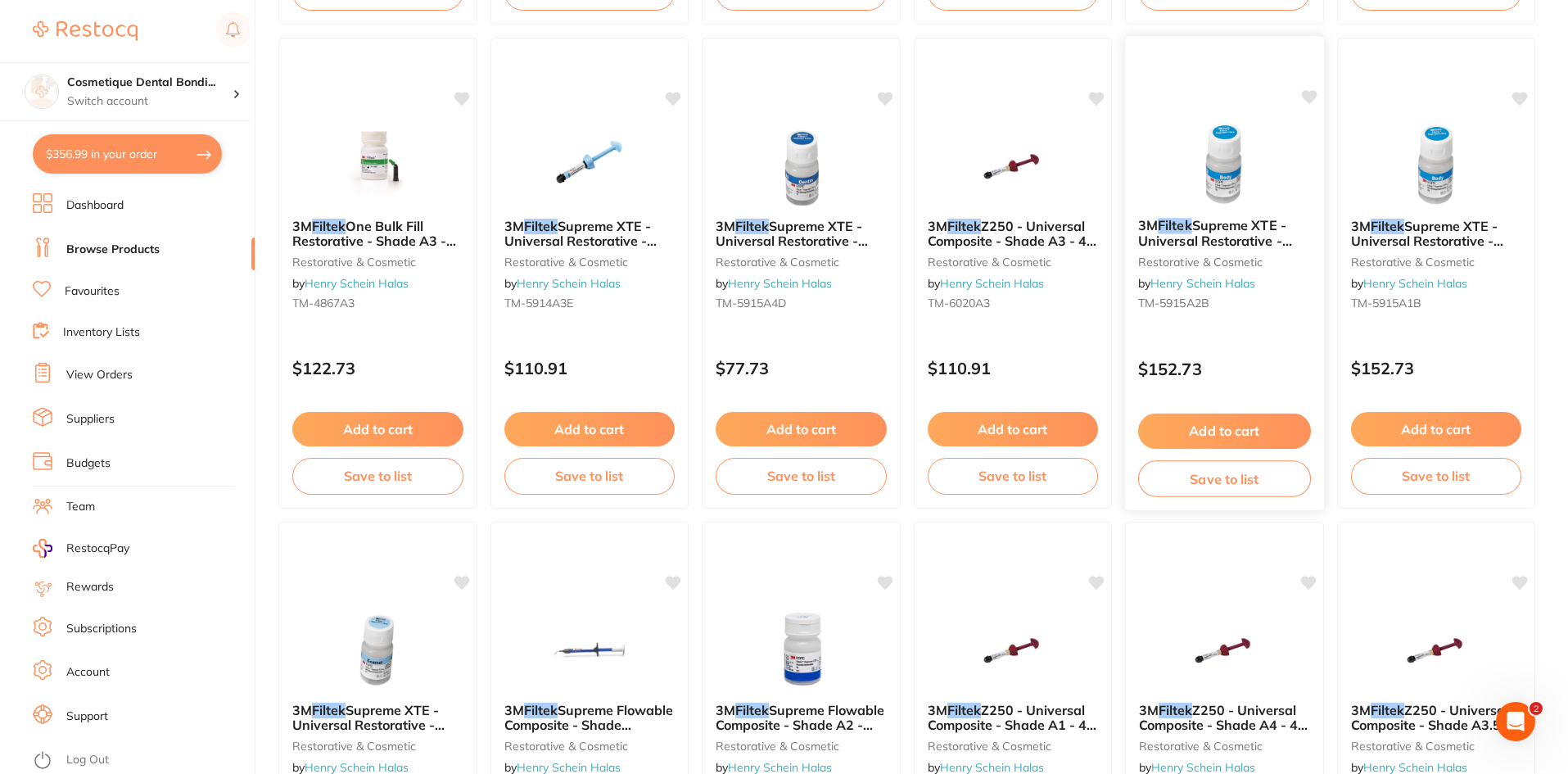 click on "Supreme XTE - Universal Restorative - Shade A2B Body - 0.2g Capsule, 20-Pack" at bounding box center (1215, 248) 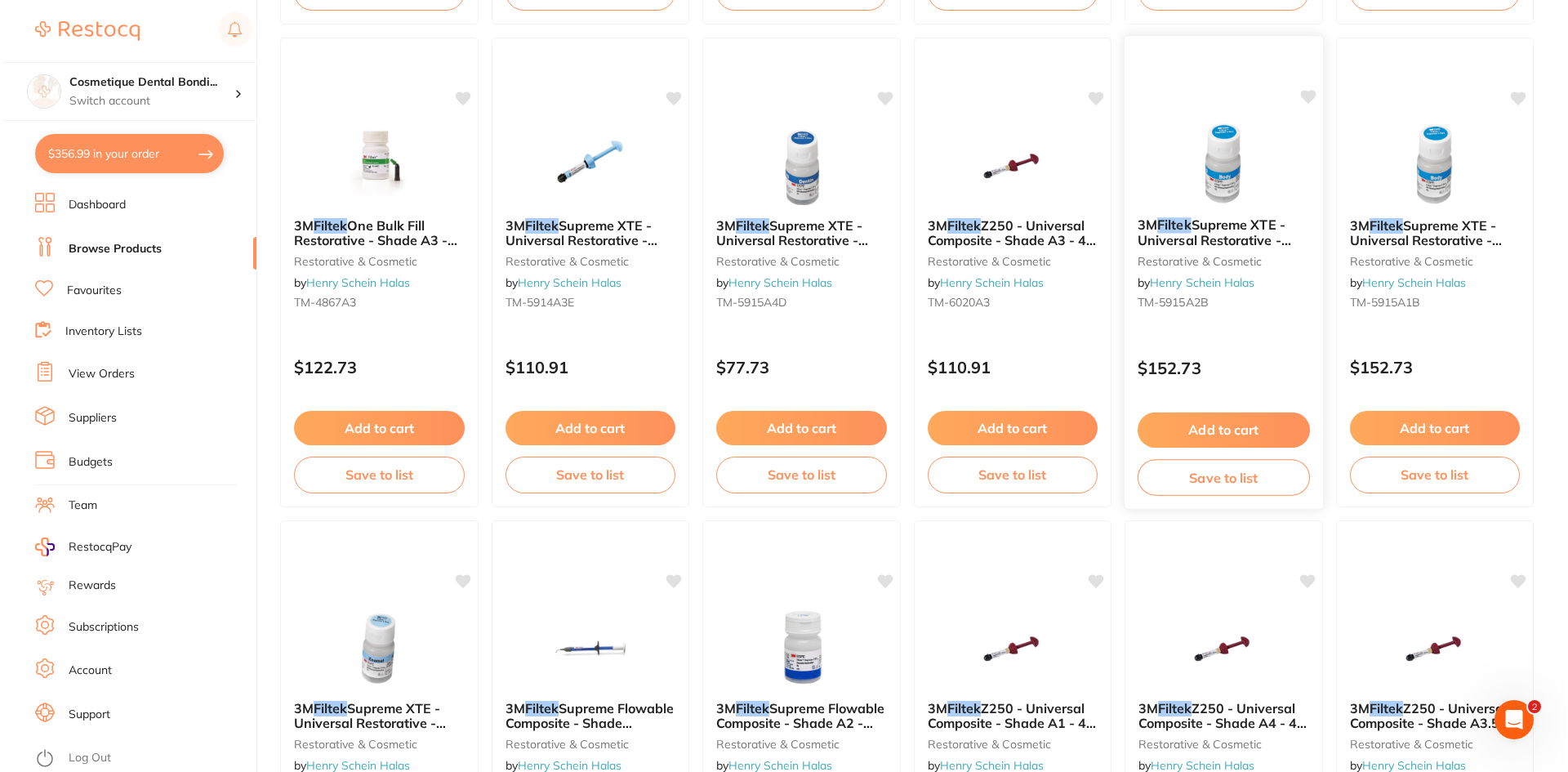 scroll, scrollTop: 0, scrollLeft: 0, axis: both 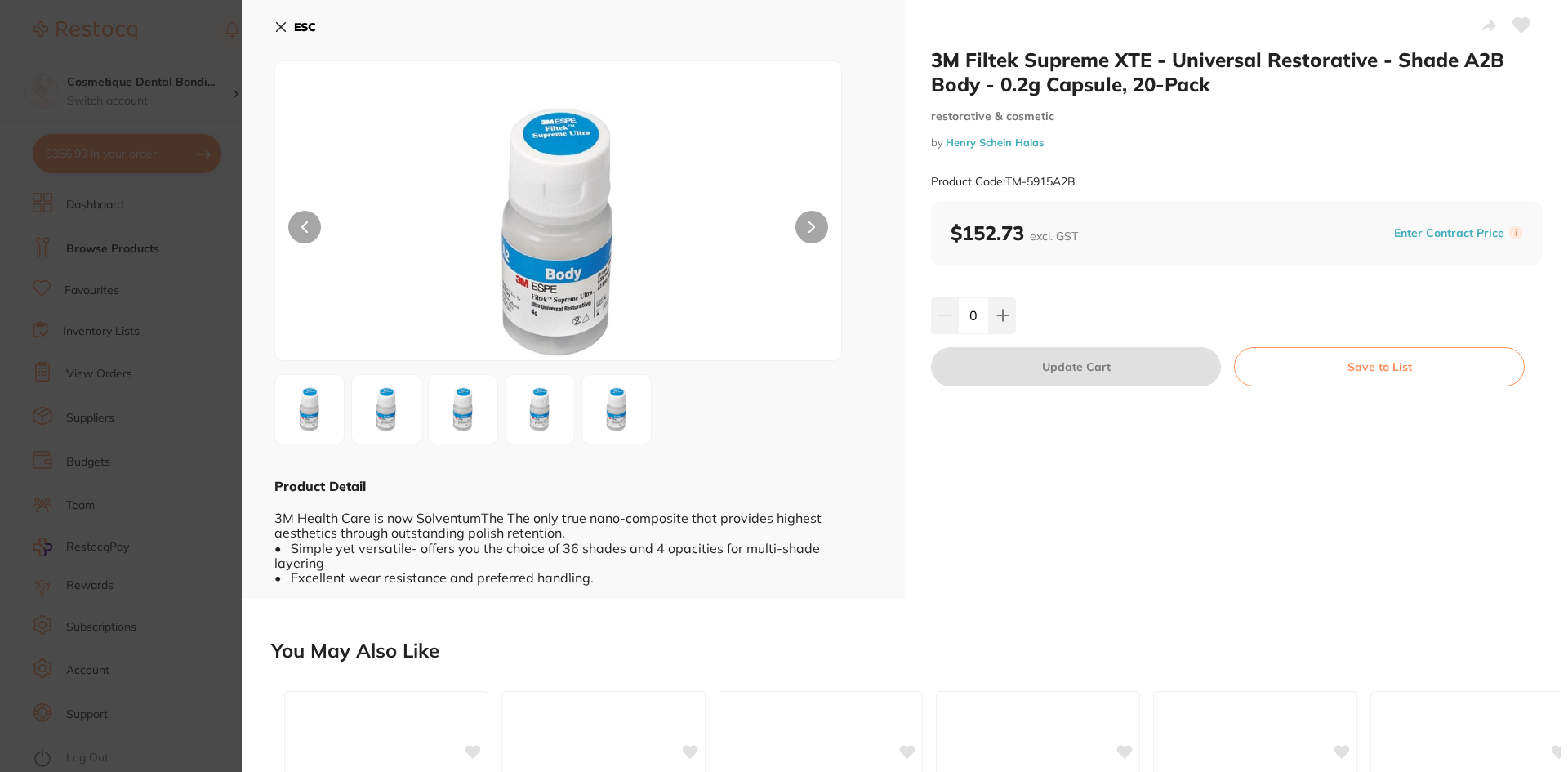 click on "3M Filtek Supreme XTE - Universal Restorative - Shade A2B Body - 0.2g Capsule, 20-Pack restorative & cosmetic by   Henry Schein Halas Product Code:  TM-5915A2B ESC         Product Detail
3M Health Care is now SolventumThe The only true nano-composite that provides highest aesthetics through outstanding polish retention.
•   Simple yet versatile- offers you the choice of 36 shades and 4 opacities for multi-shade layering
•   Excellent wear resistance and preferred handling.         3M Filtek Supreme XTE - Universal Restorative - Shade A2B Body - 0.2g Capsule, 20-Pack restorative & cosmetic by   Henry Schein Halas Product Code:  TM-5915A2B $152.73     excl. GST Enter Contract Price i     0         Update Cart Save to List You May Also Like 3M Filtek Supreme XTE - Universal Restorative - Shade B2B Body - 0.2g Capsule, 20-Pack   restorative & cosmetic by  Henry Schein Halas TM-5915B2B $147.27 Add to cart Save to list   restorative & cosmetic by  Henry Schein Halas TM-5915A4B $147.27 Add to cart" at bounding box center (784, 386) 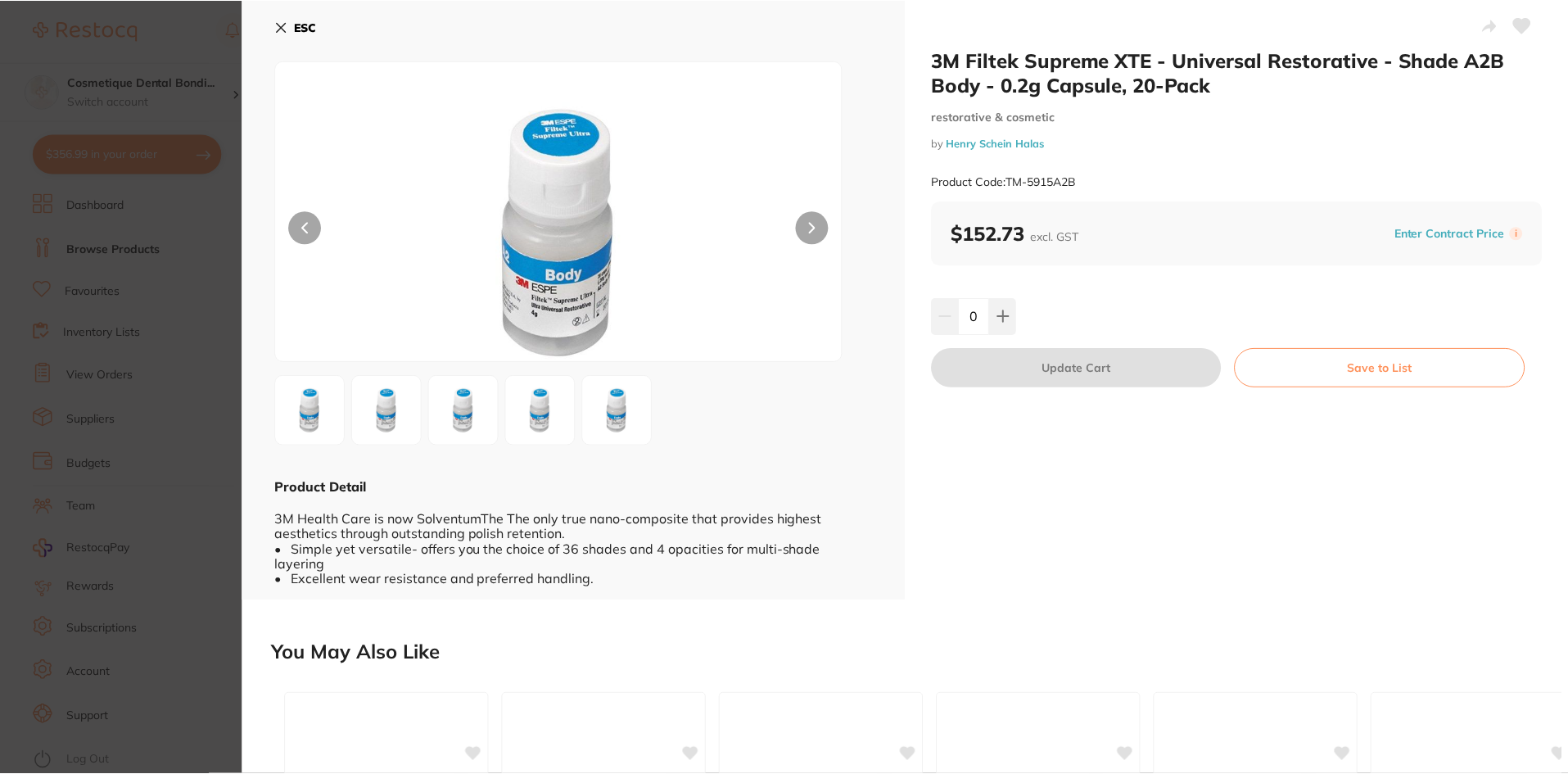 scroll, scrollTop: 2130, scrollLeft: 0, axis: vertical 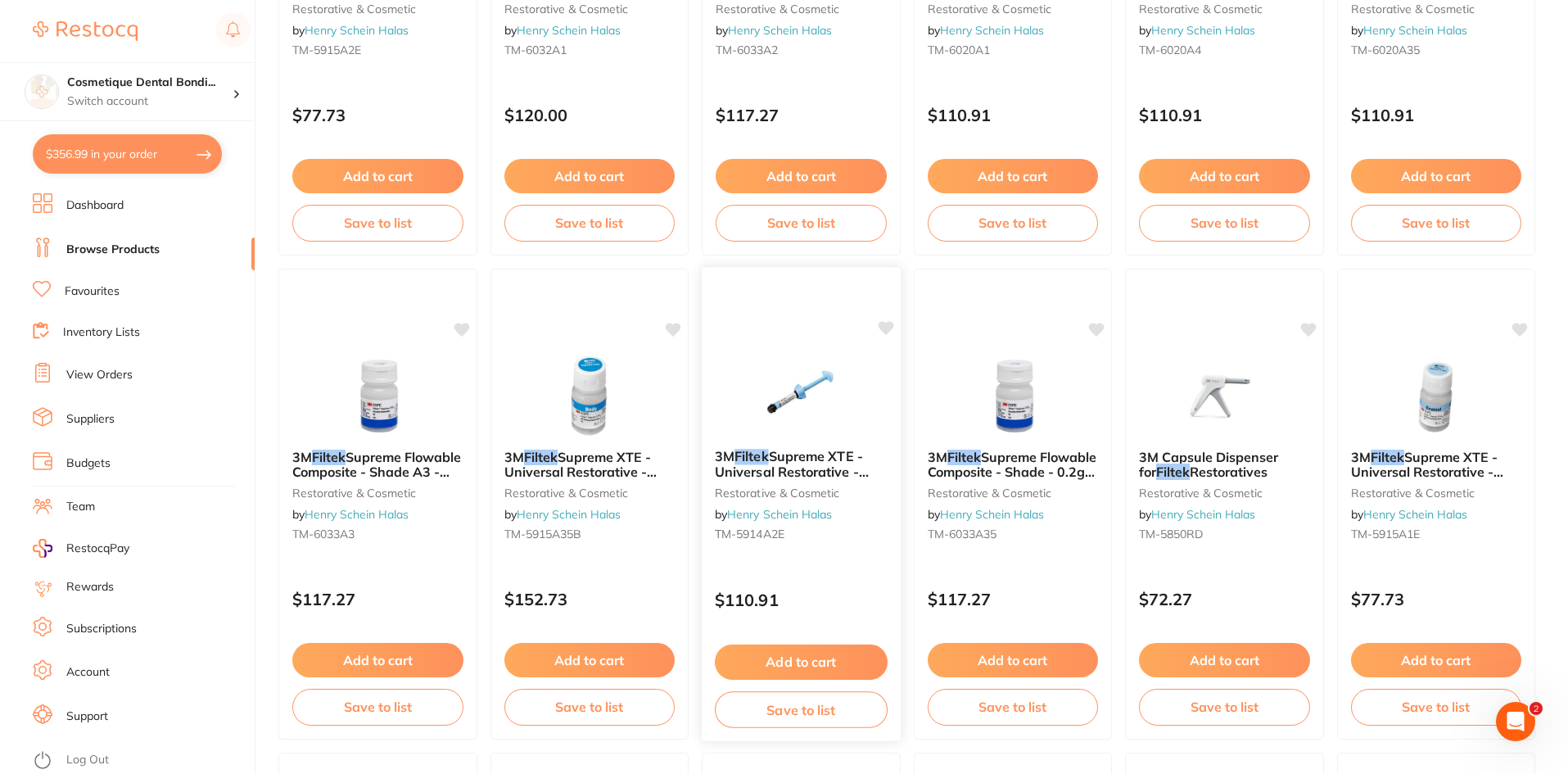 click on "Supreme XTE - Universal Restorative - Shade A2E Enamel - 4g Syringe" at bounding box center (792, 479) 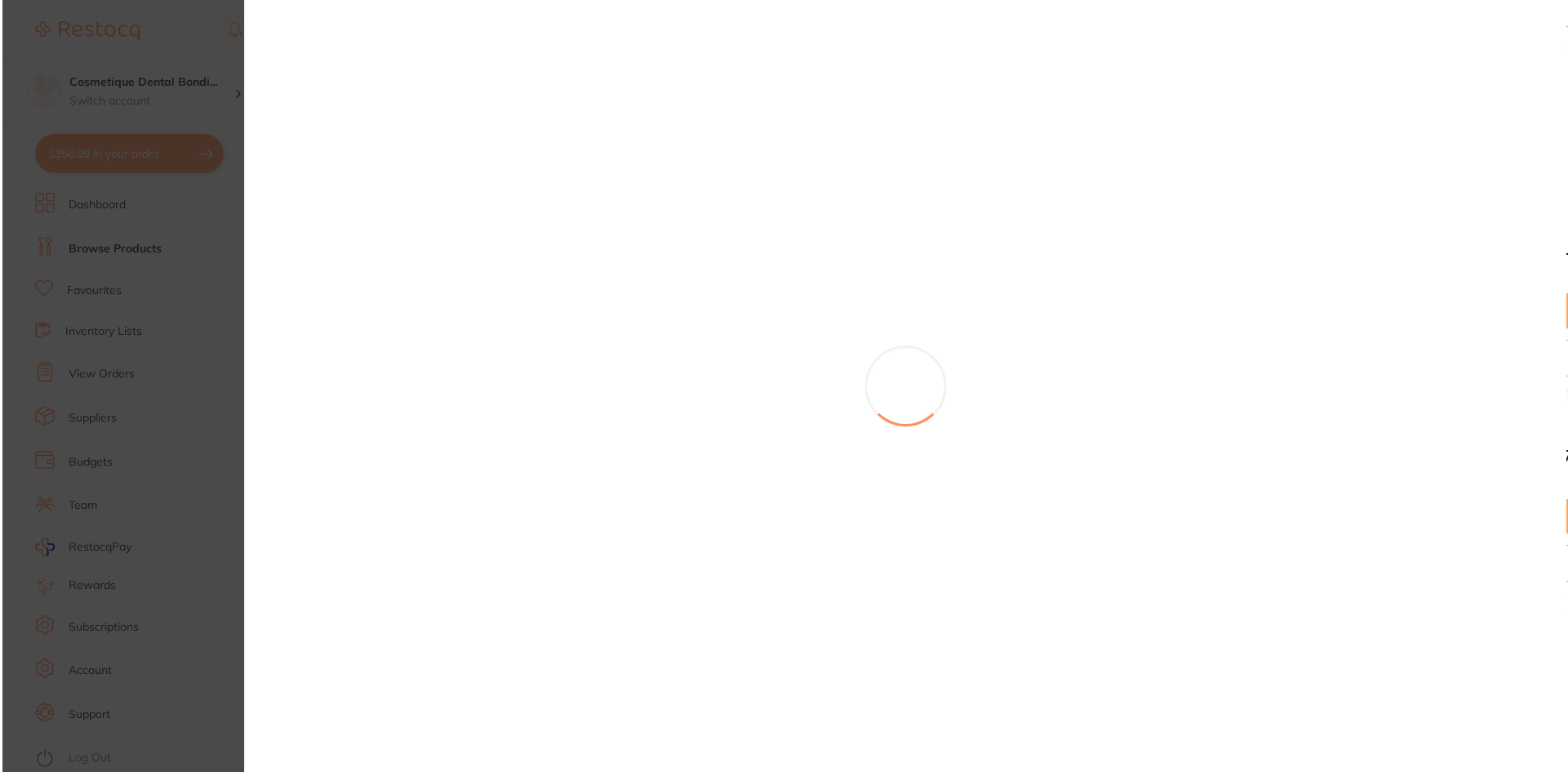 scroll, scrollTop: 0, scrollLeft: 0, axis: both 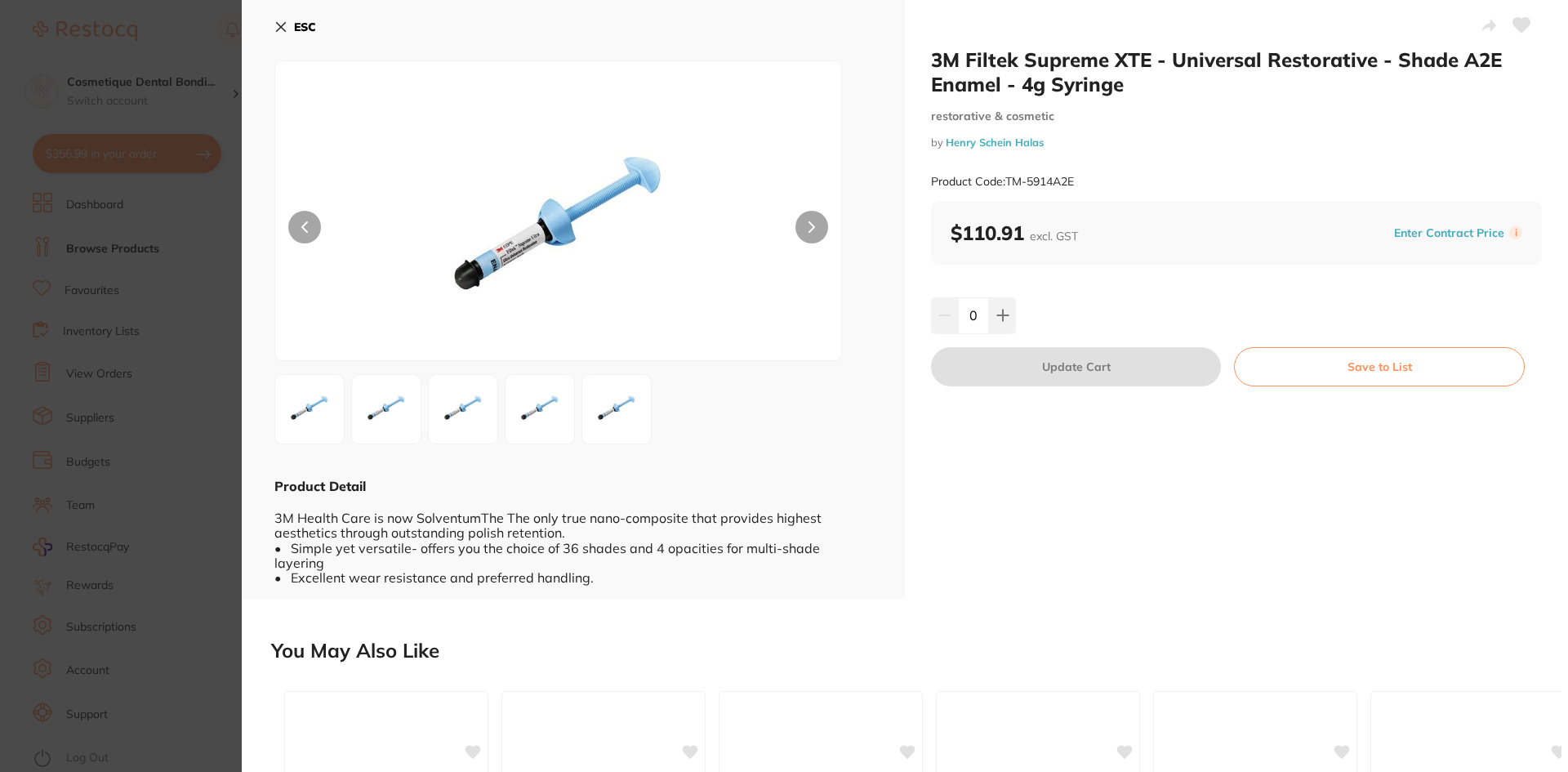 click on "3M Filtek Supreme XTE - Universal Restorative - Shade A2E Enamel - 4g Syringe restorative & cosmetic by   Henry Schein Halas Product Code:  TM-5914A2E ESC         Product Detail
3M Health Care is now SolventumThe The only true nano-composite that provides highest aesthetics through outstanding polish retention.
•   Simple yet versatile- offers you the choice of 36 shades and 4 opacities for multi-shade layering
•   Excellent wear resistance and preferred handling.         3M Filtek Supreme XTE - Universal Restorative - Shade A2E Enamel - 4g Syringe restorative & cosmetic by   Henry Schein Halas Product Code:  TM-5914A2E $110.91     excl. GST Enter Contract Price i     0         Update Cart Save to List You May Also Like 3M Filtek Supreme XTE - Universal Restorative - Shade A4B Body - 4g Syringe   restorative & cosmetic by  Henry Schein Halas TM-5914A4B $110.91 Add to cart Save to list 3M Filtek Supreme XTE - Universal Restorative - Shade C1B Body - 4g Syringe   restorative & cosmetic by    by" at bounding box center [784, 386] 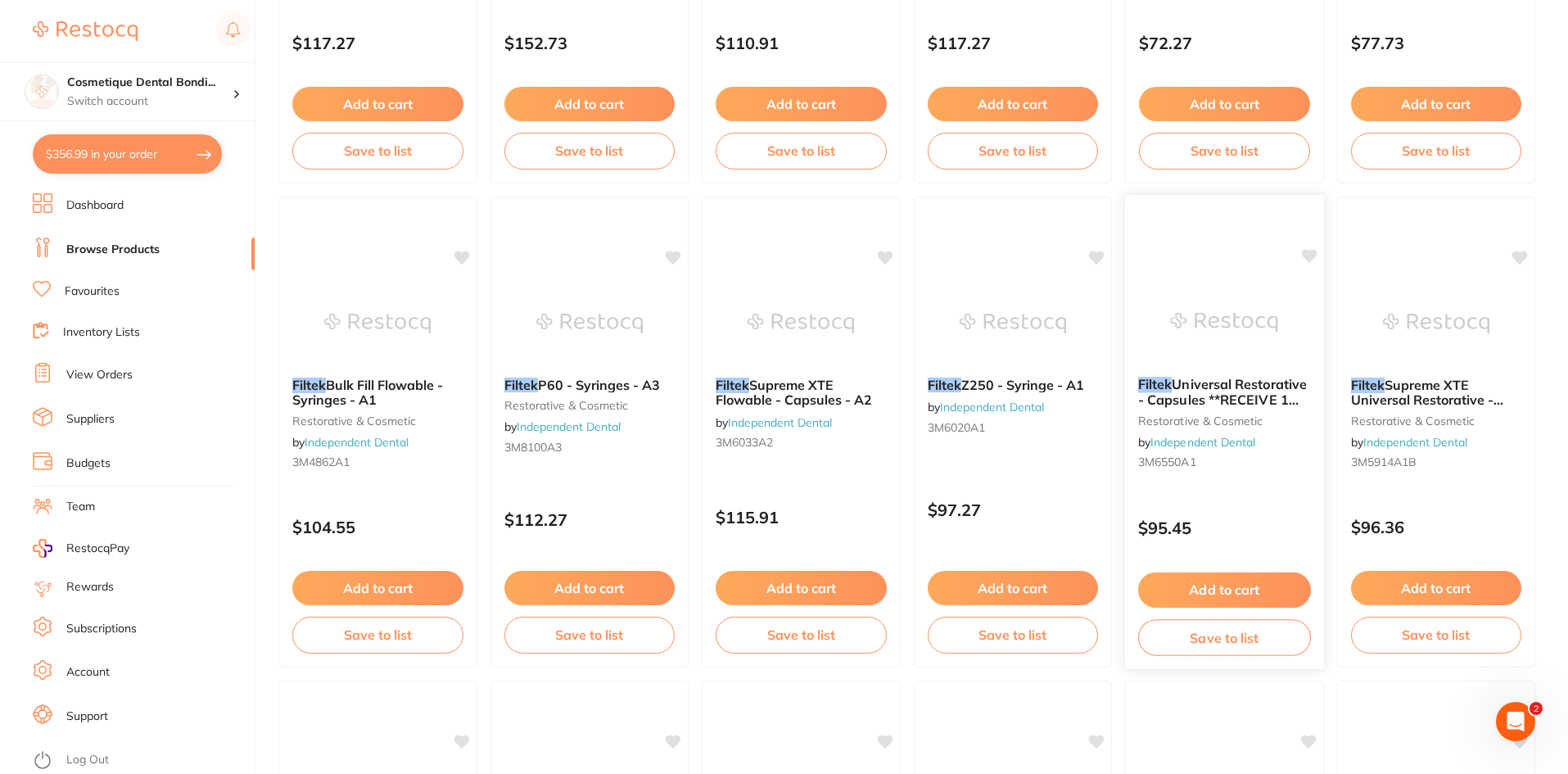 scroll, scrollTop: 3394, scrollLeft: 0, axis: vertical 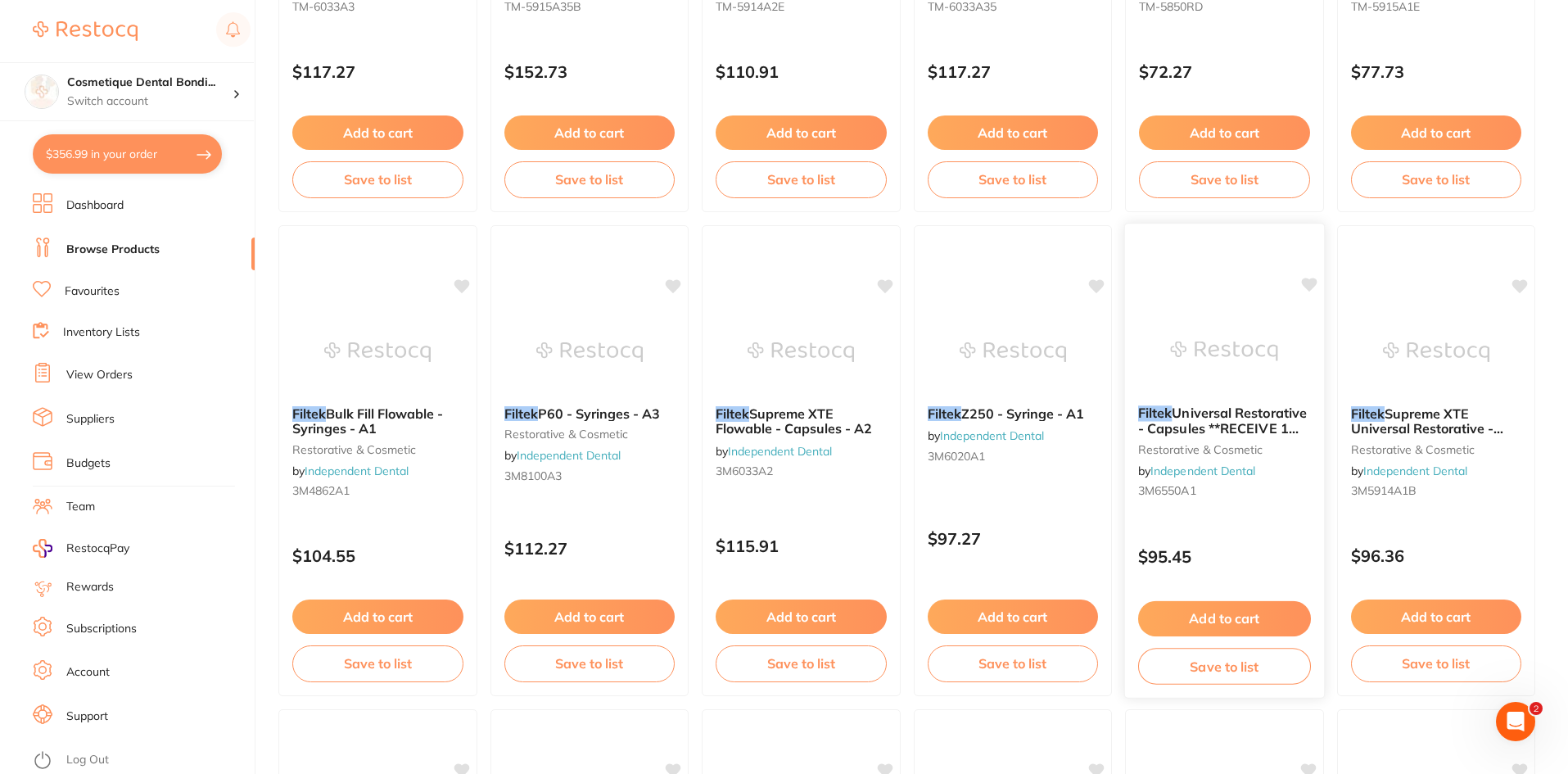click on "Universal Restorative - Capsules **RECEIVE 1 FREE (SHADE A2B, A2 OR N) FREE FROM SOLVENTUM** - A1" at bounding box center (1222, 443) 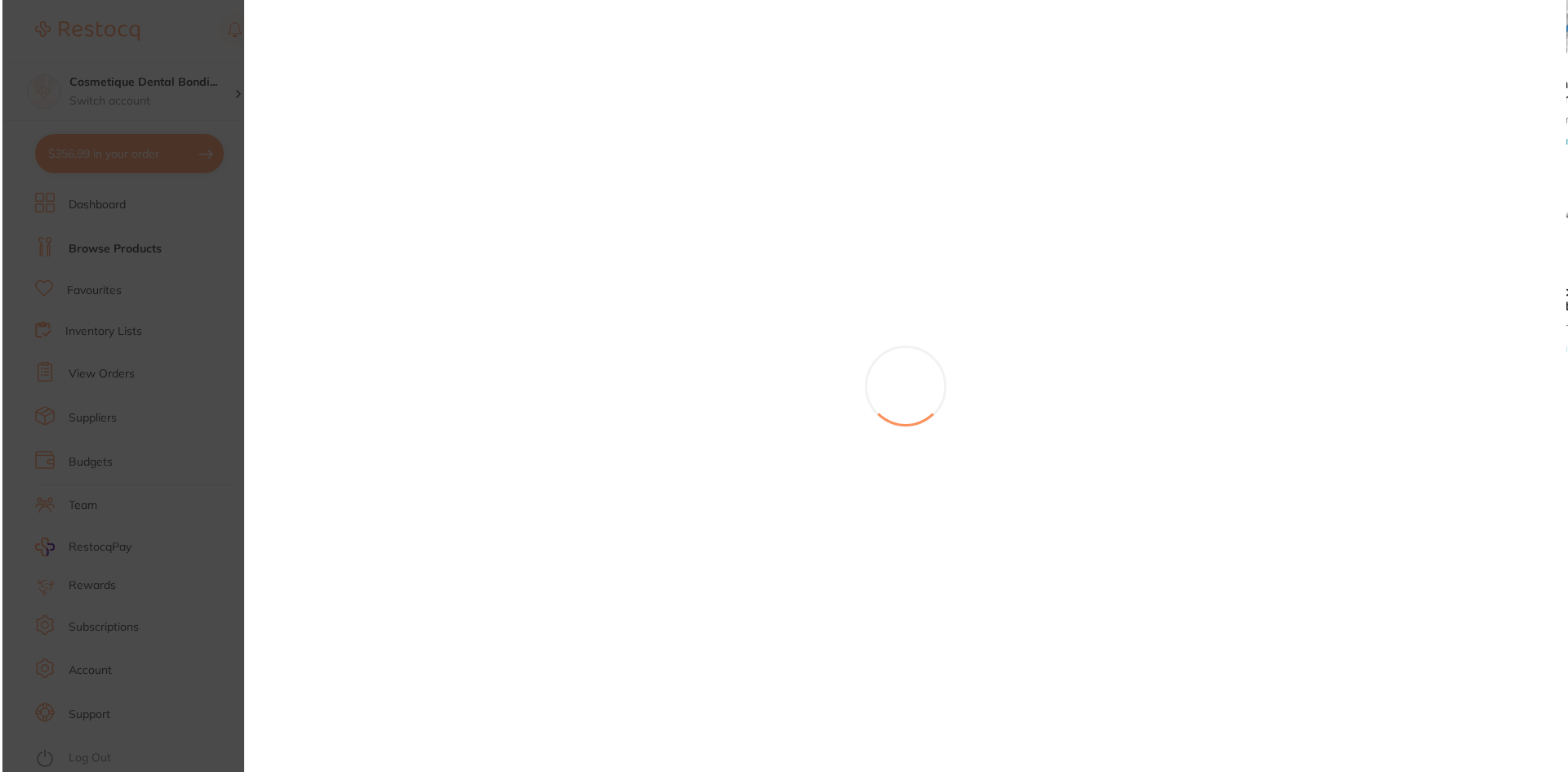 scroll, scrollTop: 0, scrollLeft: 0, axis: both 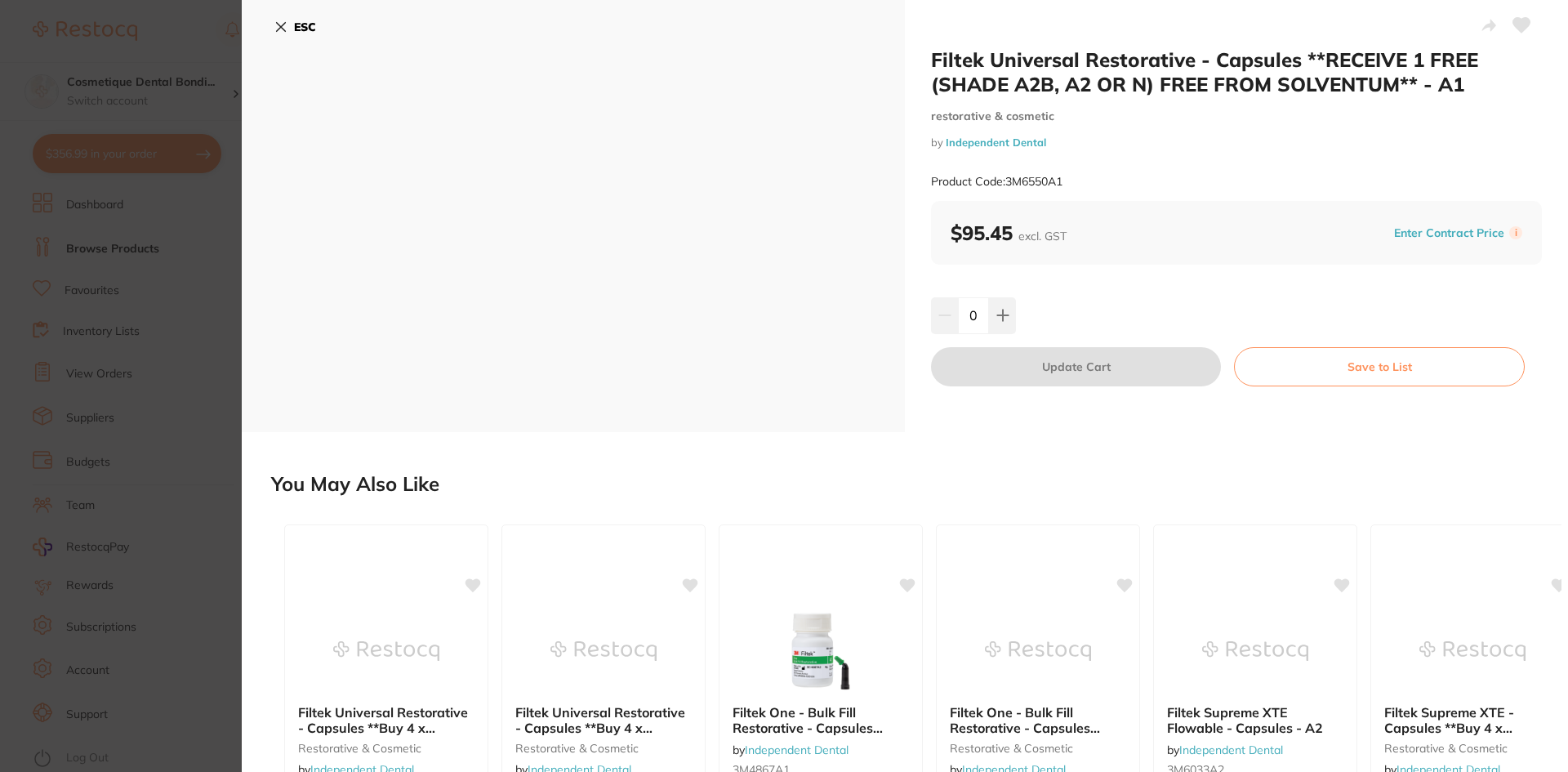 click on "Filtek Universal Restorative - Capsules **RECEIVE 1 FREE (SHADE A2B, A2 OR N) FREE FROM SOLVENTUM** - A1 restorative & cosmetic by   Independent Dental Product Code:  3M6550A1 ESC Filtek Universal Restorative - Capsules **RECEIVE 1 FREE (SHADE A2B, A2 OR N) FREE FROM SOLVENTUM** - A1 restorative & cosmetic by   Independent Dental Product Code:  3M6550A1 $95.45     excl. GST Enter Contract Price i     0         Update Cart Save to List You May Also Like Filtek Universal Restorative - Capsules **Buy 4 x Capsules ** Receive 1 Filtek Bulk Fil Flowable A2 (4862A2) Free** - A3.5   restorative & cosmetic by  Independent Dental 3M6550A3.5 $95.45 Add to cart Save to list Filtek Universal Restorative - Capsules **Buy 4 x Capsules ** Receive 1 Filtek Bulk Fil Flowable A2 (4862A2) Free** - B2   restorative & cosmetic by  Independent Dental 3M6550B2 $95.45 Add to cart Save to list Filtek One - Bulk Fill Restorative - Capsules **Buy 4 x Capsules ** Receive 1 x Filtek Bulk Fil Flowable A2(4862A2) Free**   by  3M4867A1" at bounding box center [784, 386] 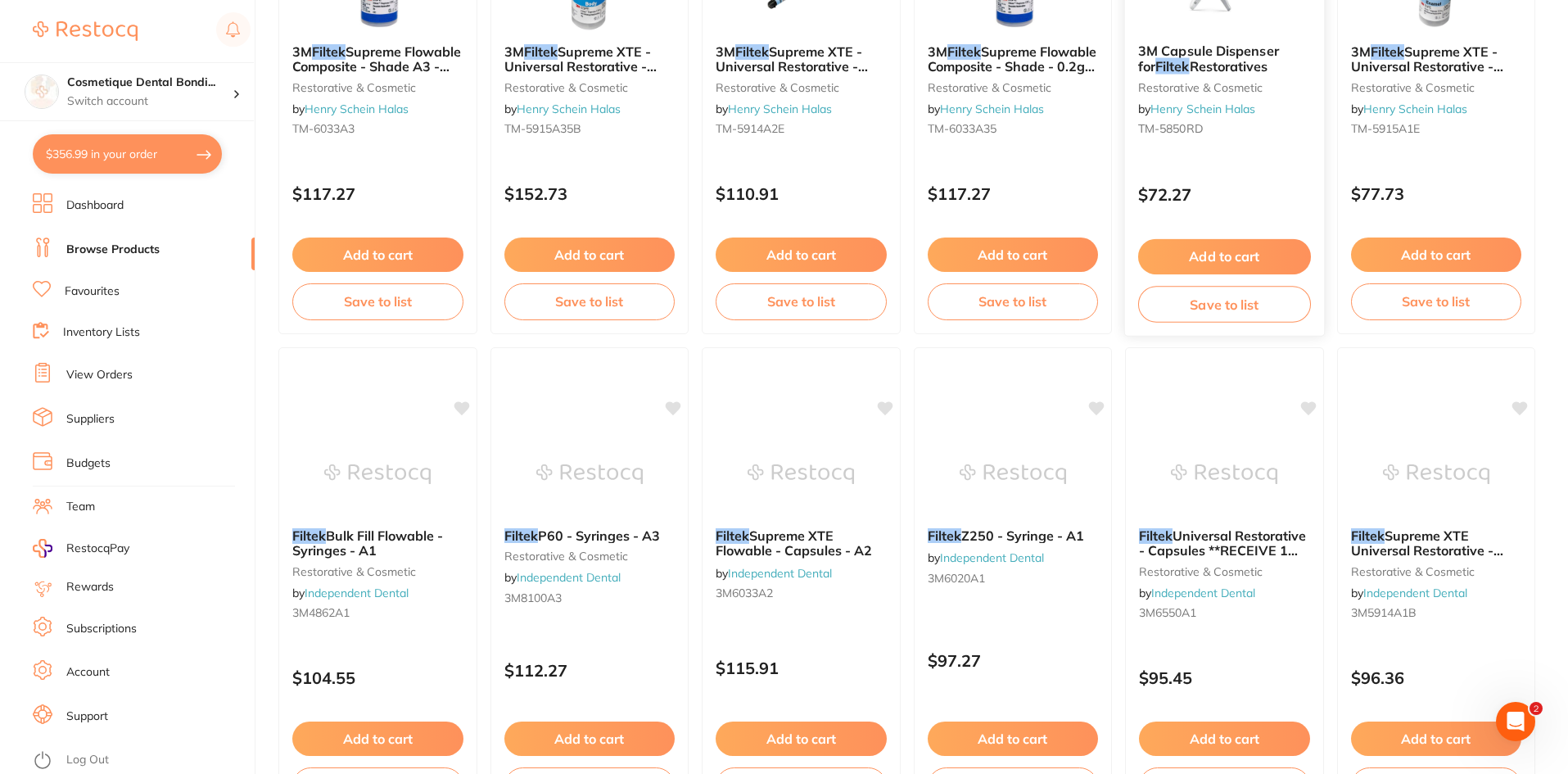 scroll, scrollTop: 3148, scrollLeft: 0, axis: vertical 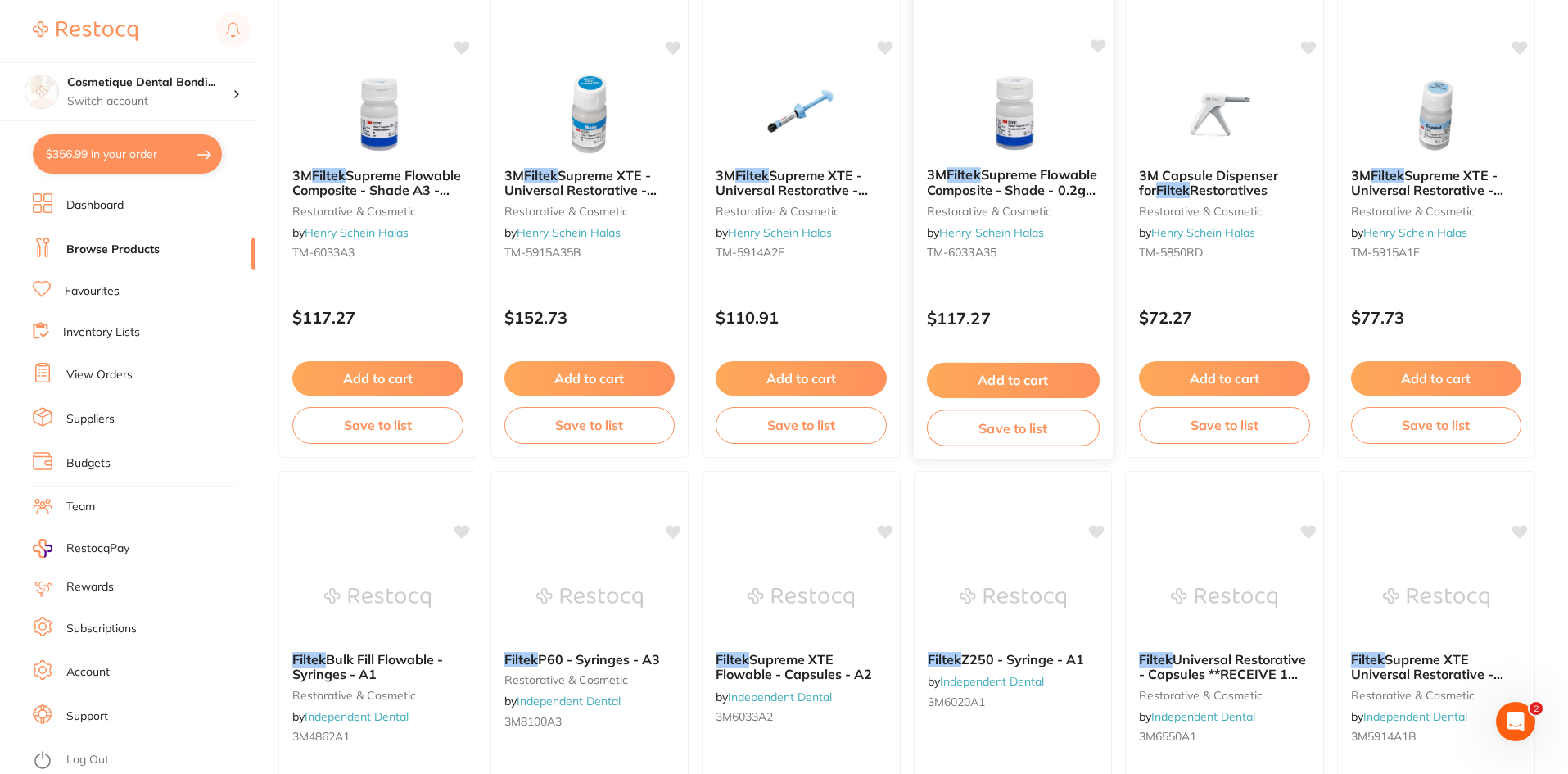 click on "Supreme Flowable Composite - Shade - 0.2g Capsule, 20-Pack" at bounding box center [1011, 189] 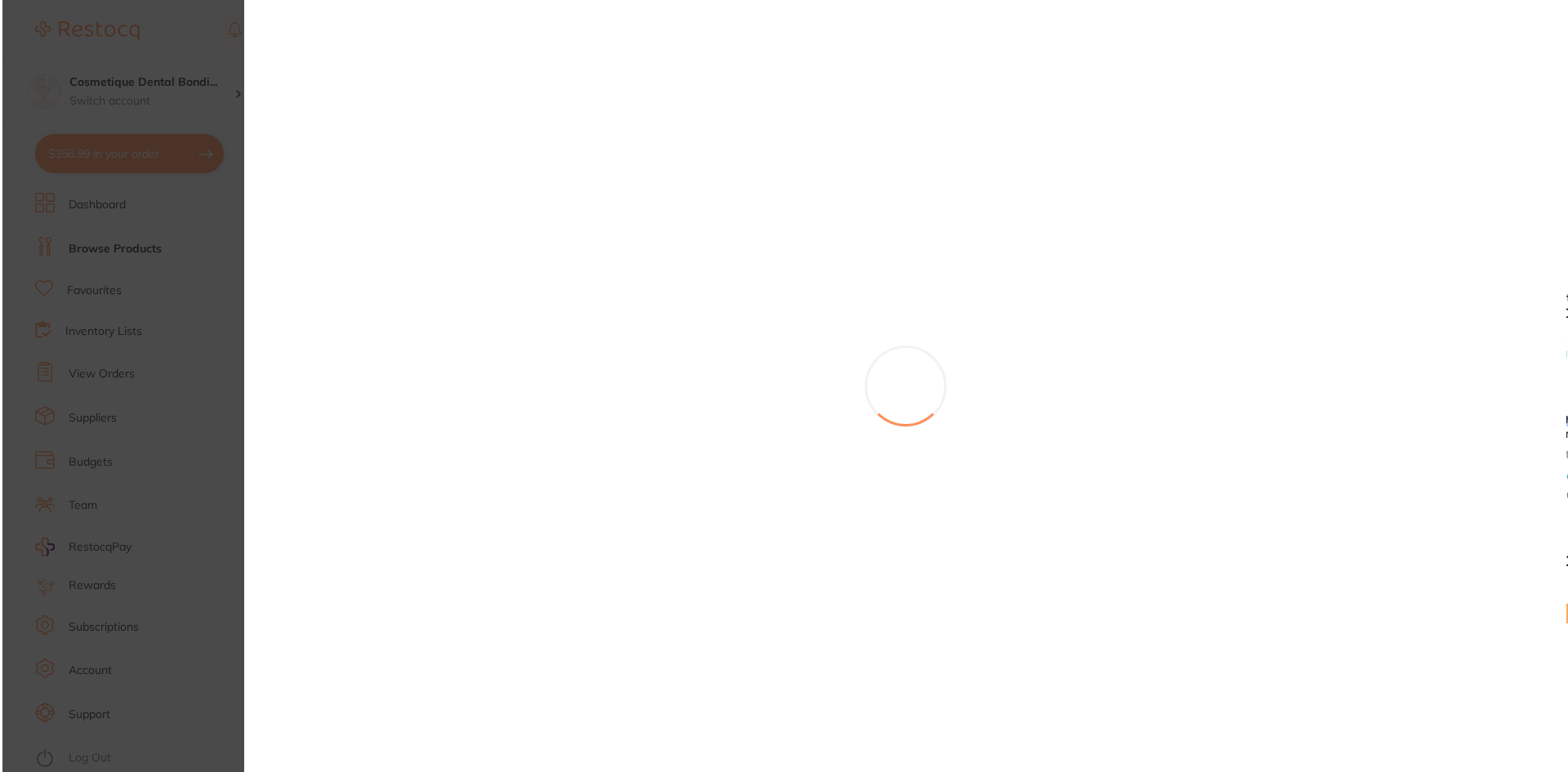 scroll, scrollTop: 0, scrollLeft: 0, axis: both 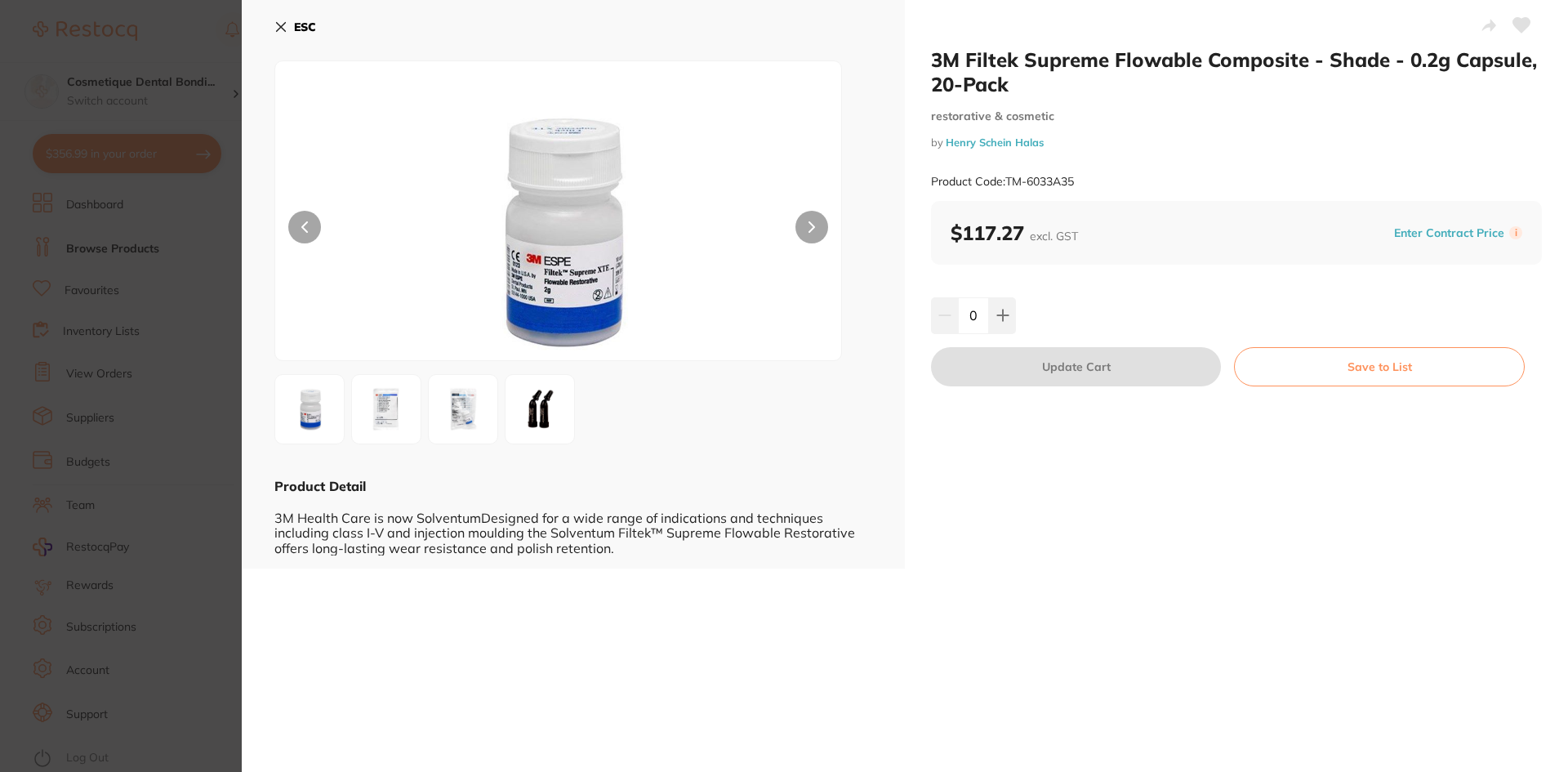 click on "3M Filtek Supreme Flowable Composite - Shade - 0.2g Capsule, 20-Pack restorative & cosmetic by   Henry Schein Halas Product Code:  TM-6033A35 ESC         Product Detail
3M Health Care is now SolventumDesigned for a wide range of indications and techniques including class I-V and injection moulding the Solventum Filtek™ Supreme Flowable Restorative offers long-lasting wear resistance and polish retention.         3M Filtek Supreme Flowable Composite - Shade - 0.2g Capsule, 20-Pack restorative & cosmetic by   Henry Schein Halas Product Code:  TM-6033A35 $117.27     excl. GST Enter Contract Price i     0         Update Cart Save to List Update RRP Set your pre negotiated price for this item. Item Agreed RRP (excl. GST) 3M Filtek Supreme Flowable Composite - Shade - 0.2g Capsule, 20-Pack $117.27 Update RRP ✕" at bounding box center (784, 386) 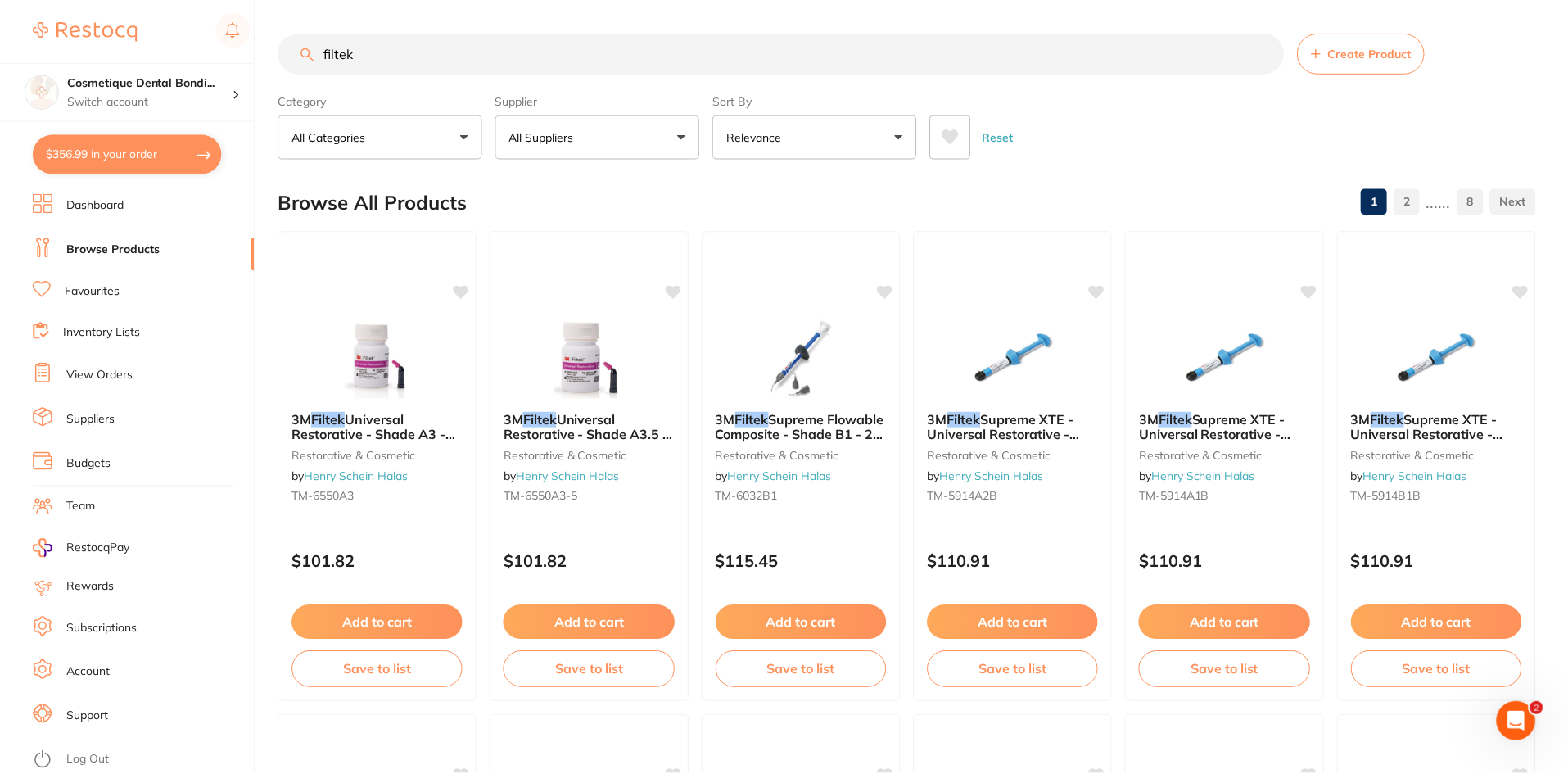 scroll, scrollTop: 3148, scrollLeft: 0, axis: vertical 